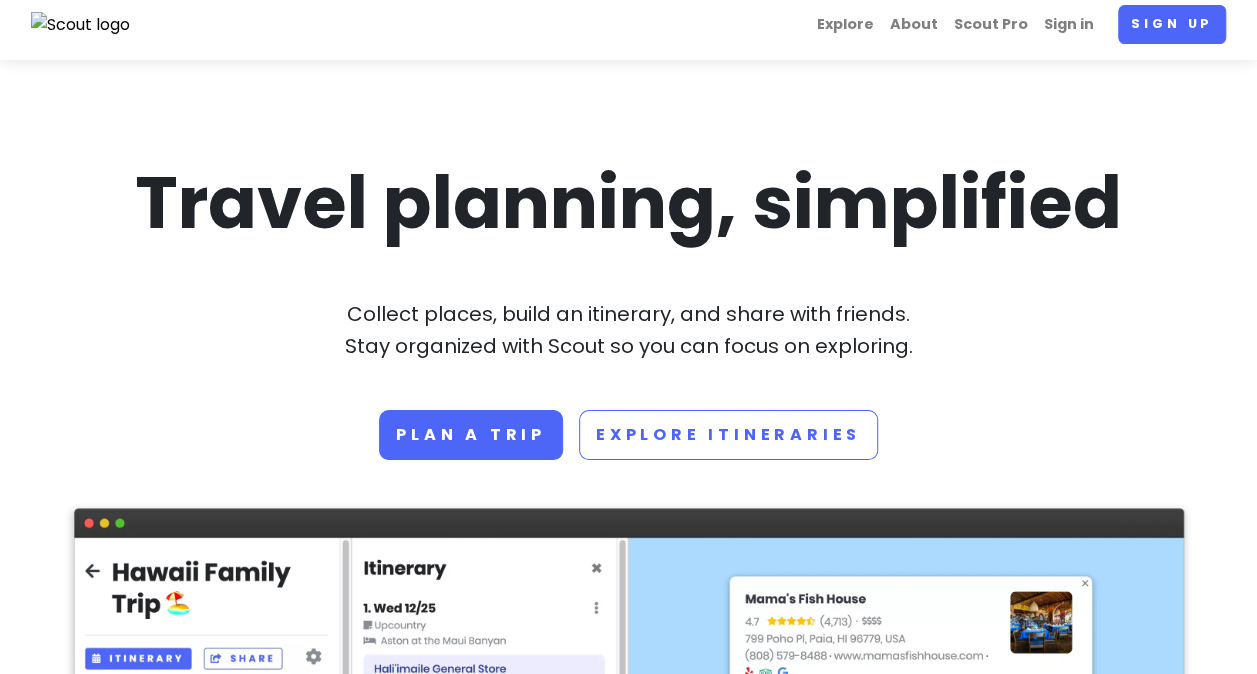 scroll, scrollTop: 0, scrollLeft: 0, axis: both 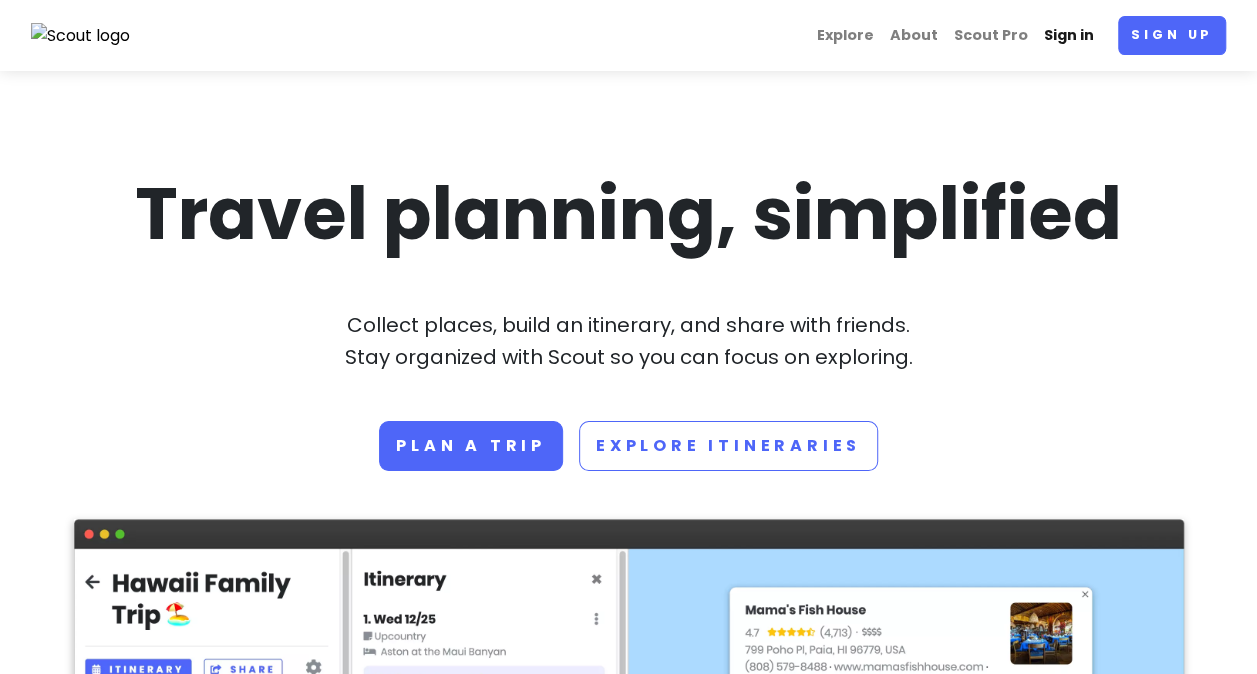 click on "Sign in" at bounding box center [1069, 35] 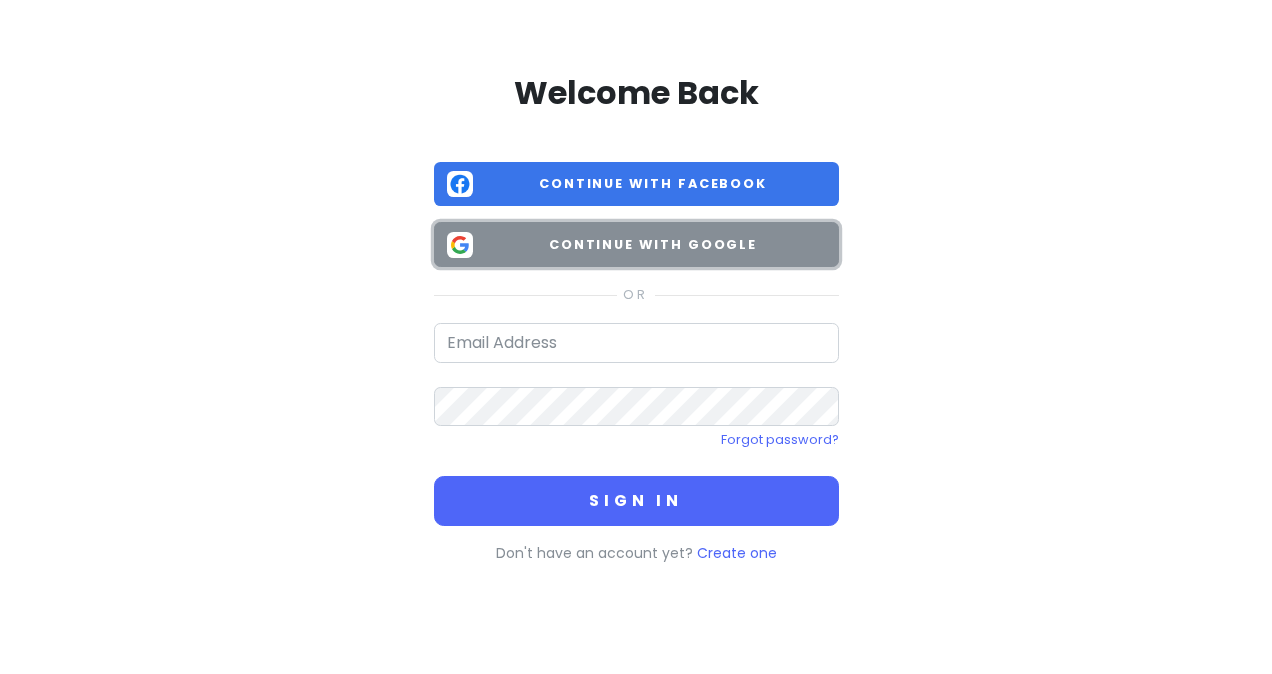click on "Continue with Google" at bounding box center [653, 245] 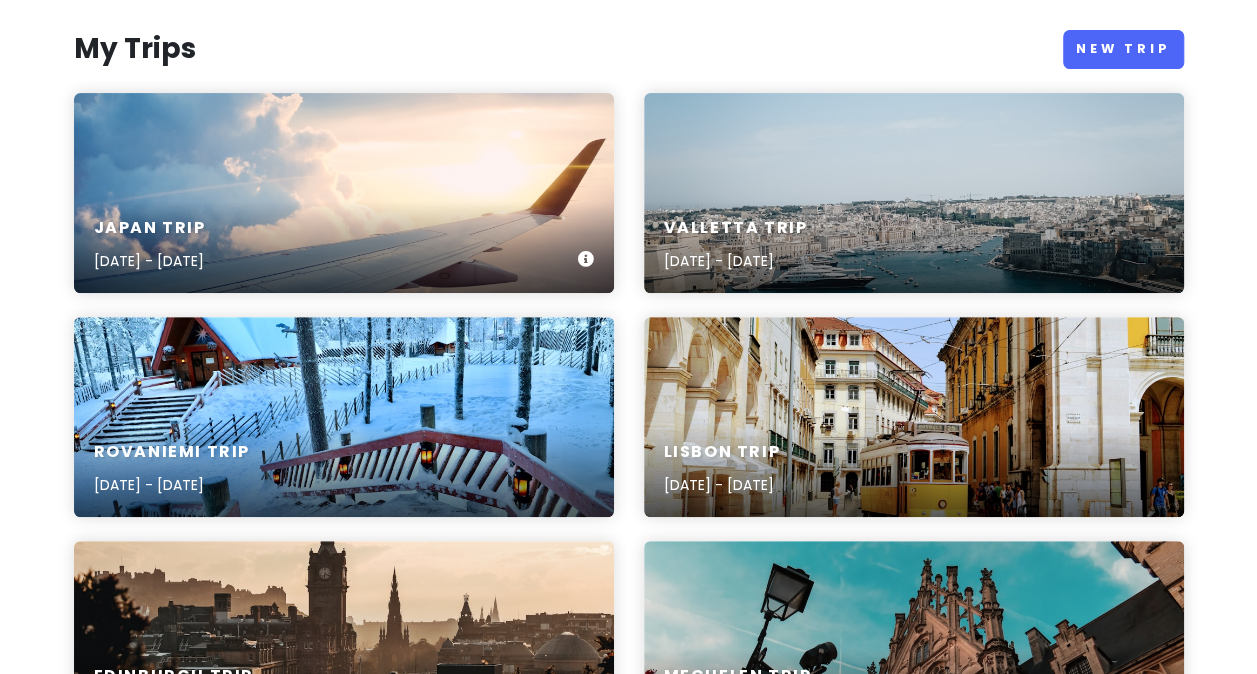 scroll, scrollTop: 219, scrollLeft: 0, axis: vertical 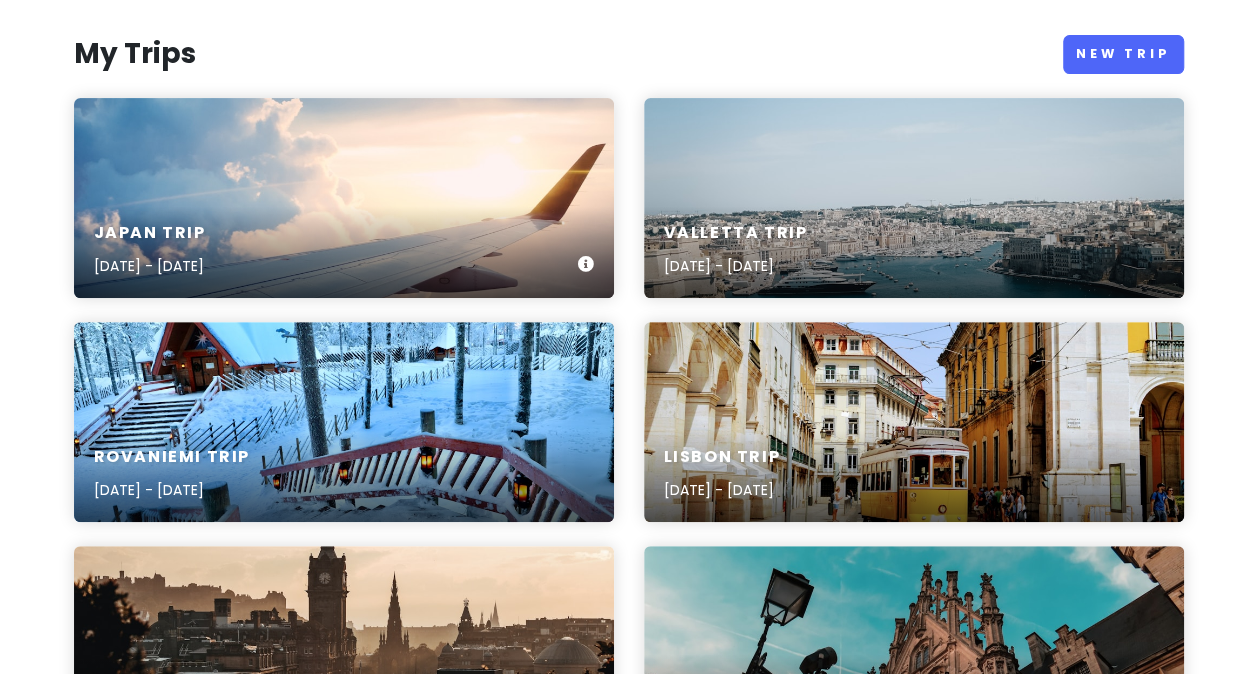 click on "Japan trip [DATE] - [DATE]" at bounding box center [344, 198] 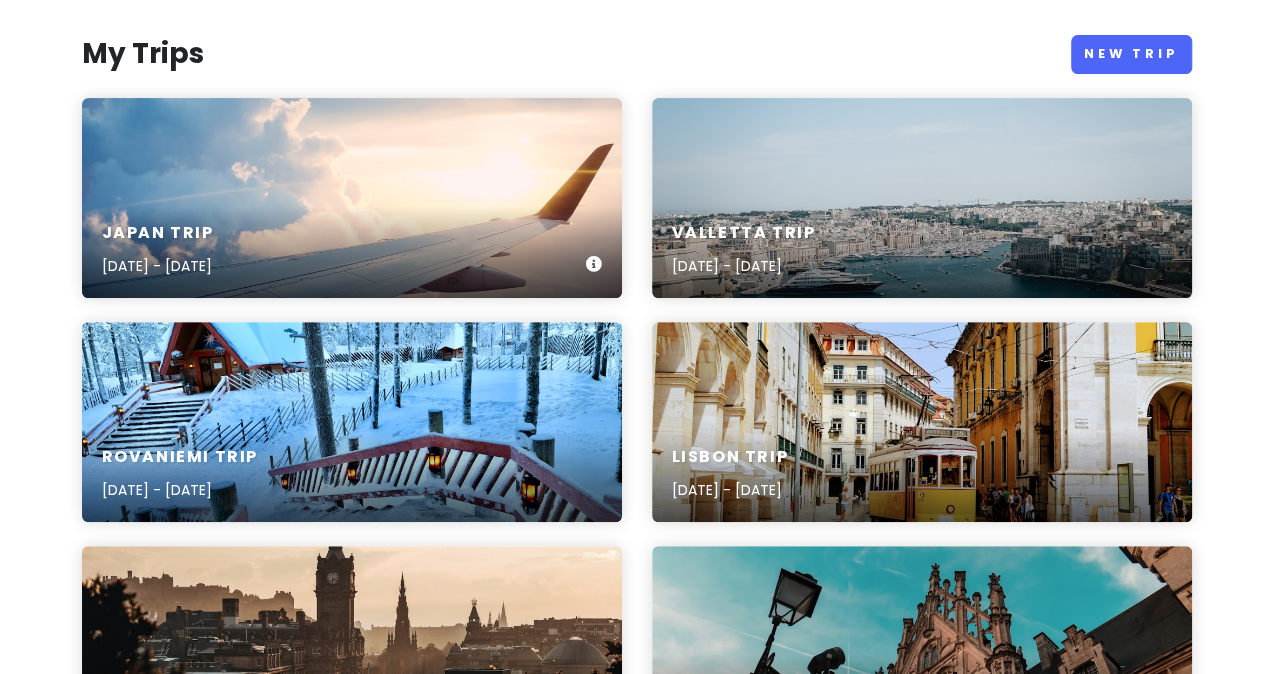 scroll, scrollTop: 0, scrollLeft: 0, axis: both 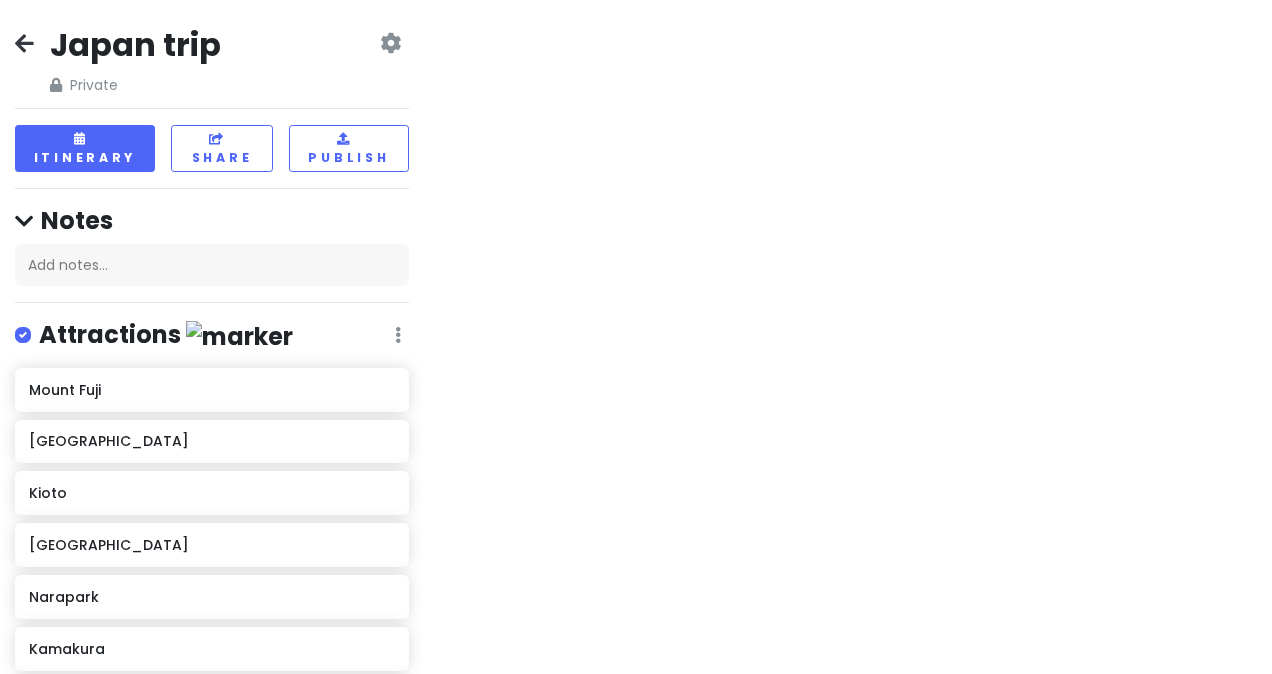 click at bounding box center [390, 44] 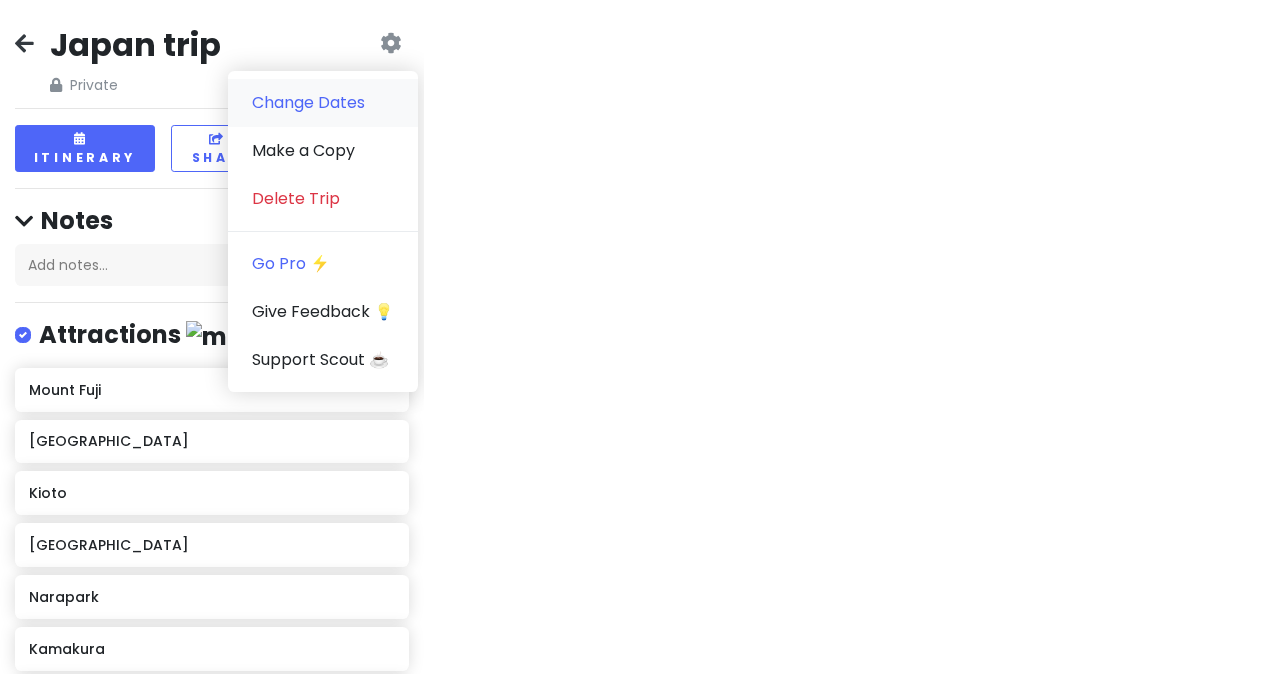click on "Change Dates" at bounding box center [323, 103] 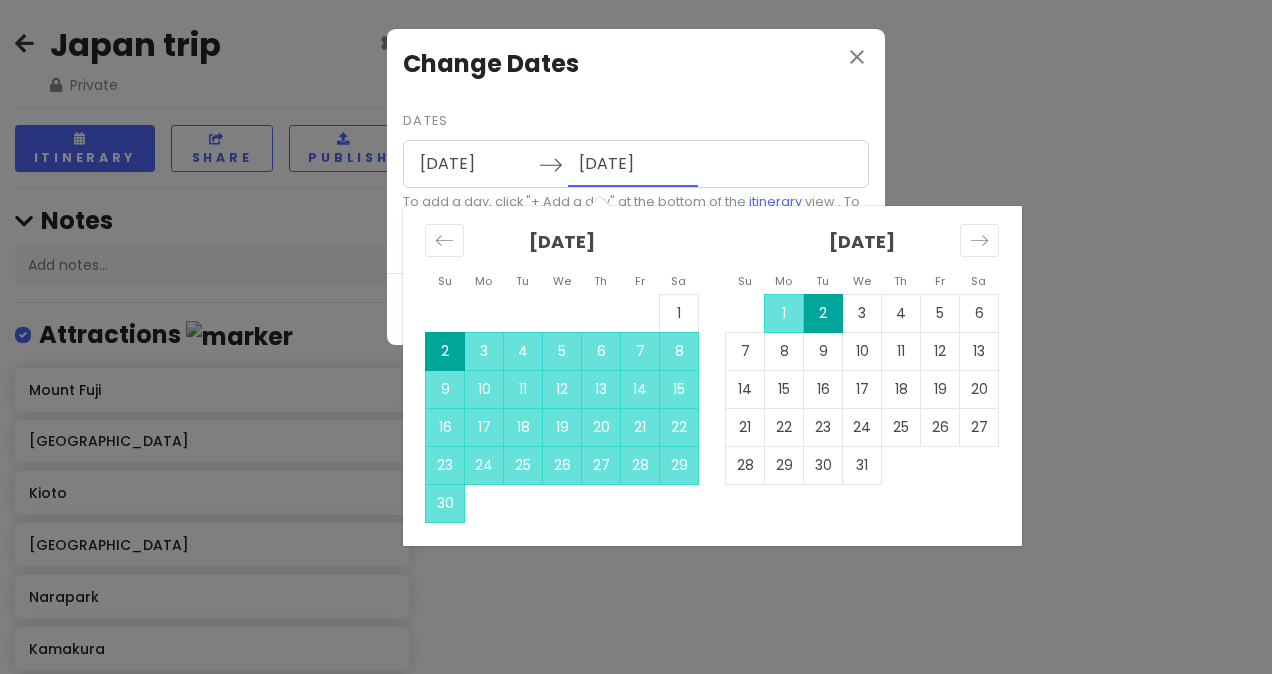 click on "[DATE]" at bounding box center (633, 164) 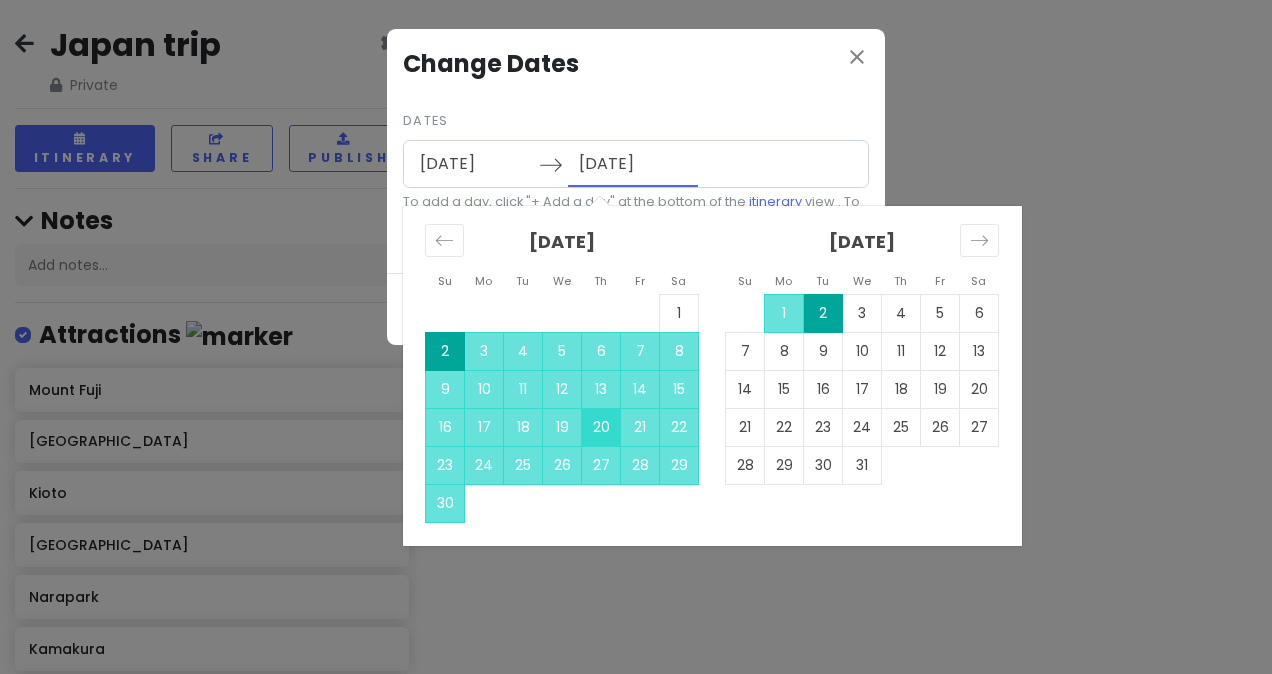 click on "20" at bounding box center [601, 427] 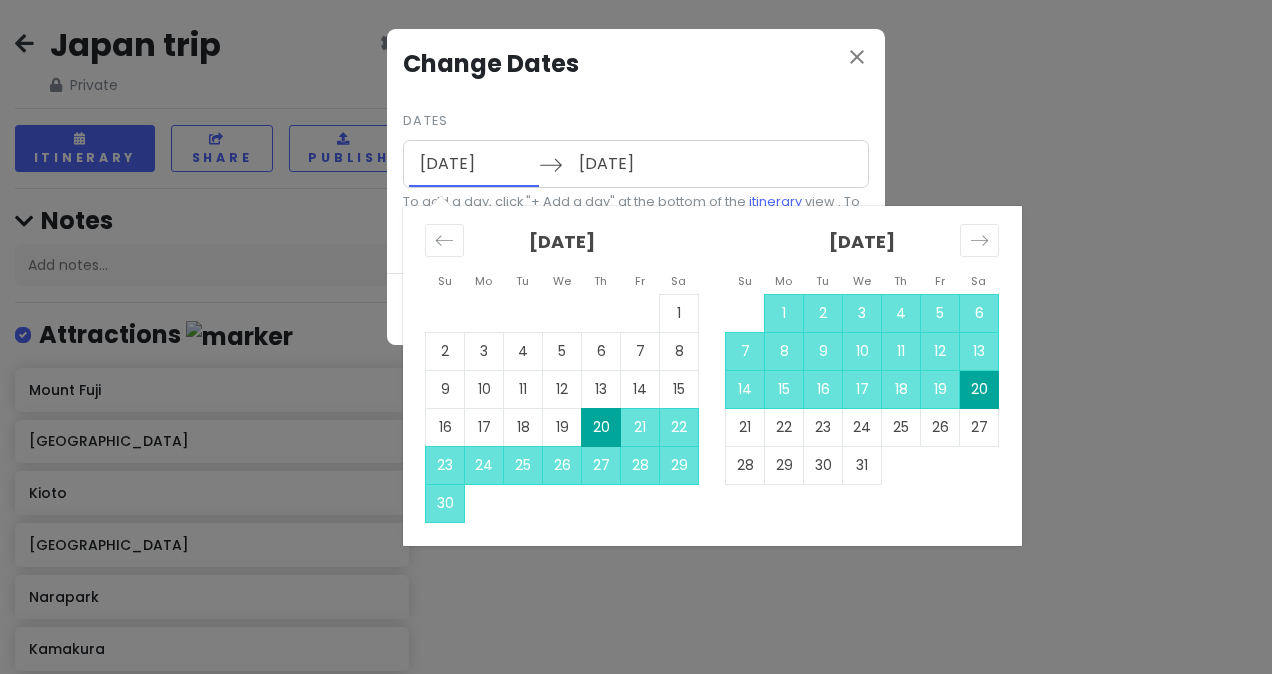 click on "11/20/2025" at bounding box center (474, 164) 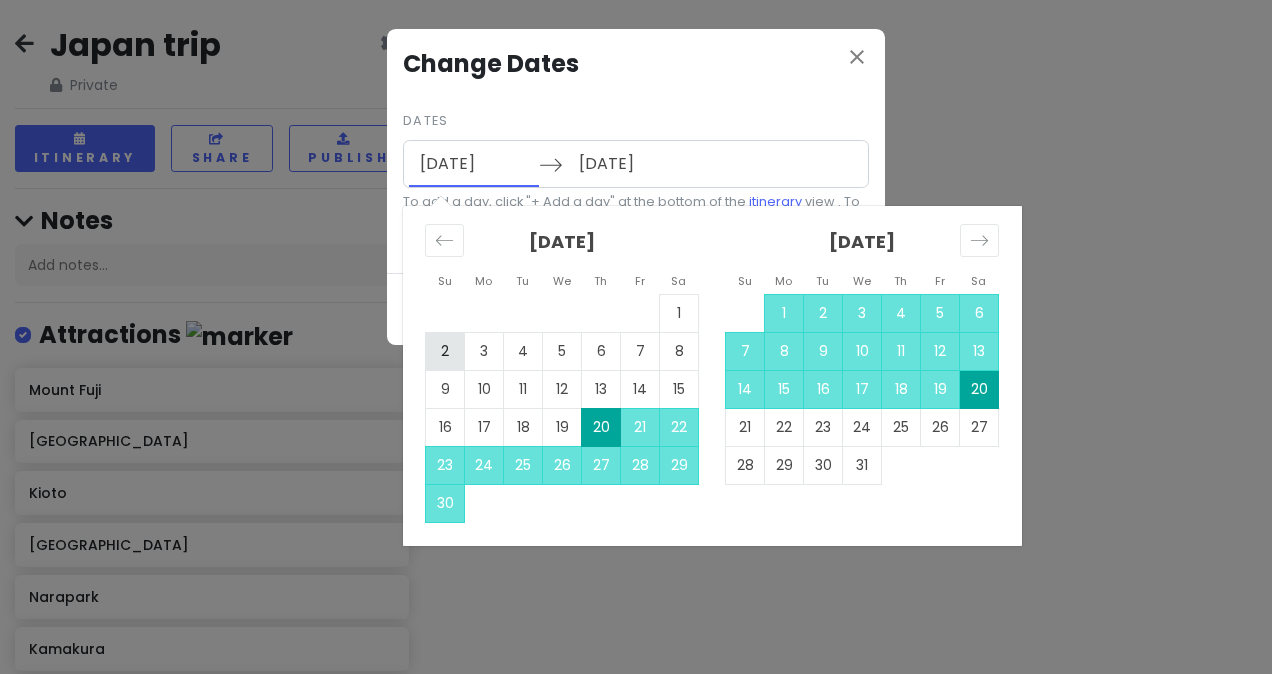 click on "2" at bounding box center (445, 351) 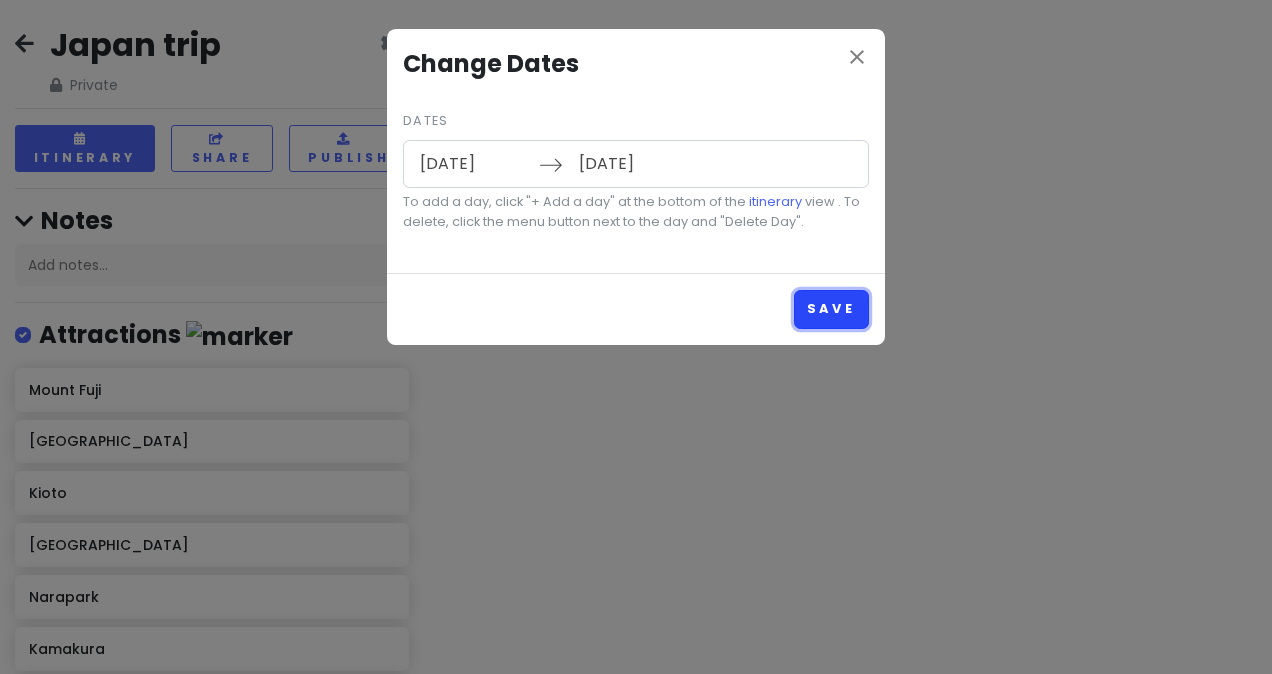 click on "Save" at bounding box center (831, 309) 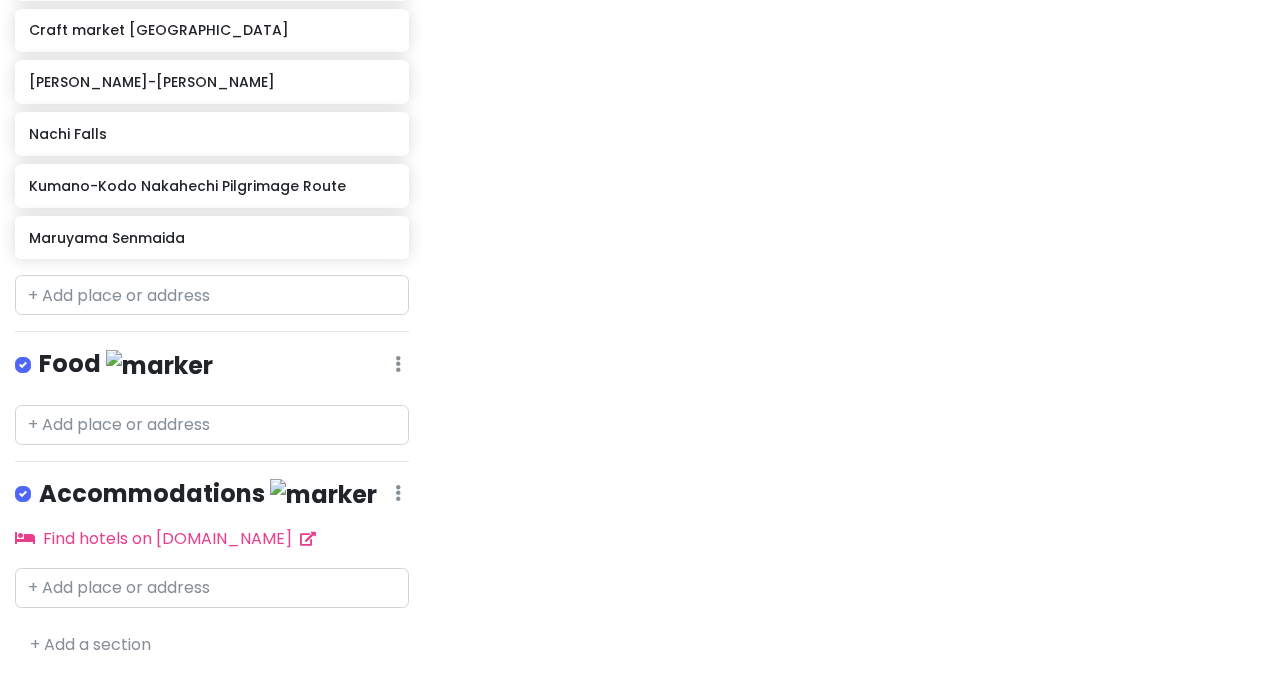 scroll, scrollTop: 0, scrollLeft: 0, axis: both 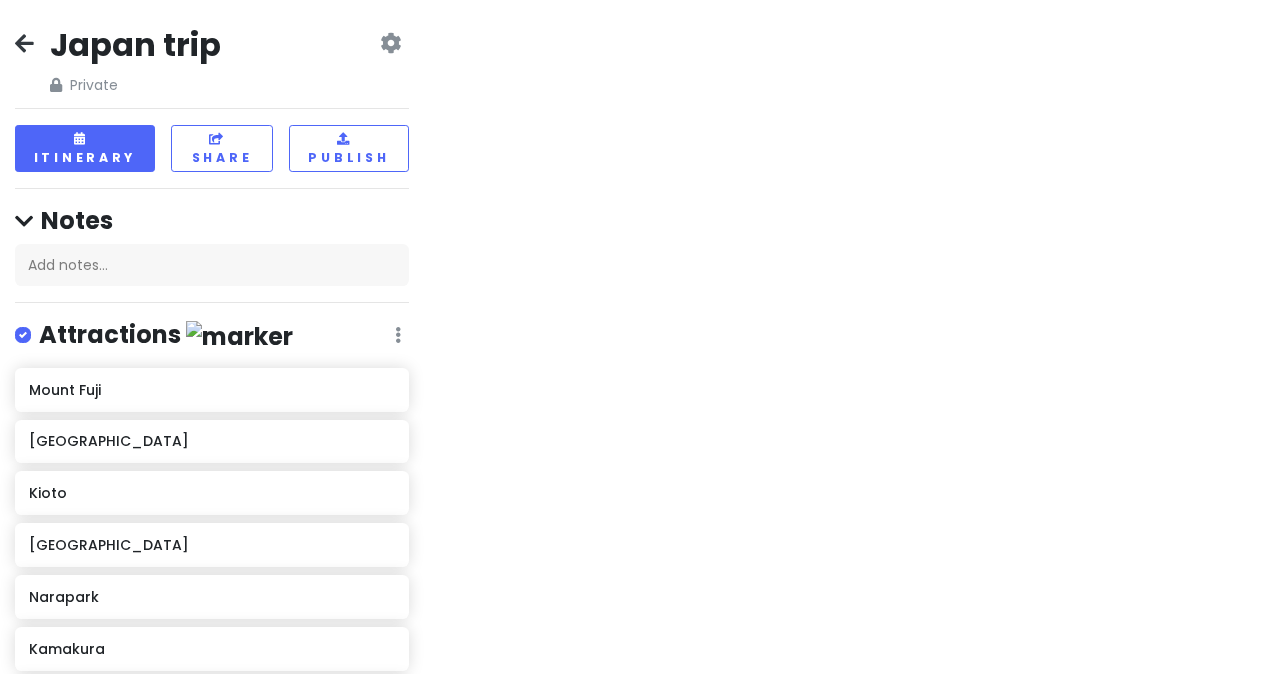 click at bounding box center [390, 43] 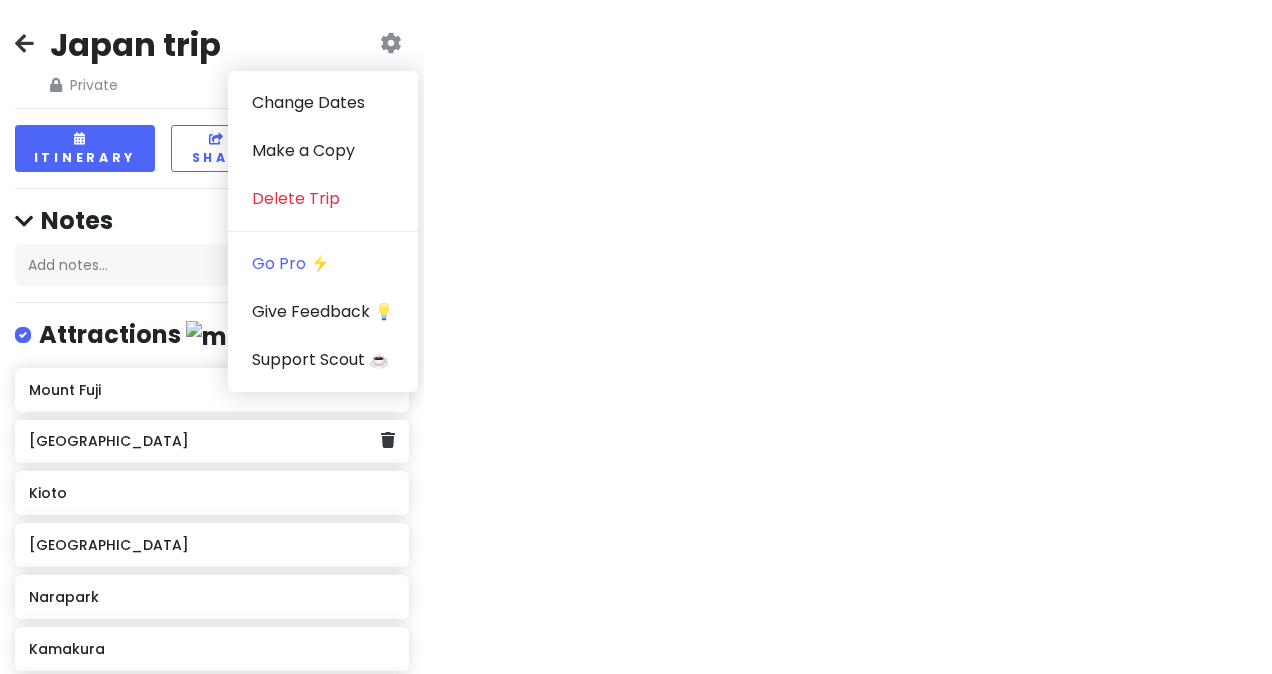 click on "[GEOGRAPHIC_DATA]" at bounding box center [212, 442] 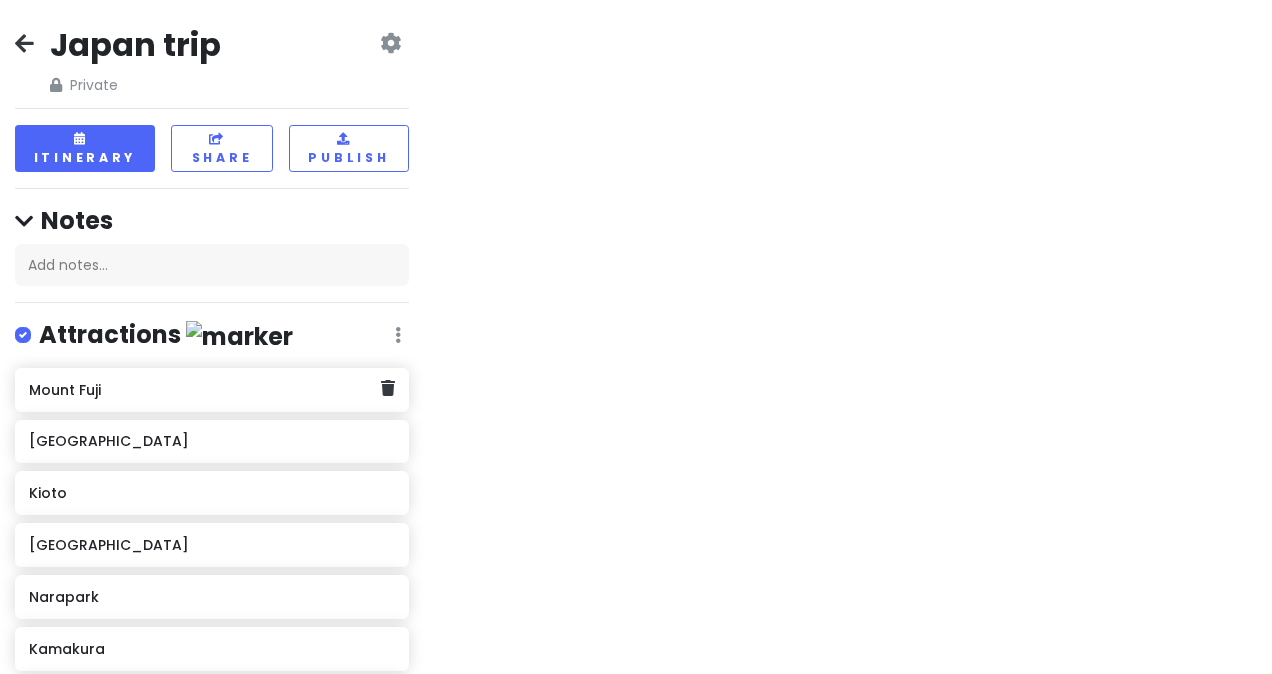 click on "Mount Fuji" at bounding box center [212, 390] 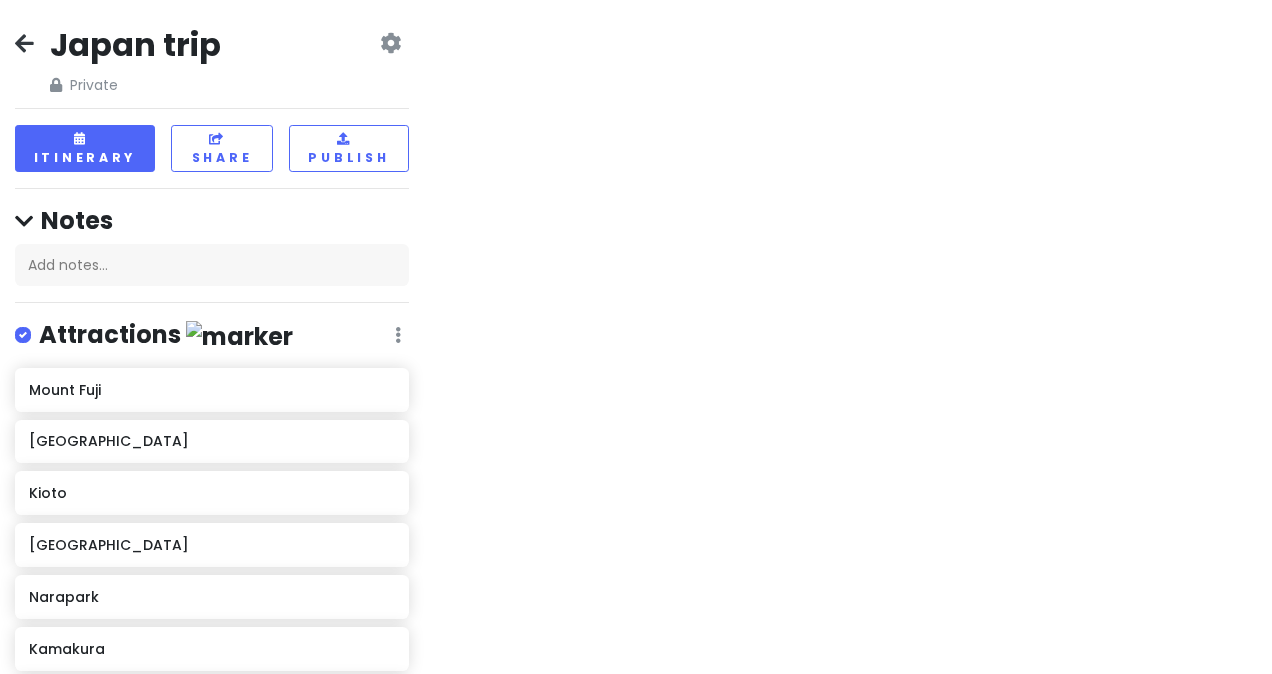 click at bounding box center [848, 337] 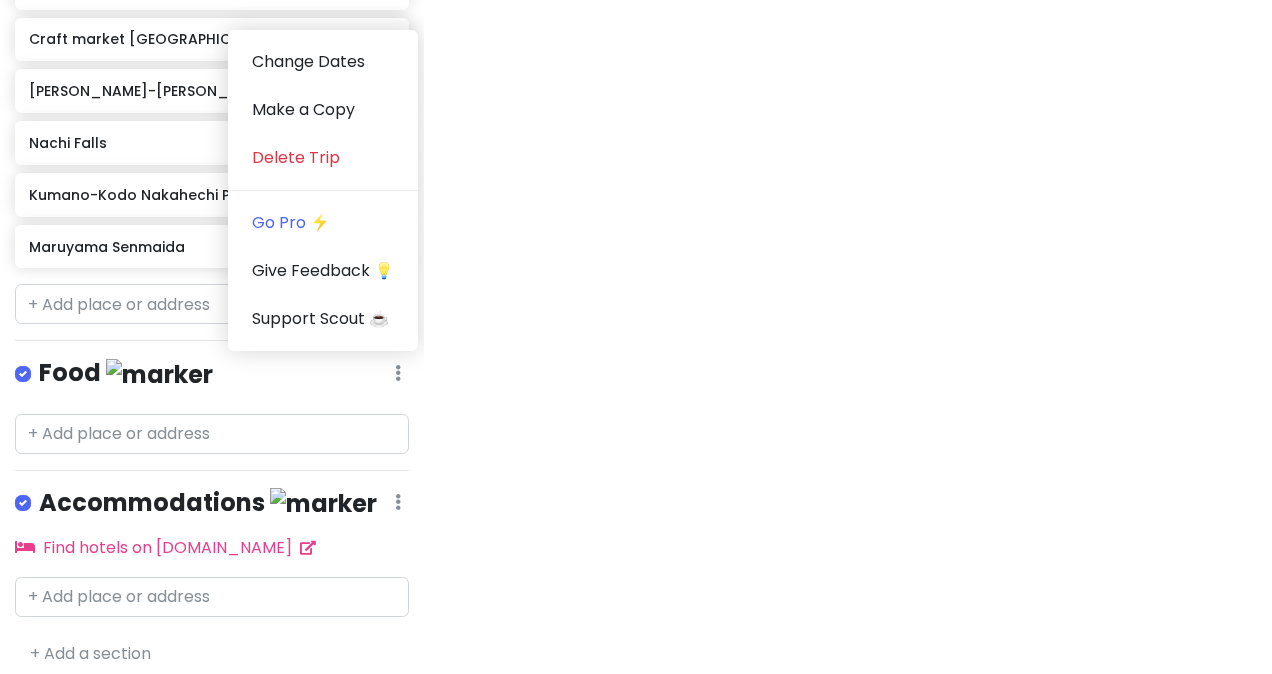 scroll, scrollTop: 1136, scrollLeft: 0, axis: vertical 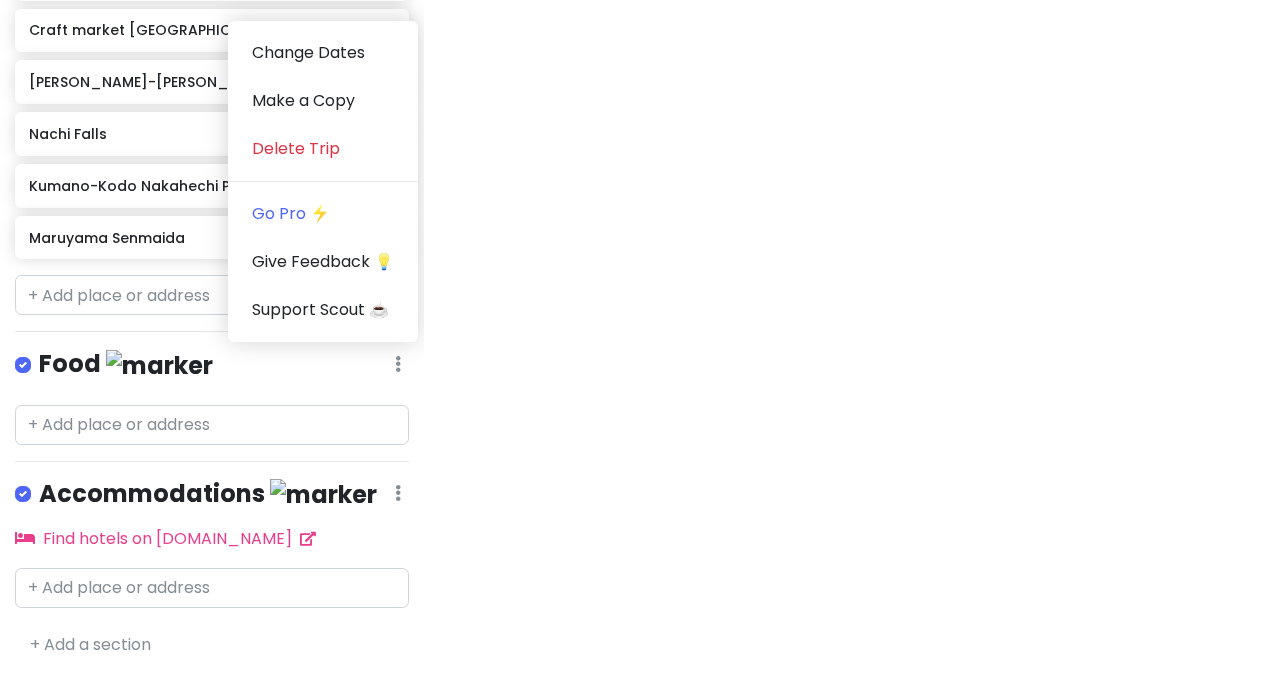 click at bounding box center (848, 337) 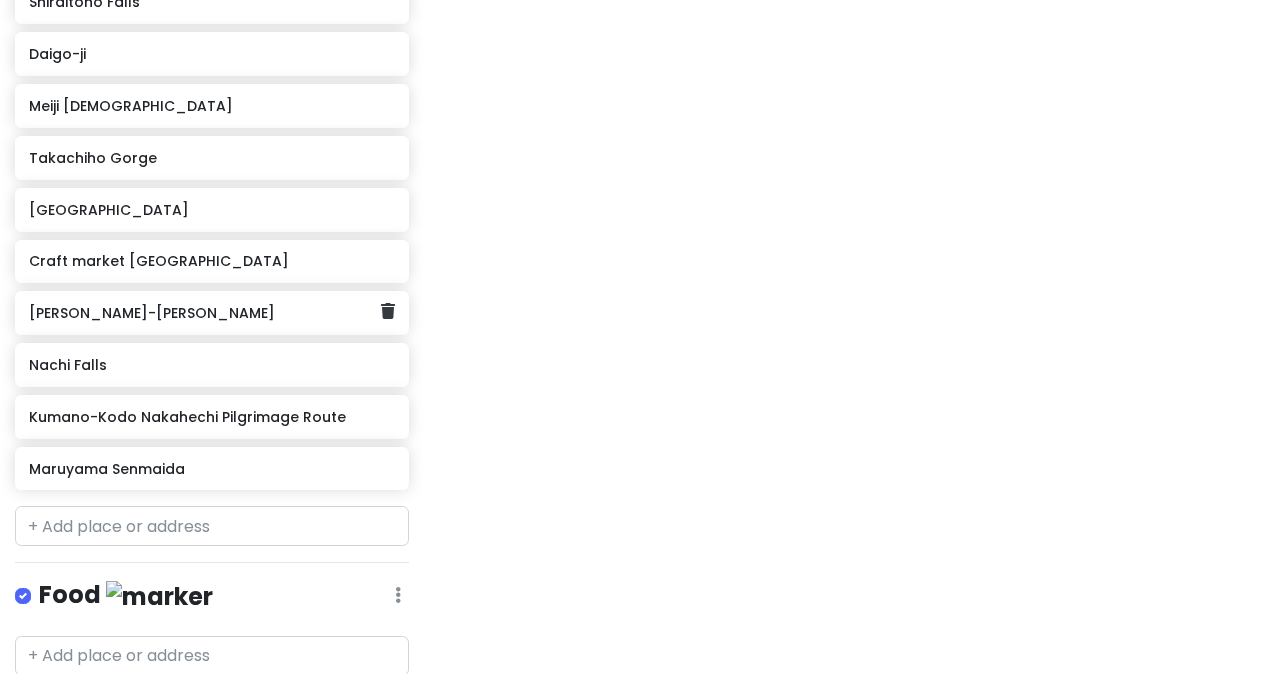 scroll, scrollTop: 904, scrollLeft: 0, axis: vertical 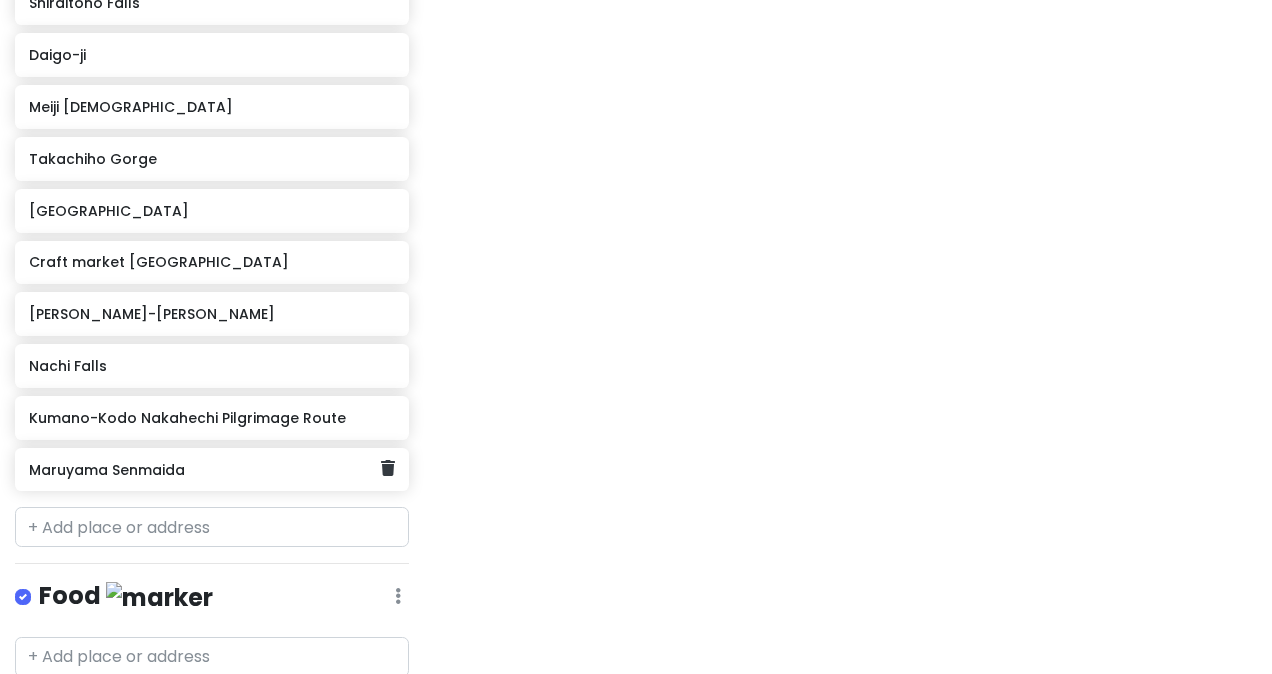 click on "Maruyama Senmaida" 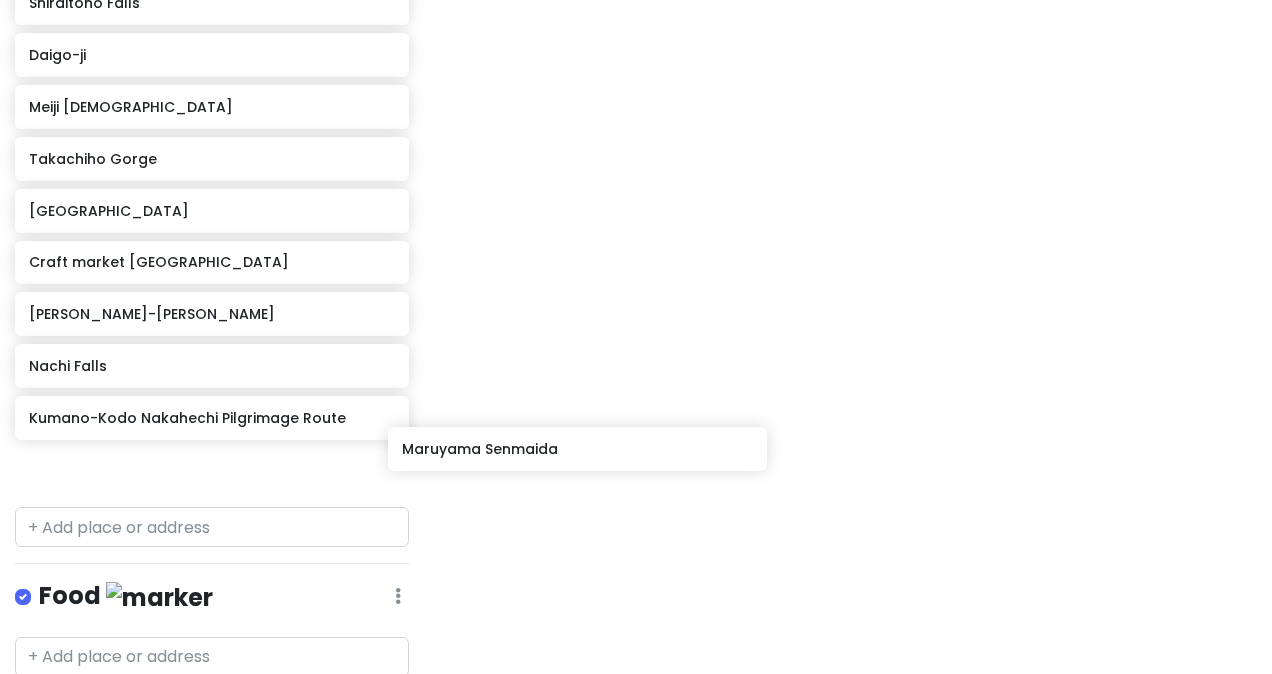 drag, startPoint x: 180, startPoint y: 473, endPoint x: 553, endPoint y: 455, distance: 373.43405 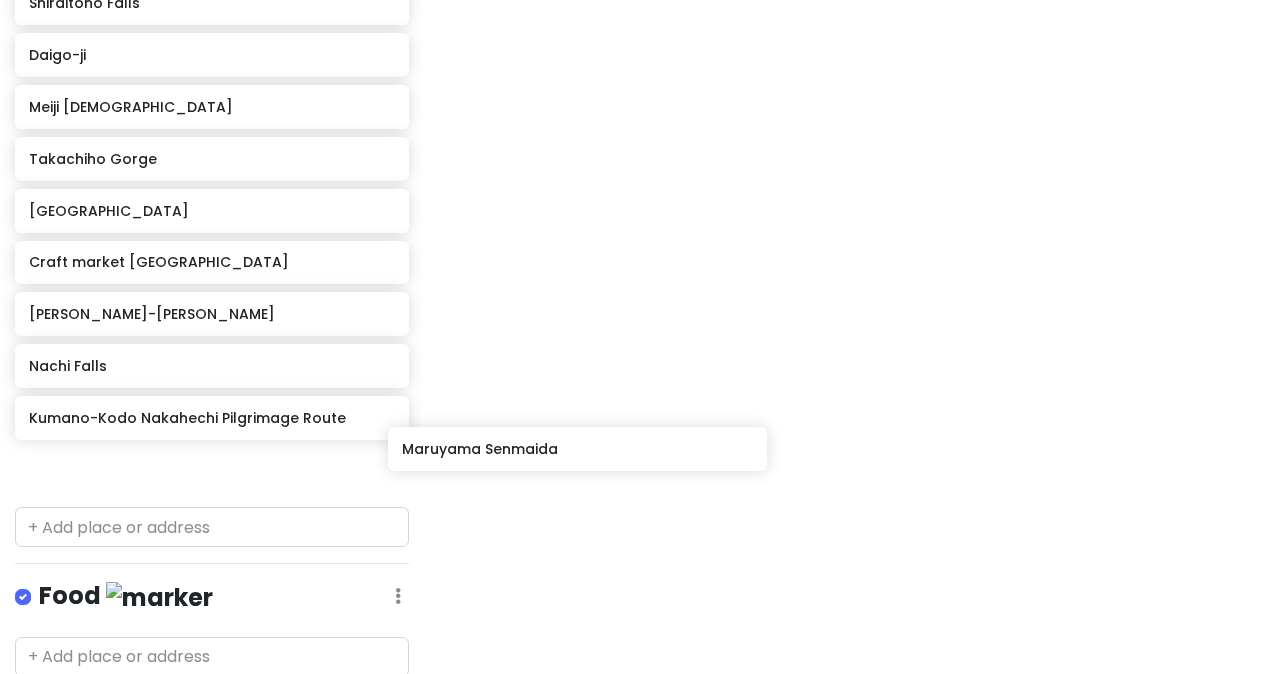 click on "Japan trip Private Change Dates Make a Copy Delete Trip Go Pro ⚡️ Give Feedback 💡 Support Scout ☕️ Itinerary Share Publish Notes Add notes... Attractions   Edit Reorder Delete List Mount Fuji Tokio Kioto Osaka Narapark Kamakura Koyasan Kumano Arashiyama Nakaoshitacho Jigokudani Valley Shiraitono Falls Daigo-ji Meiji Shrine Takachiho Gorge Nagano Craft market kyoto Fushimi Inari-taisha Nachi Falls Kumano-Kodo Nakahechi Pilgrimage Route Maruyama Senmaida Food   Edit Reorder Delete List Accommodations   Edit Reorder Delete List Find hotels on Booking.com + Add a section" at bounding box center [636, 337] 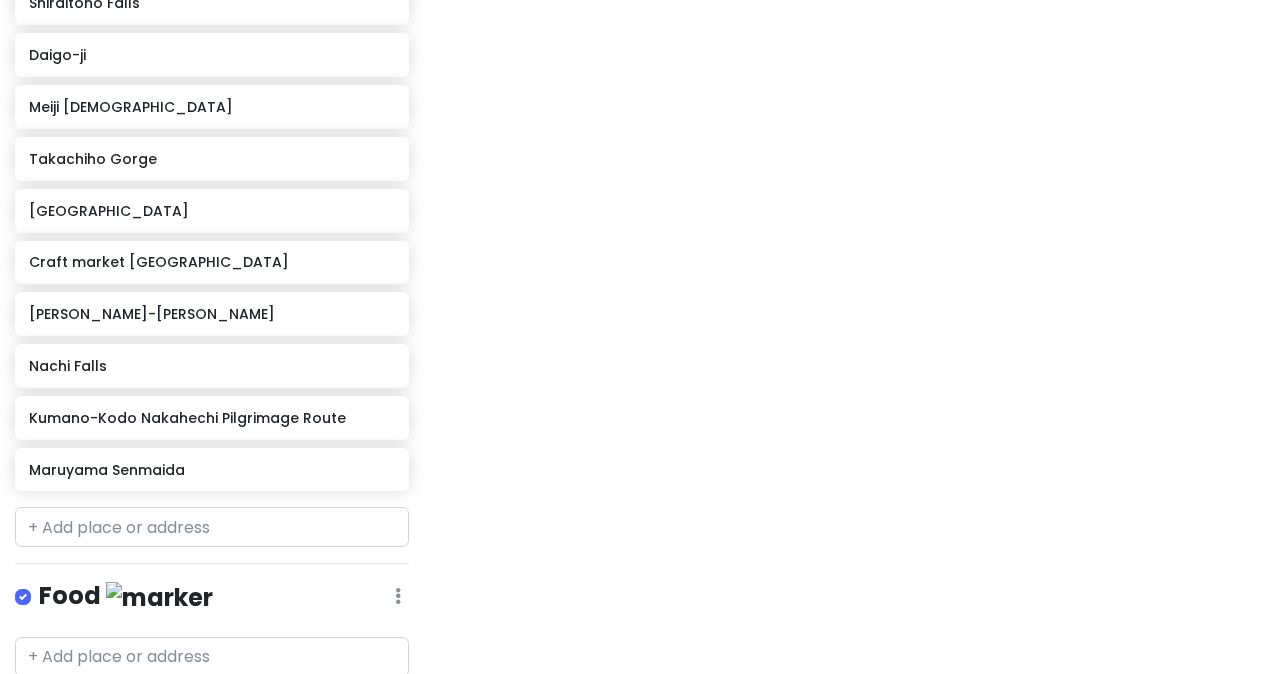 click at bounding box center (848, 337) 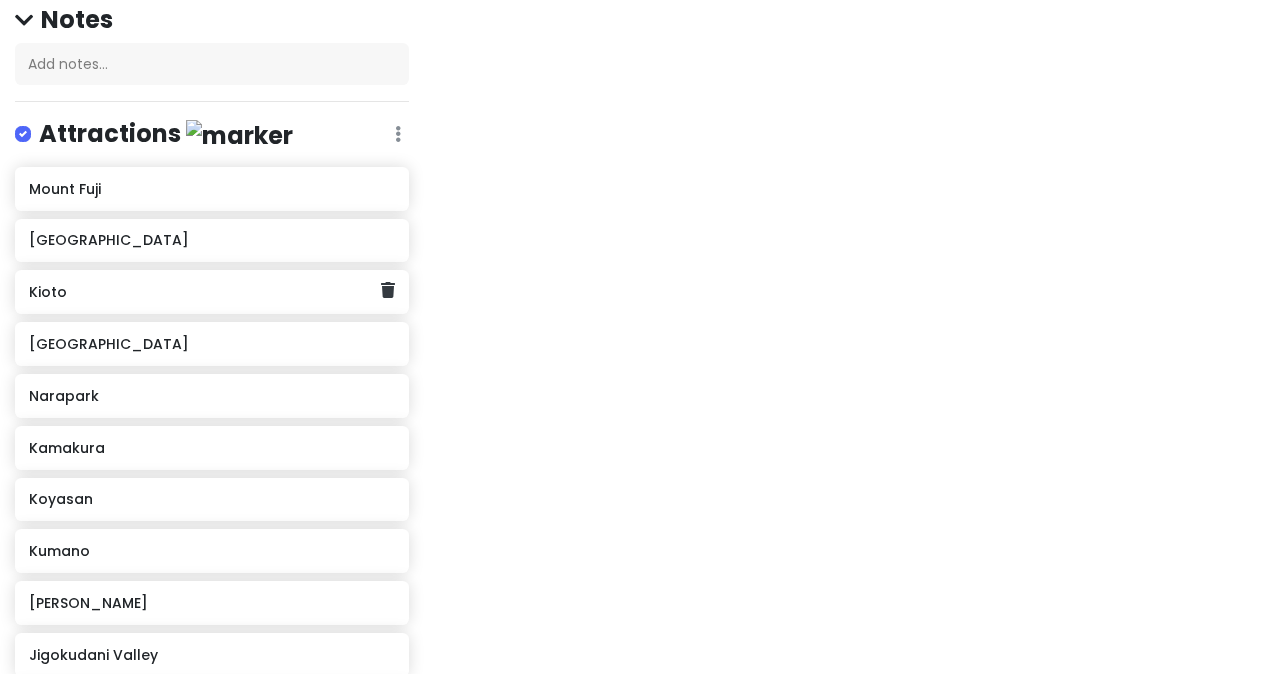 scroll, scrollTop: 0, scrollLeft: 0, axis: both 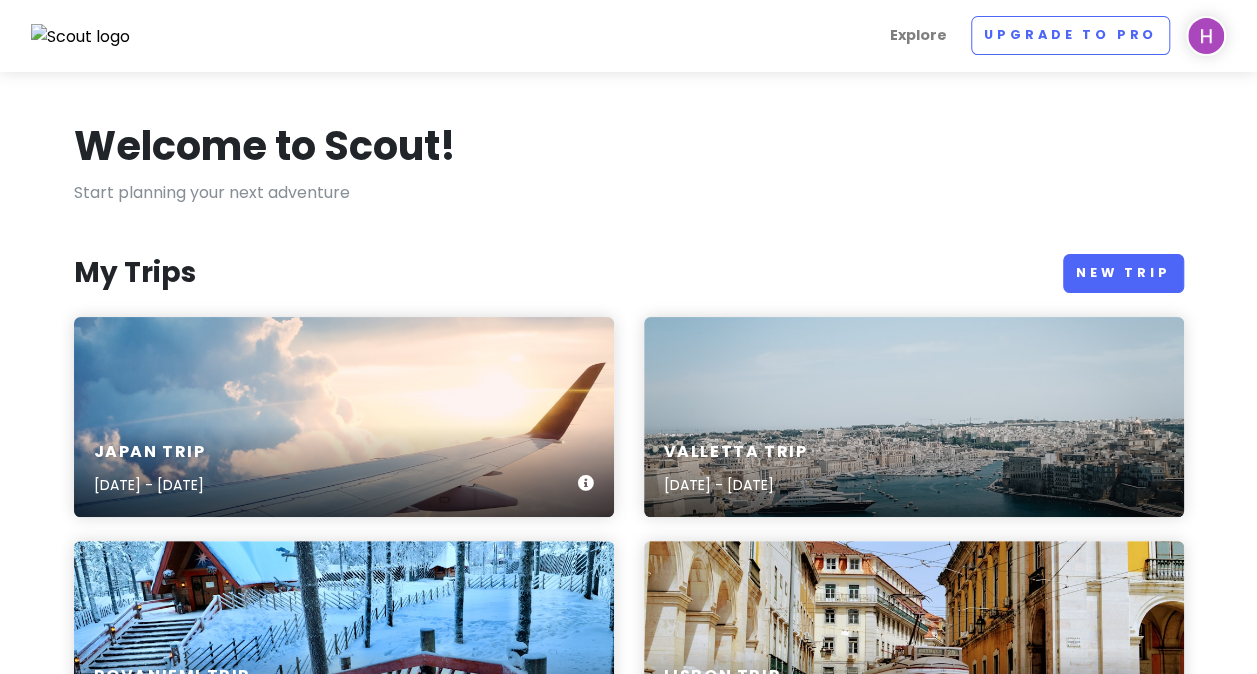 click on "Japan trip [DATE] - [DATE]" at bounding box center (344, 469) 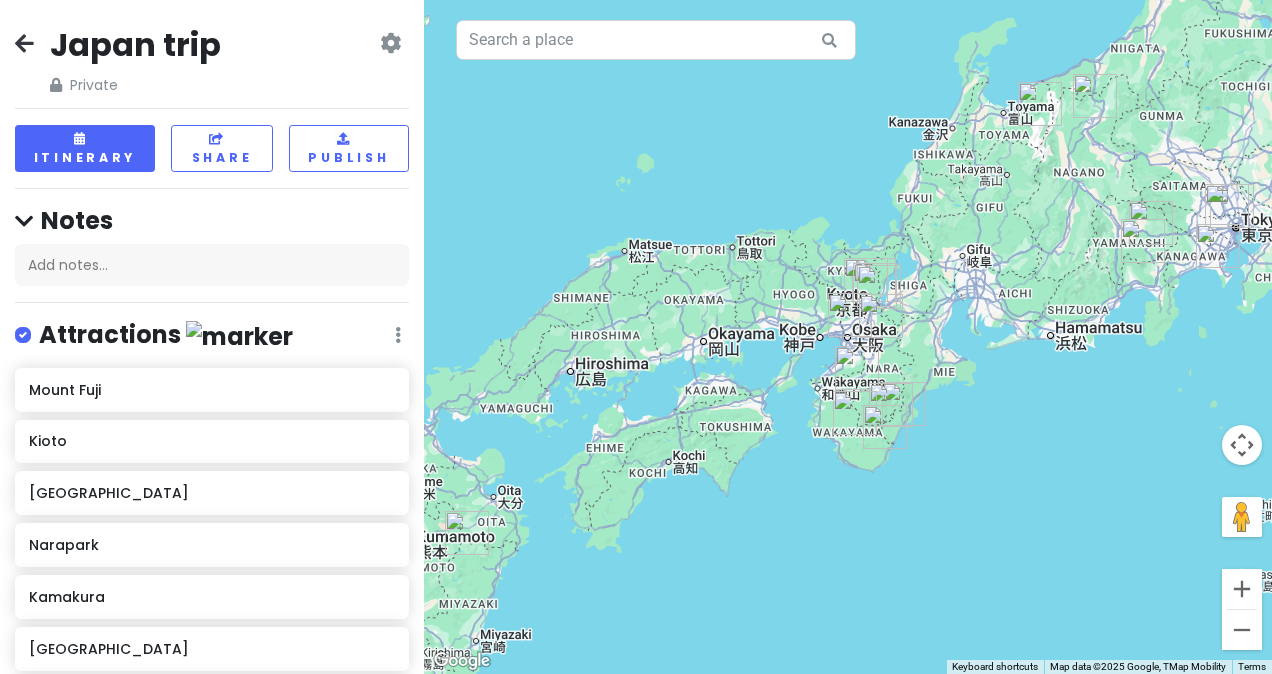 click at bounding box center (390, 43) 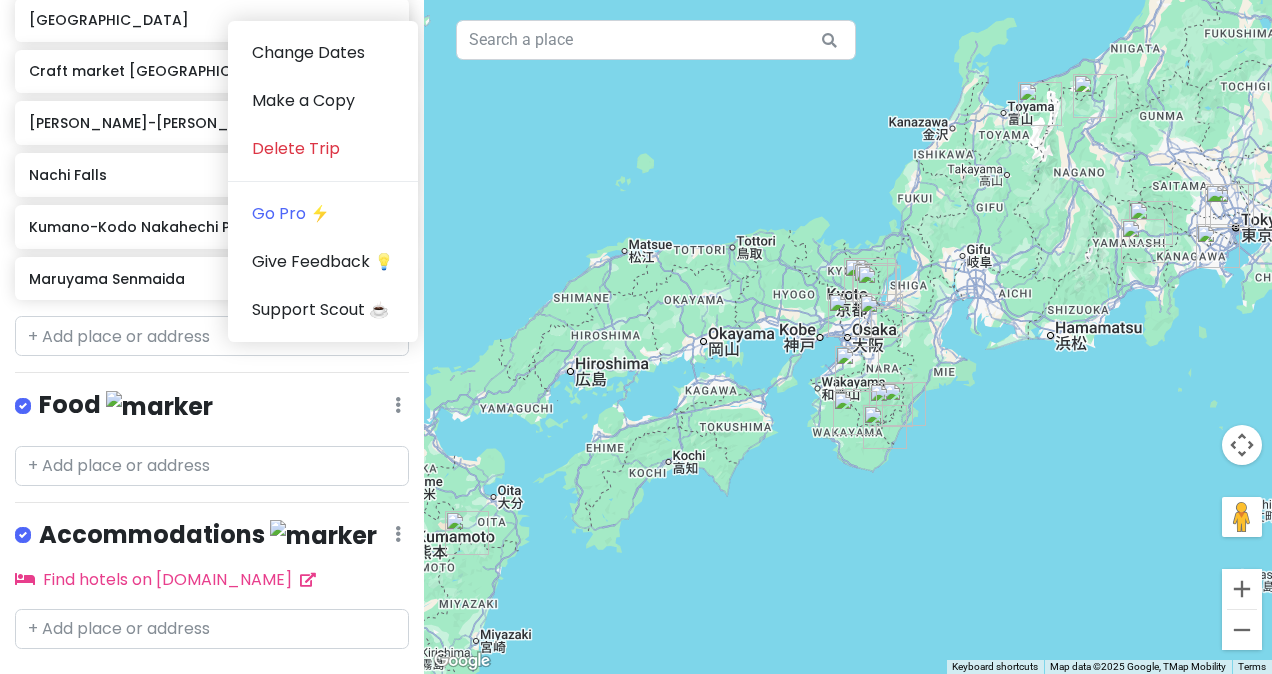 scroll, scrollTop: 1136, scrollLeft: 0, axis: vertical 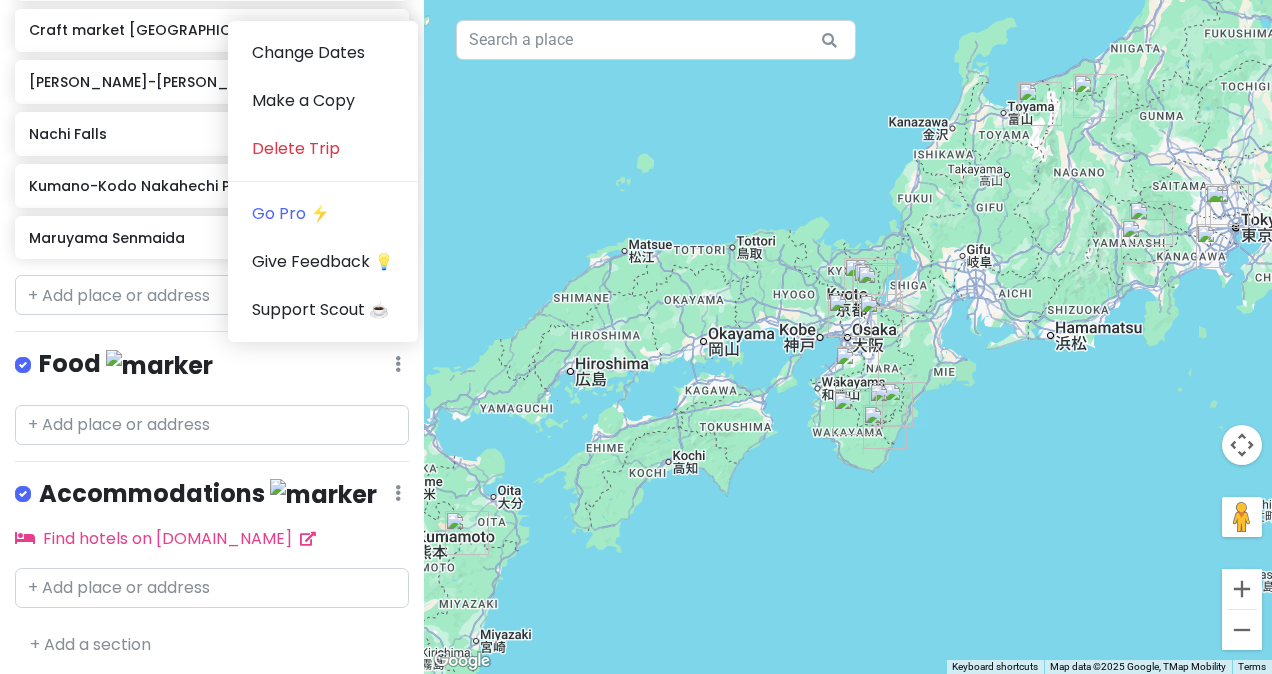 click on "To navigate, press the arrow keys." at bounding box center (848, 337) 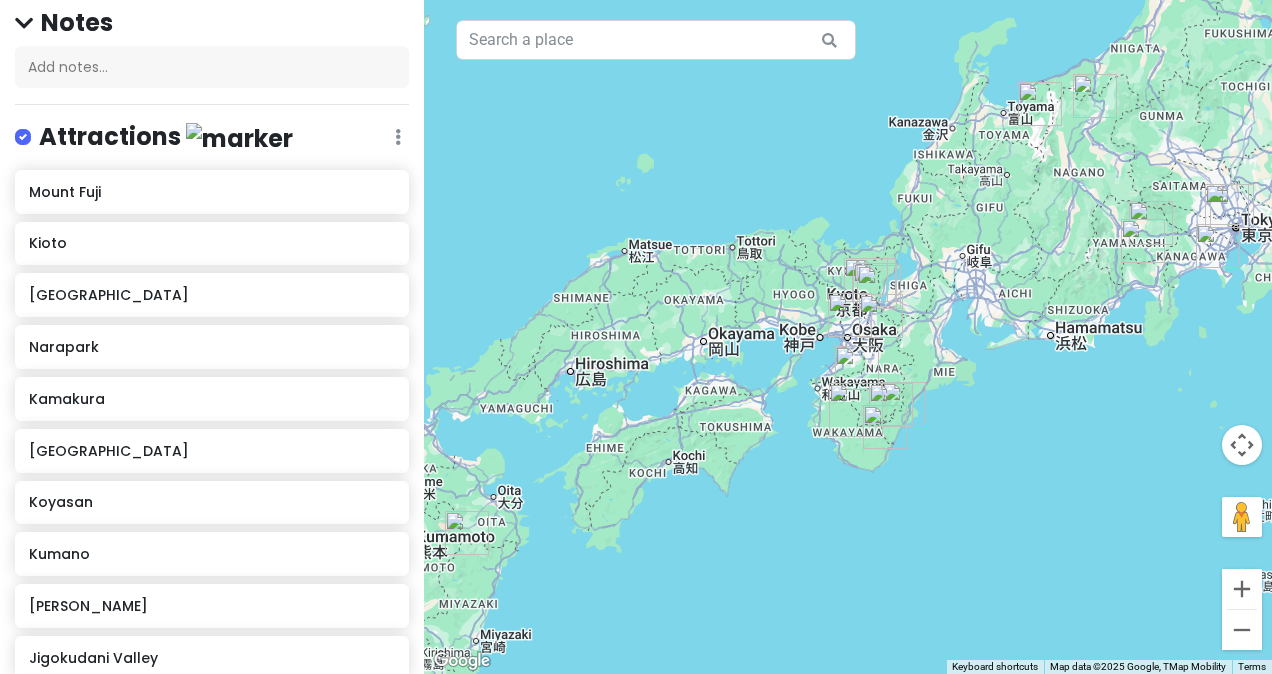 scroll, scrollTop: 0, scrollLeft: 0, axis: both 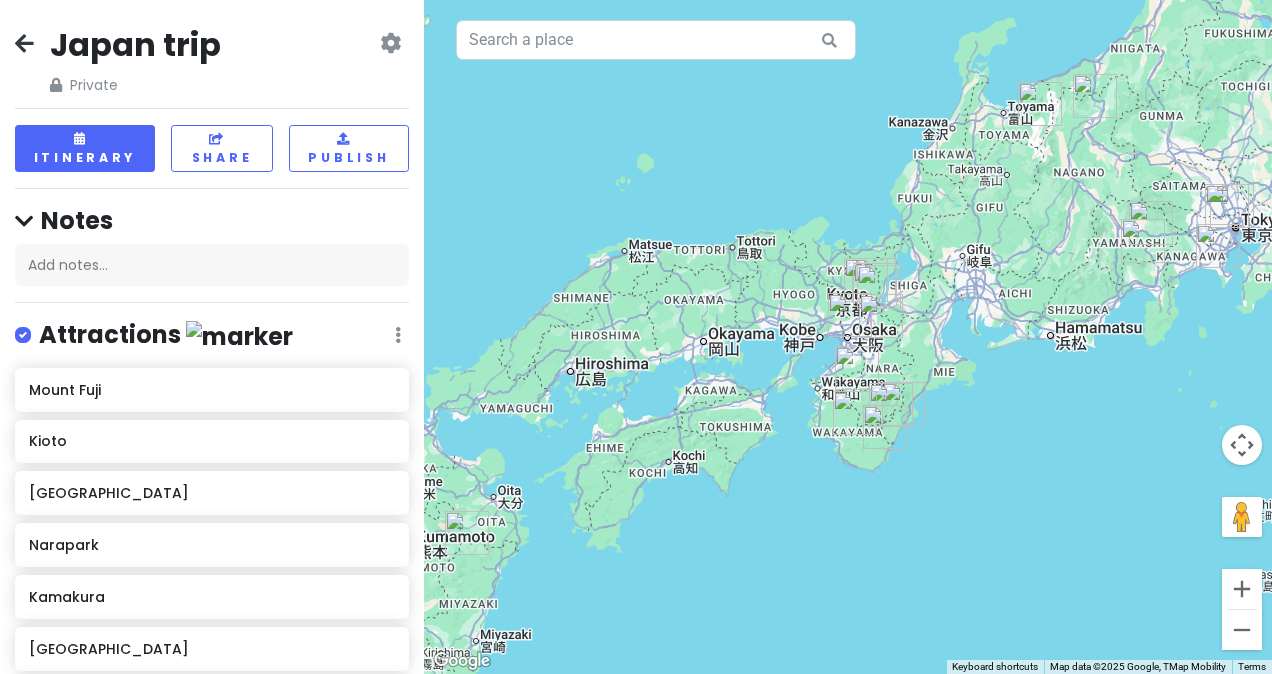 click at bounding box center [390, 43] 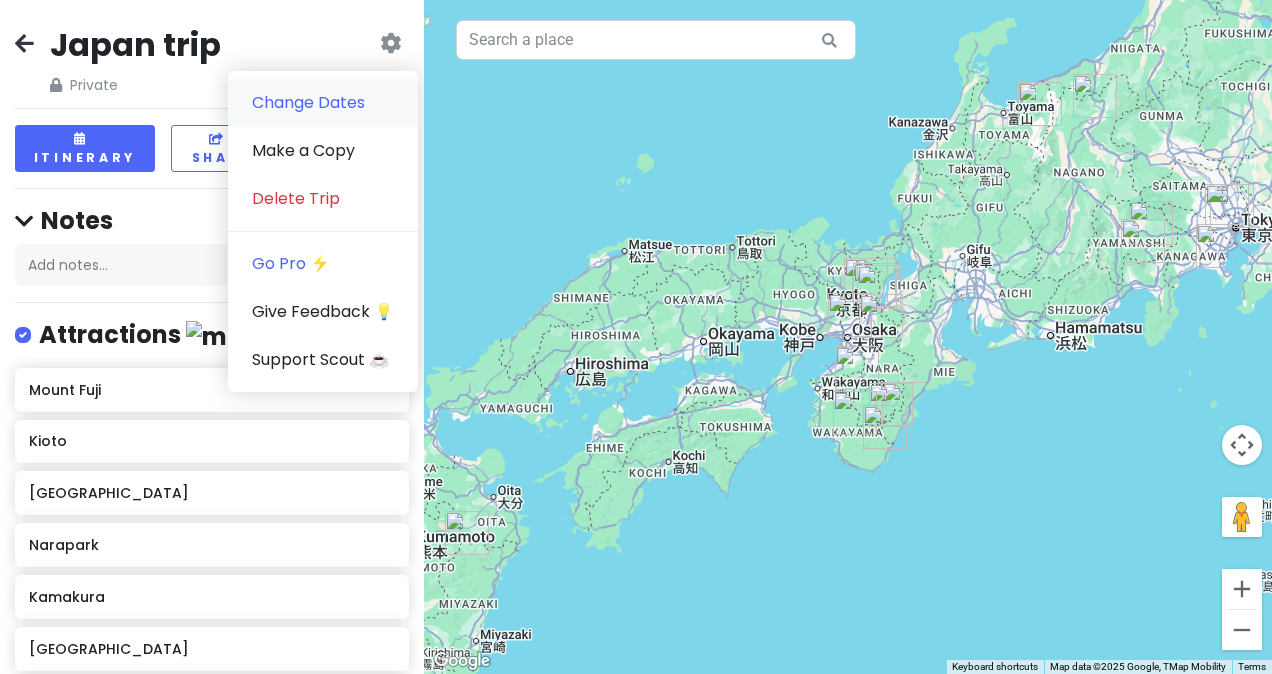 click on "Change Dates" at bounding box center [323, 103] 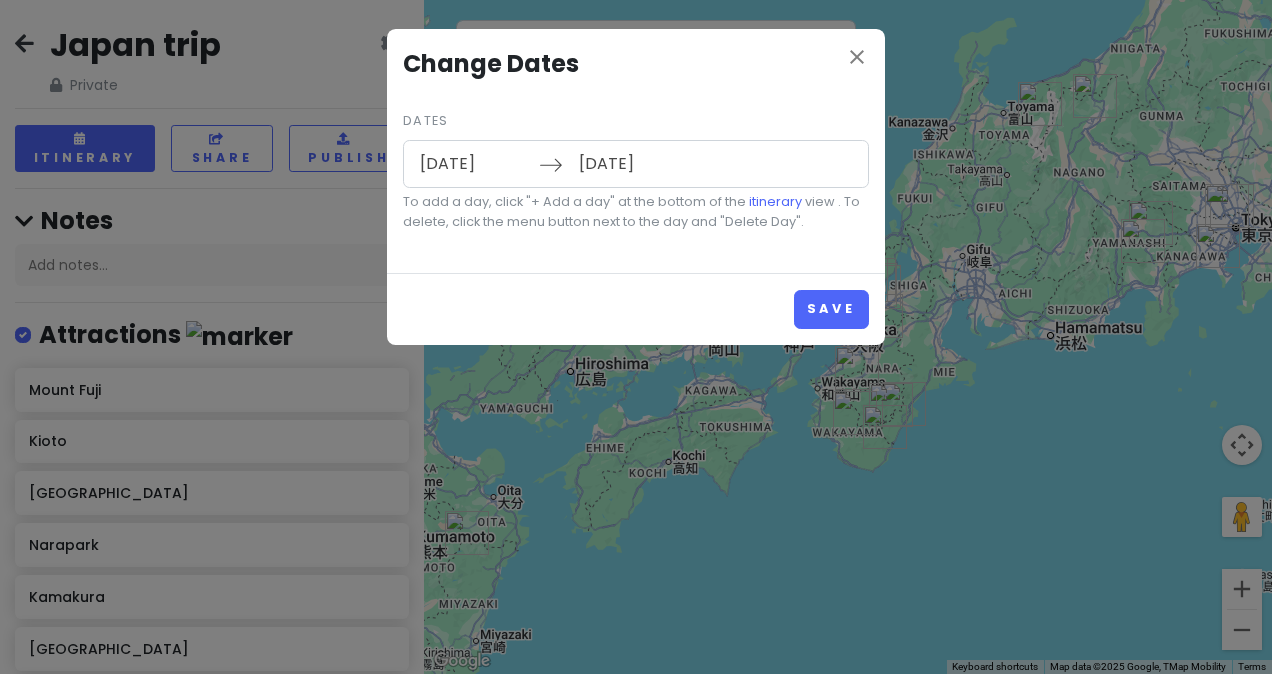 click on "[DATE]" at bounding box center [474, 164] 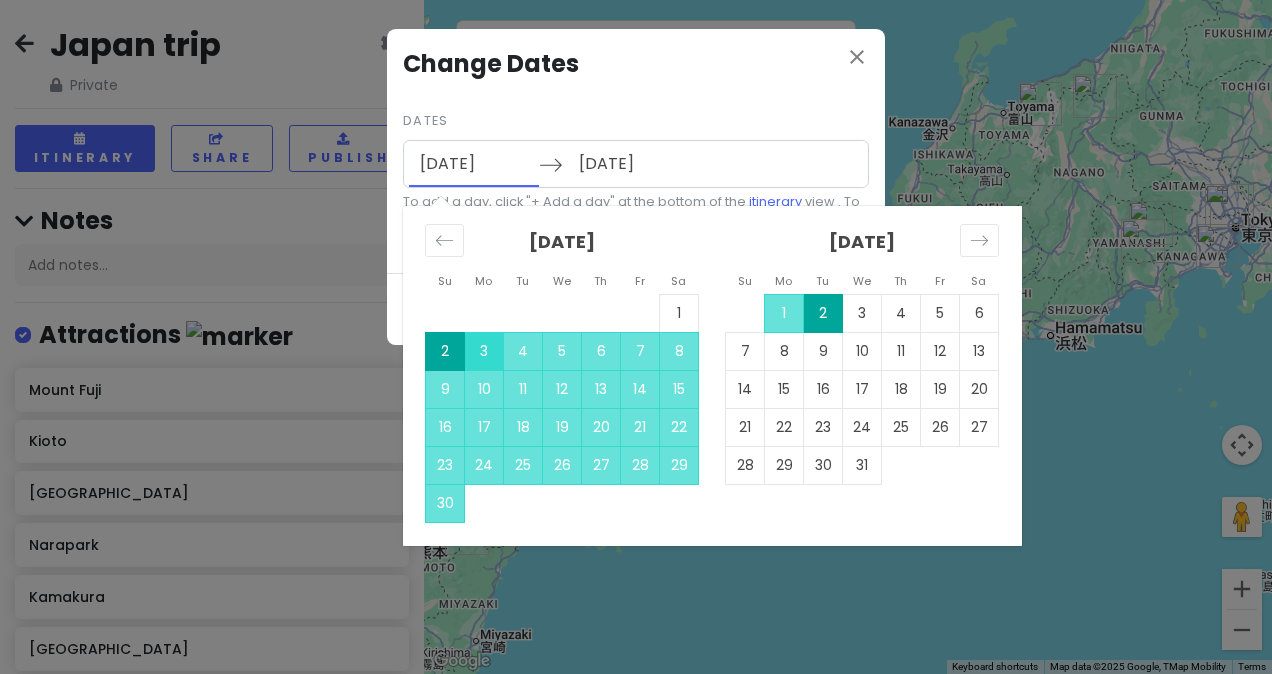 click on "3" at bounding box center (484, 351) 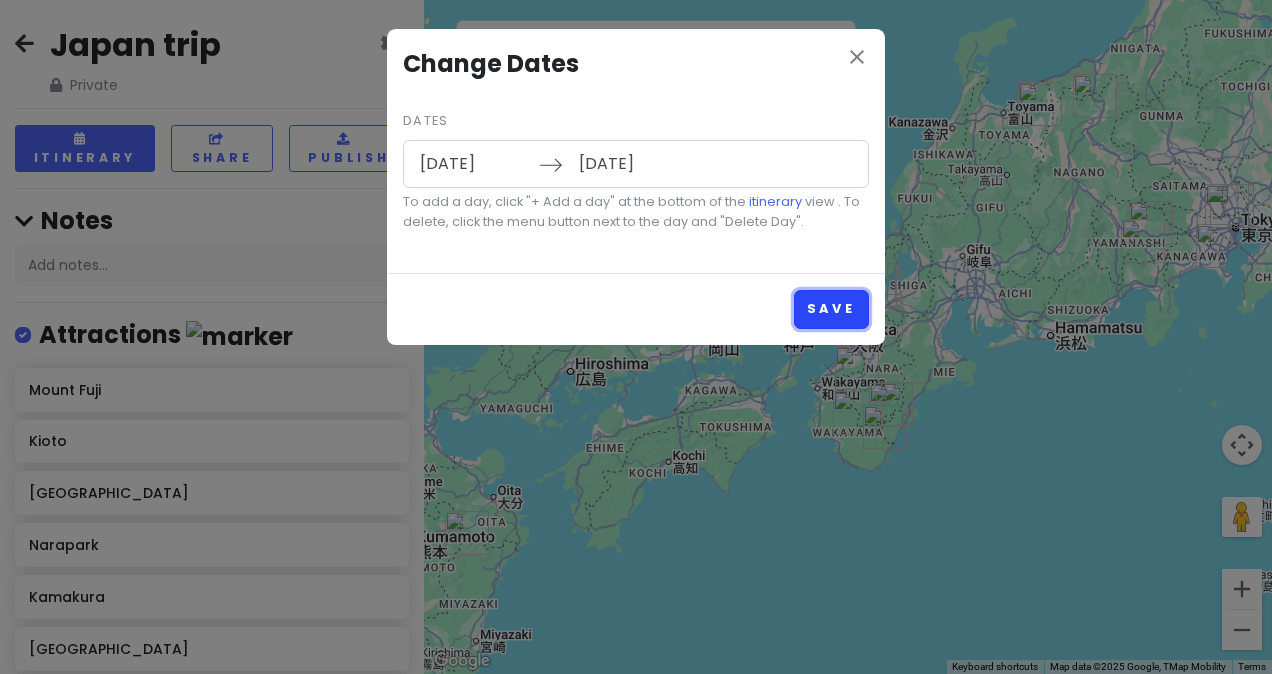 click on "Save" at bounding box center [831, 309] 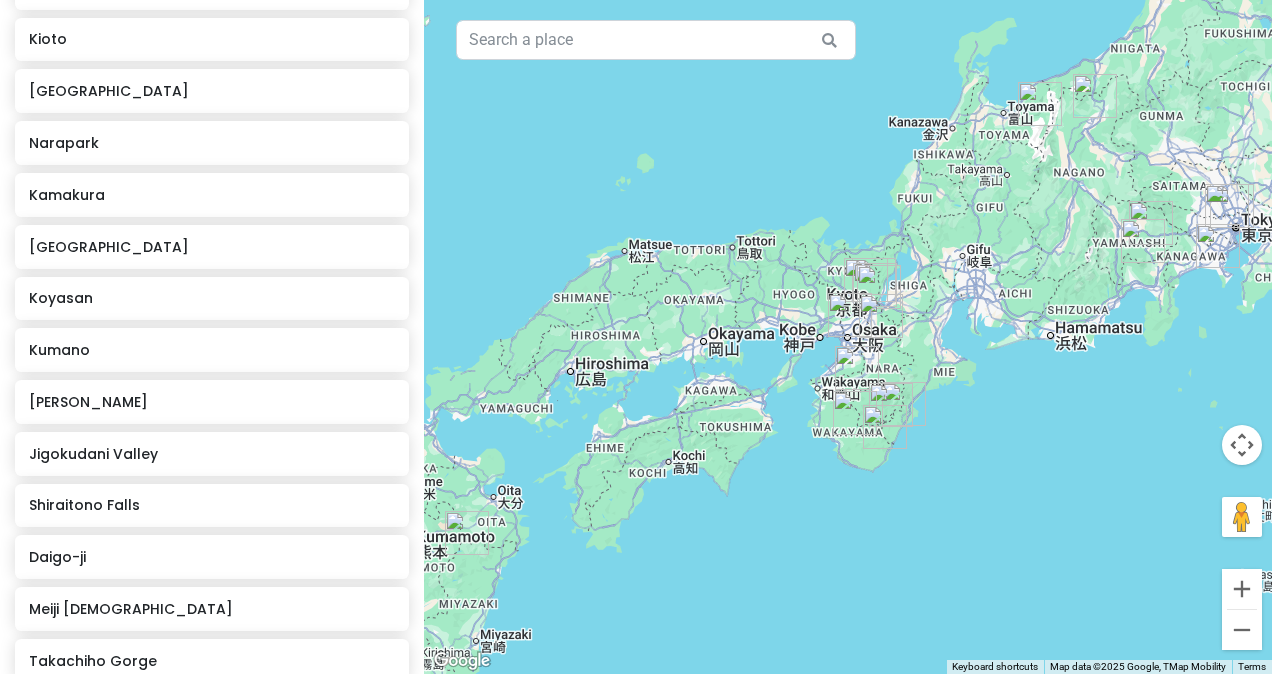 scroll, scrollTop: 1136, scrollLeft: 0, axis: vertical 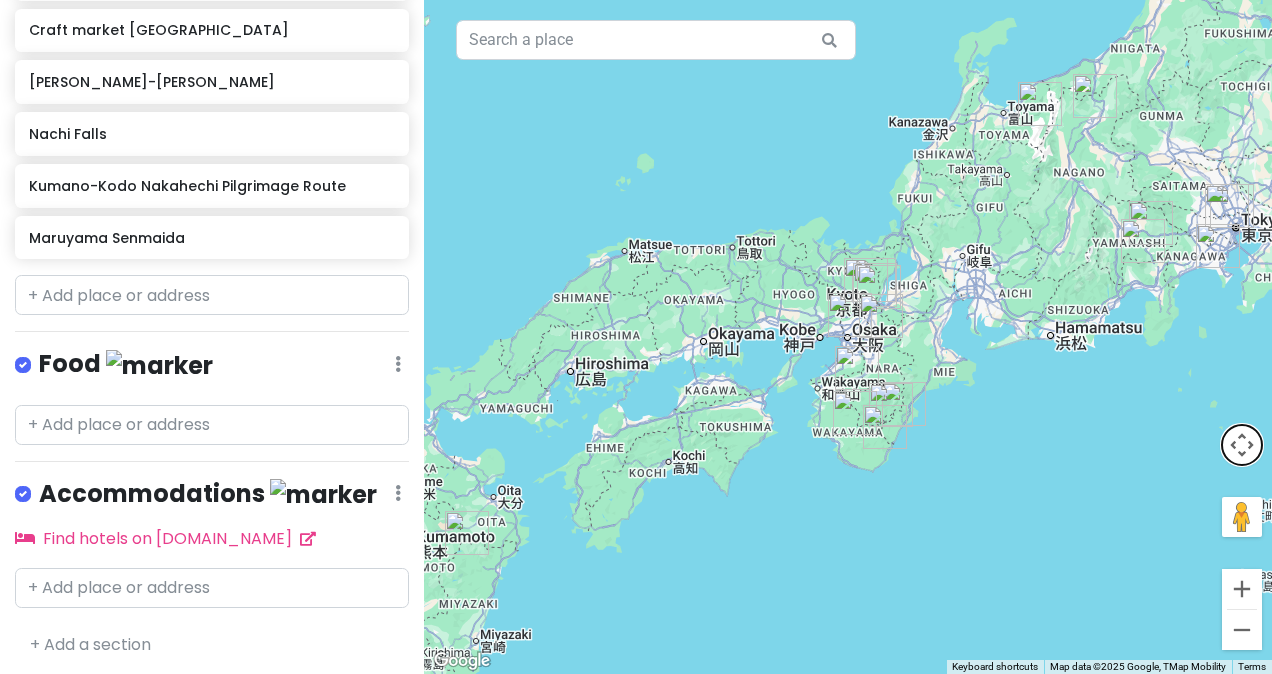 click at bounding box center (1242, 445) 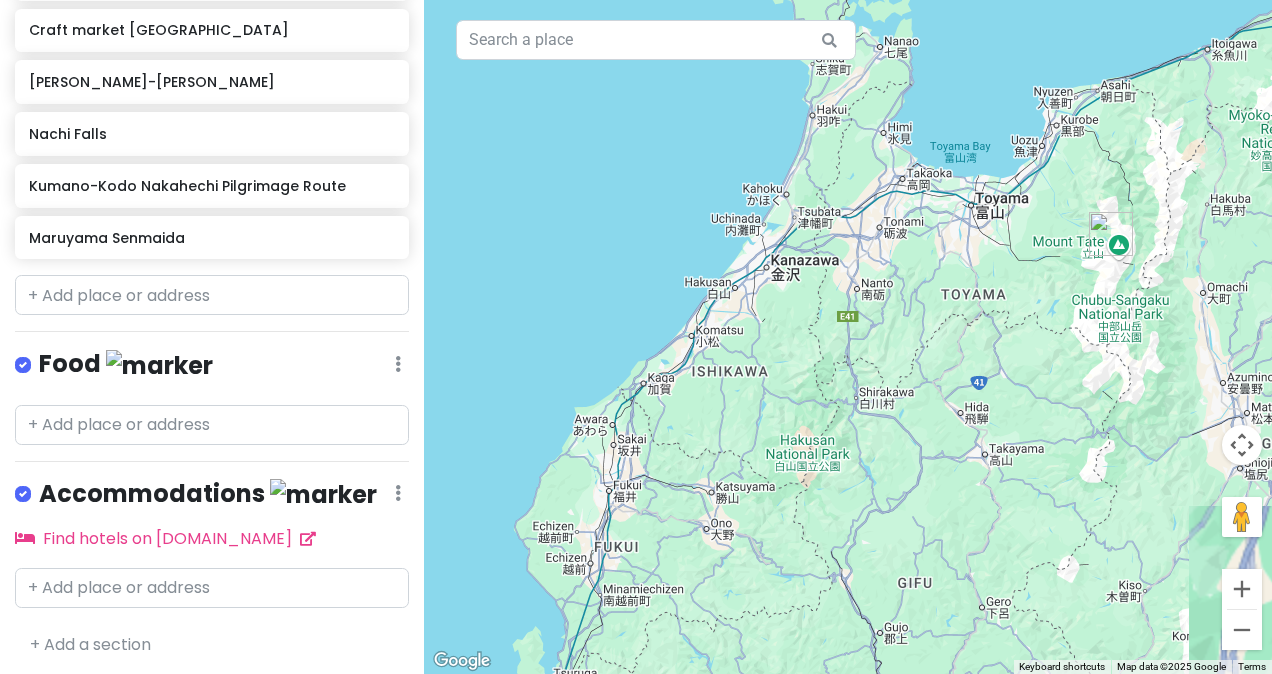 drag, startPoint x: 839, startPoint y: 250, endPoint x: 698, endPoint y: 184, distance: 155.68237 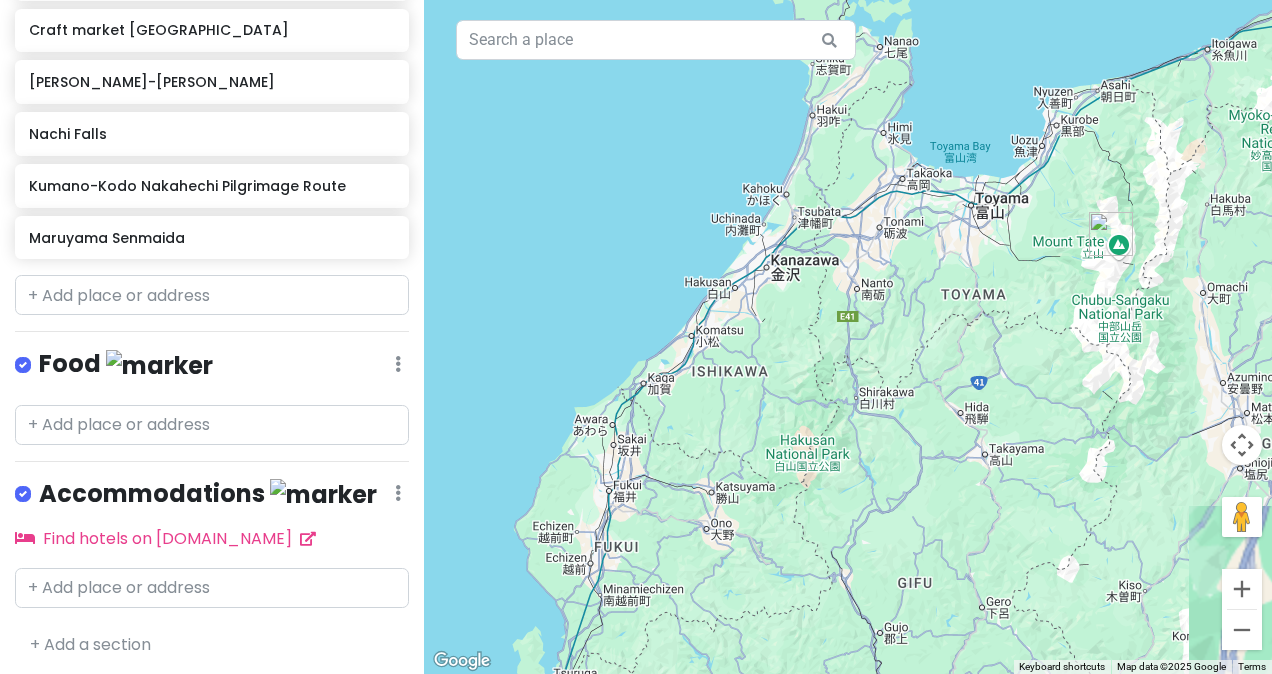 click on "To navigate, press the arrow keys." at bounding box center [848, 337] 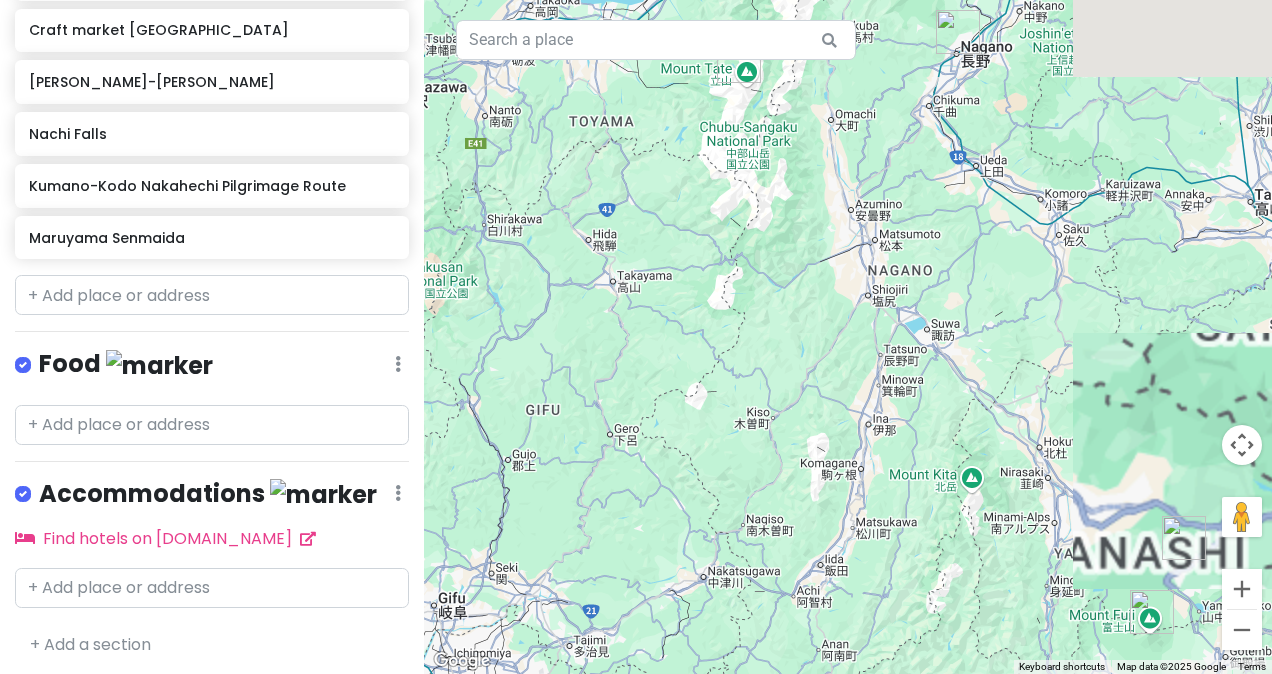 drag, startPoint x: 979, startPoint y: 330, endPoint x: 850, endPoint y: 150, distance: 221.45203 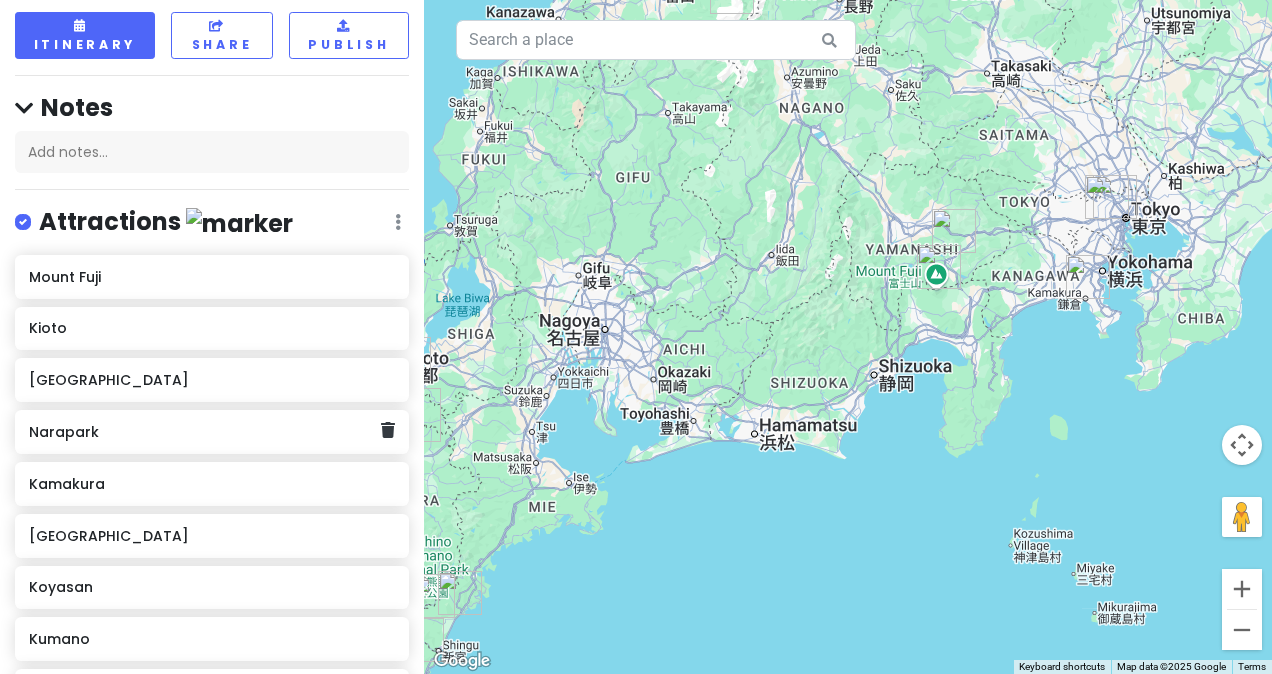 scroll, scrollTop: 81, scrollLeft: 0, axis: vertical 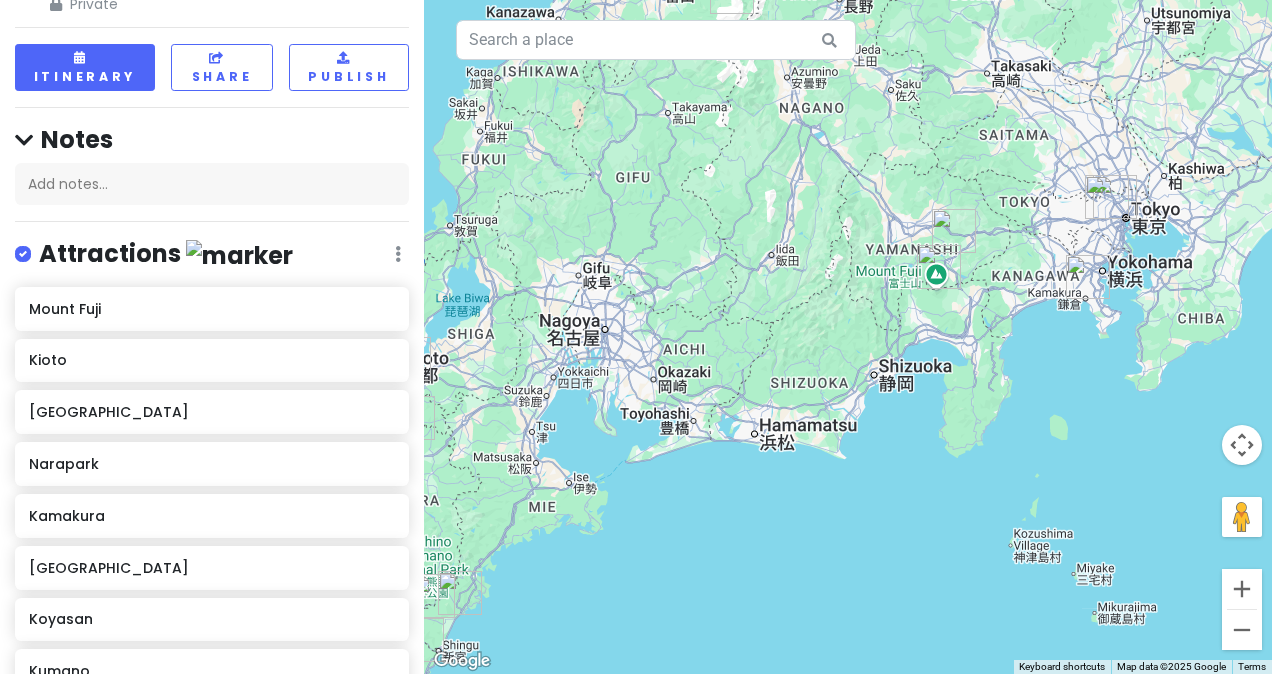 click at bounding box center [398, 254] 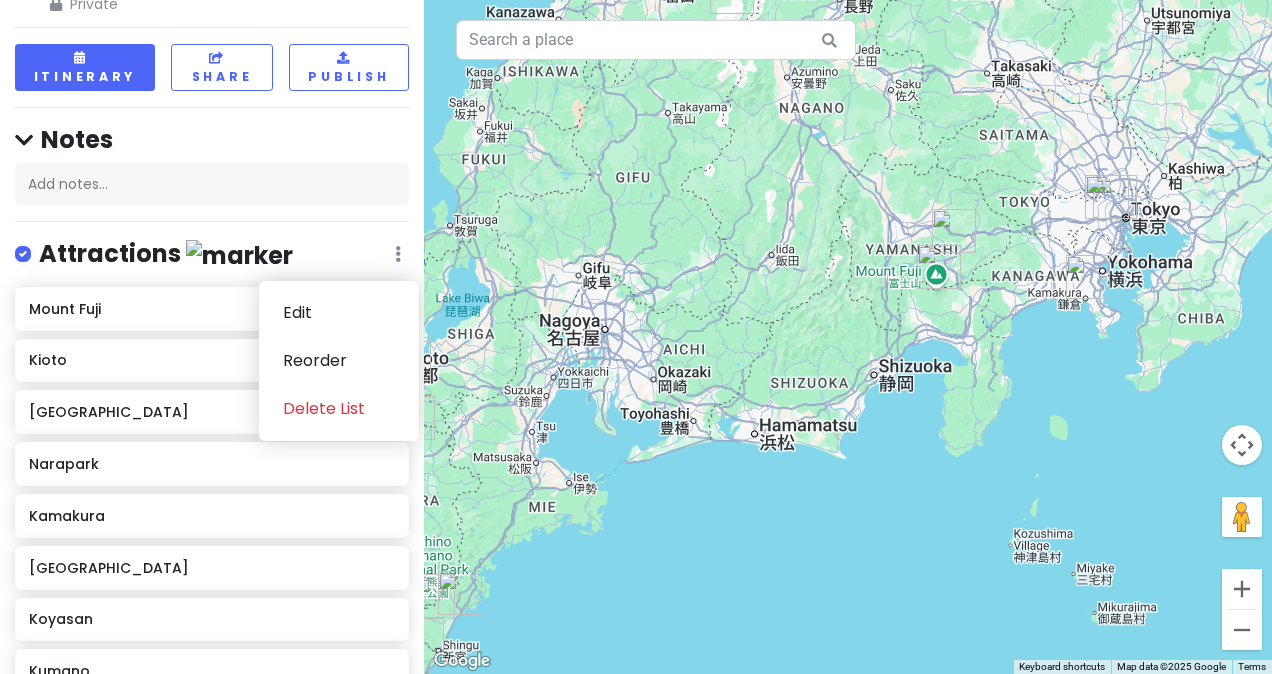 click on "[GEOGRAPHIC_DATA] trip Private Change Dates Make a Copy Delete Trip Go Pro ⚡️ Give Feedback 💡 Support Scout ☕️ Itinerary Share Publish Notes Add notes... Attractions   Edit Reorder Delete List [GEOGRAPHIC_DATA] [GEOGRAPHIC_DATA] [GEOGRAPHIC_DATA] Narapark [GEOGRAPHIC_DATA] [GEOGRAPHIC_DATA] [GEOGRAPHIC_DATA] Kumano Arashiyama Nakaoshitacho Jigokudani Valley [GEOGRAPHIC_DATA] Daigo-ji [GEOGRAPHIC_DATA] [GEOGRAPHIC_DATA] Gorge [GEOGRAPHIC_DATA] Craft market [GEOGRAPHIC_DATA] Fushimi Inari-[PERSON_NAME] Nachi Falls [GEOGRAPHIC_DATA]-[GEOGRAPHIC_DATA] [GEOGRAPHIC_DATA] Pilgrimage Route Maruyama Senmaida Food   Edit Reorder Delete List Accommodations   Edit Reorder Delete List Find hotels on [DOMAIN_NAME] + Add a section" at bounding box center [212, 337] 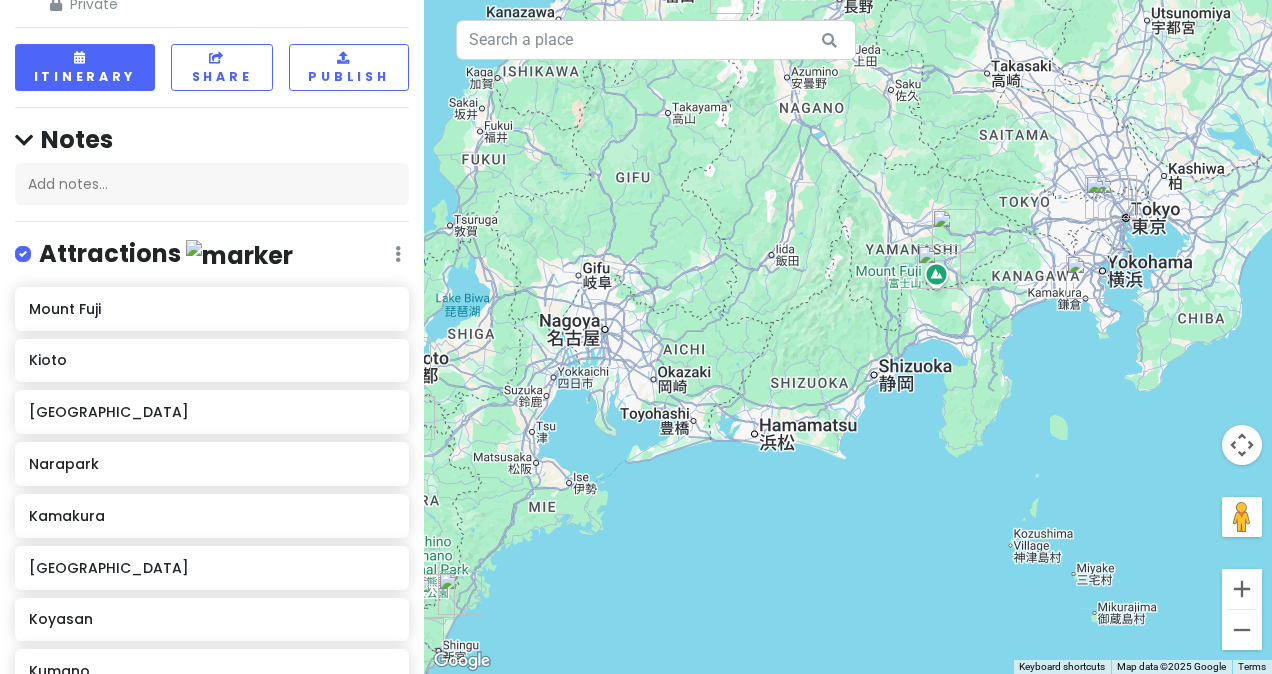 scroll, scrollTop: 0, scrollLeft: 0, axis: both 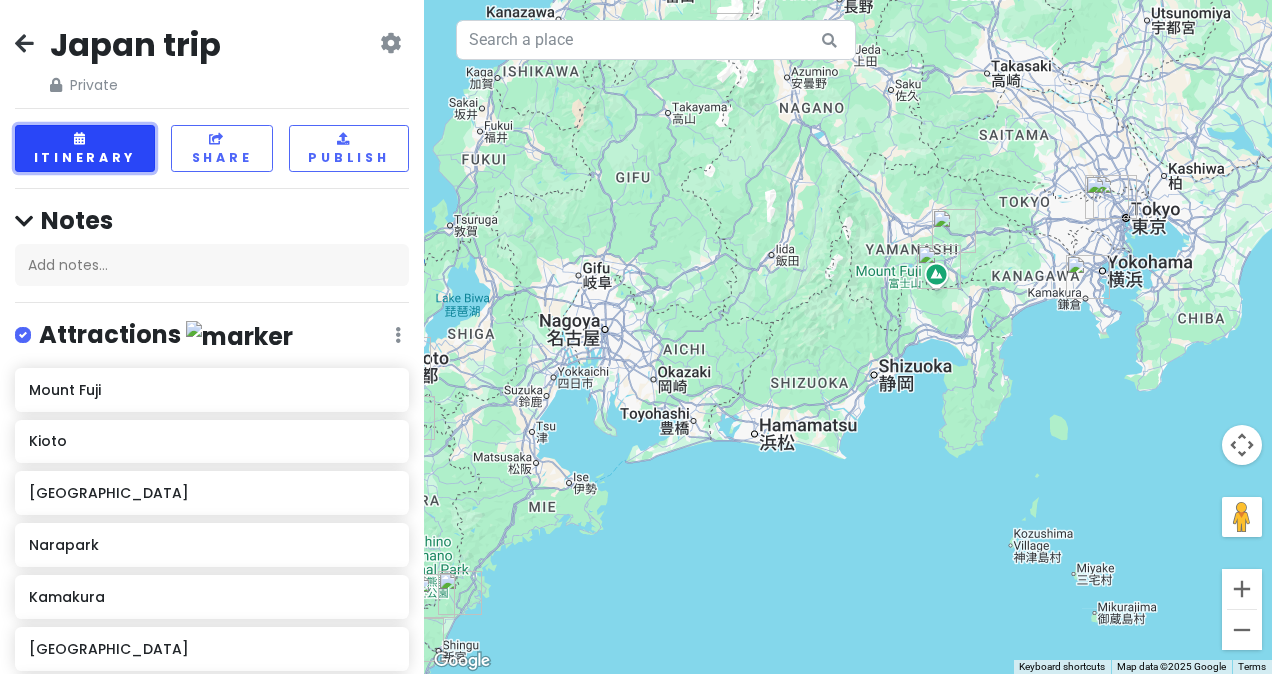 click on "Itinerary" at bounding box center [85, 148] 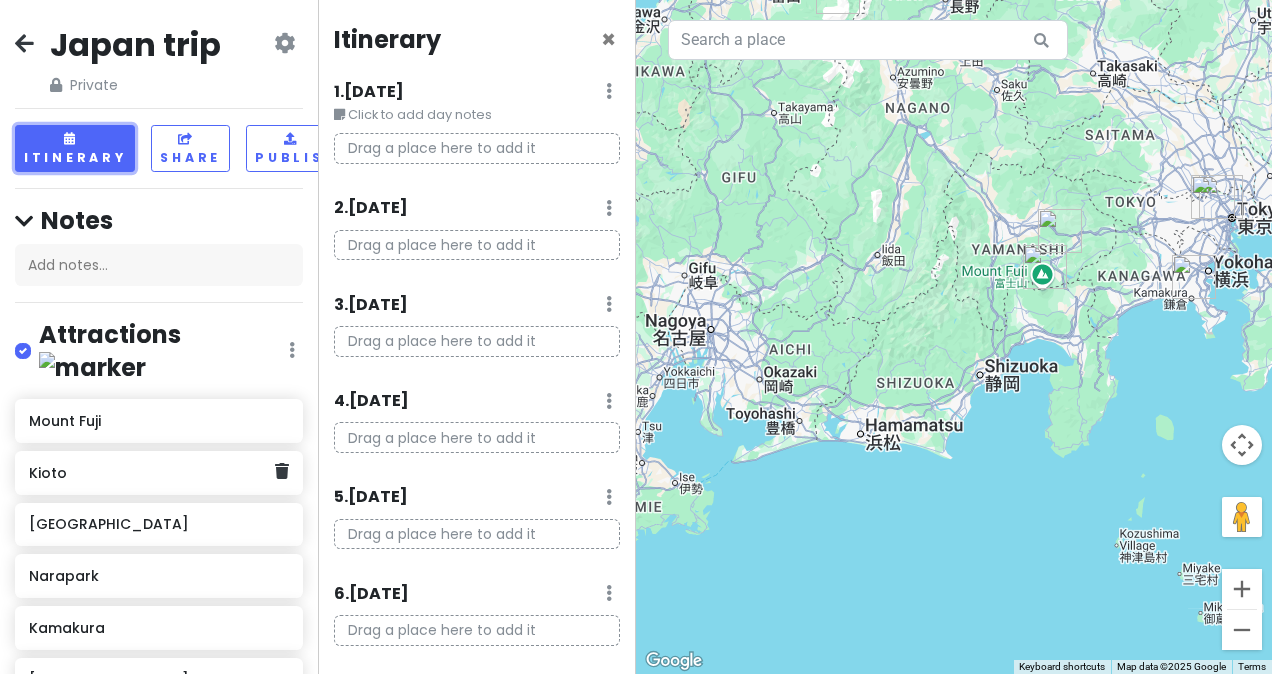 scroll, scrollTop: 22, scrollLeft: 0, axis: vertical 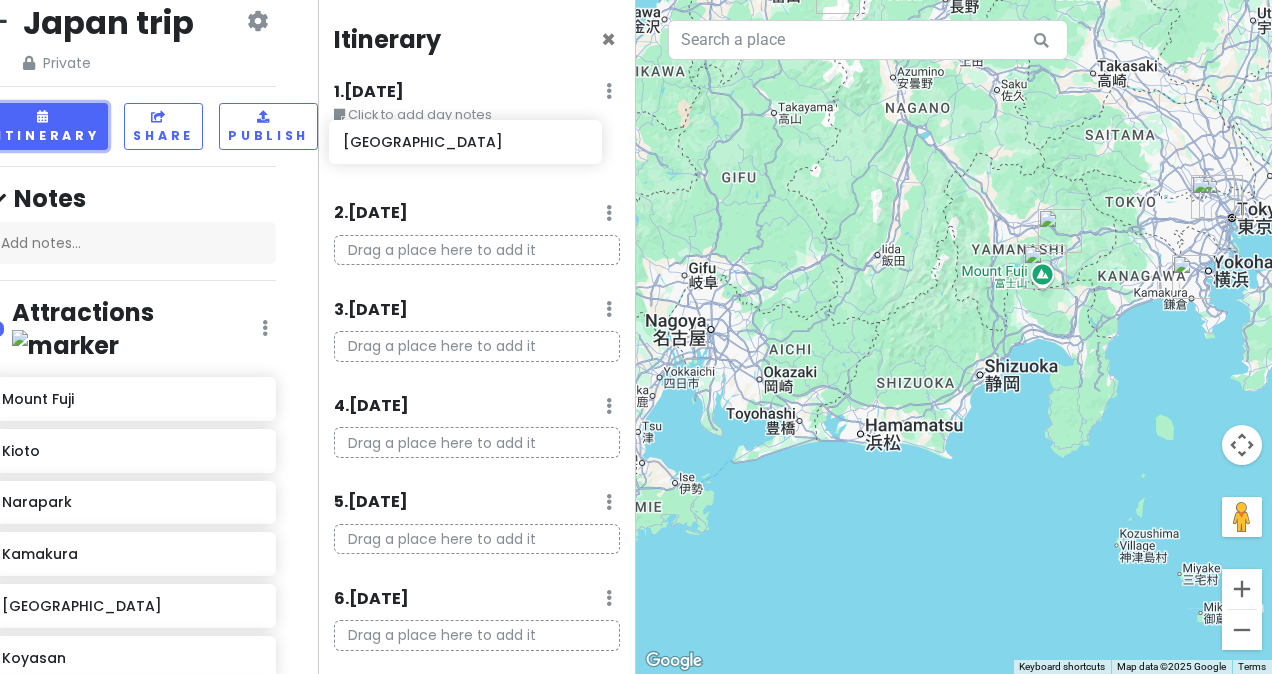 drag, startPoint x: 174, startPoint y: 462, endPoint x: 488, endPoint y: 136, distance: 452.62787 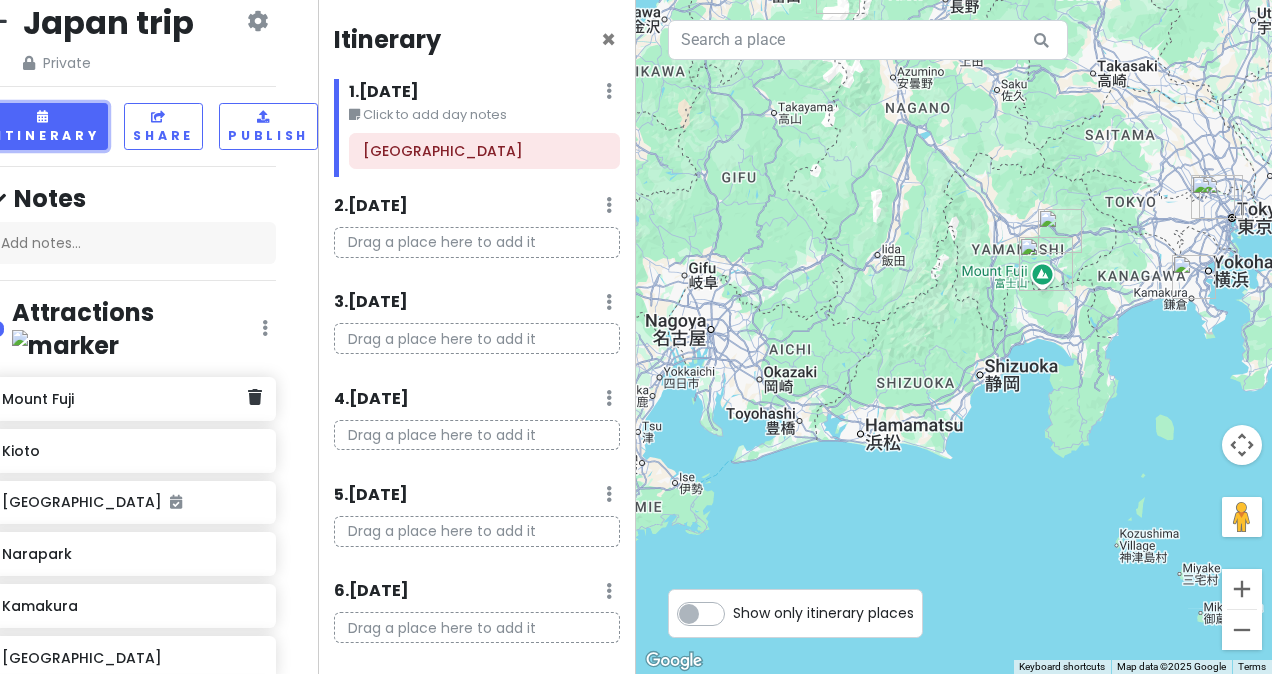 scroll, scrollTop: 22, scrollLeft: 0, axis: vertical 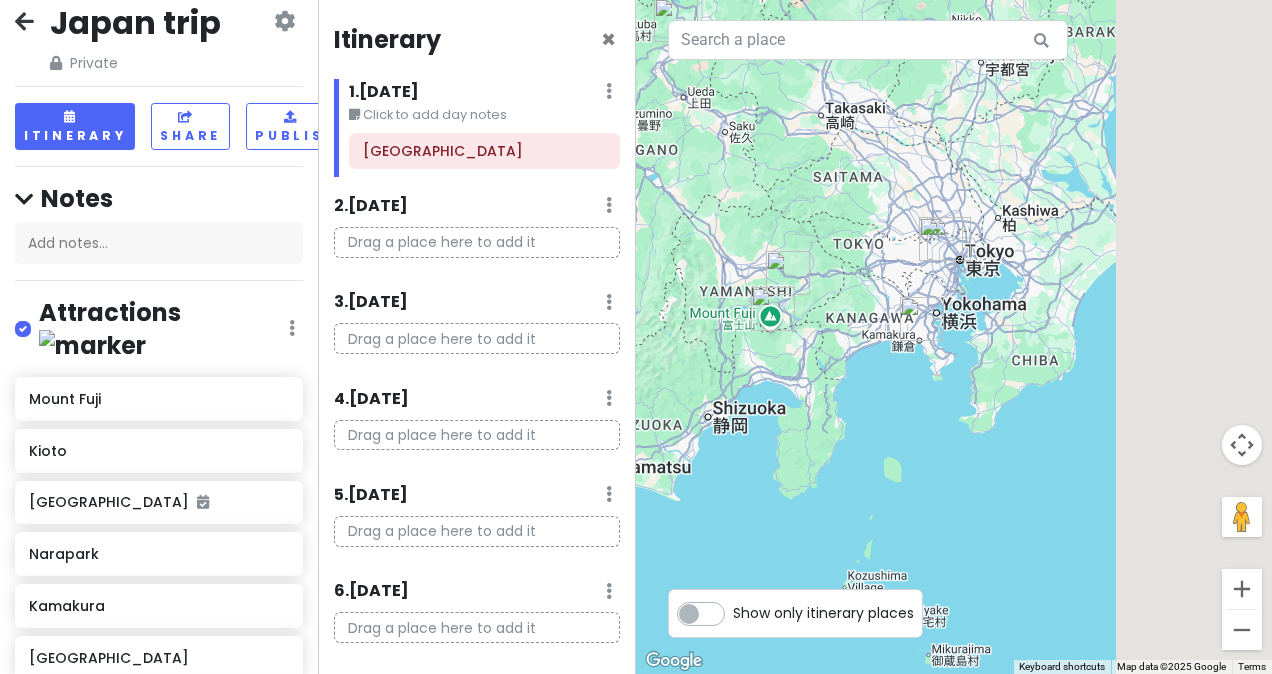 drag, startPoint x: 1176, startPoint y: 324, endPoint x: 821, endPoint y: 386, distance: 360.3734 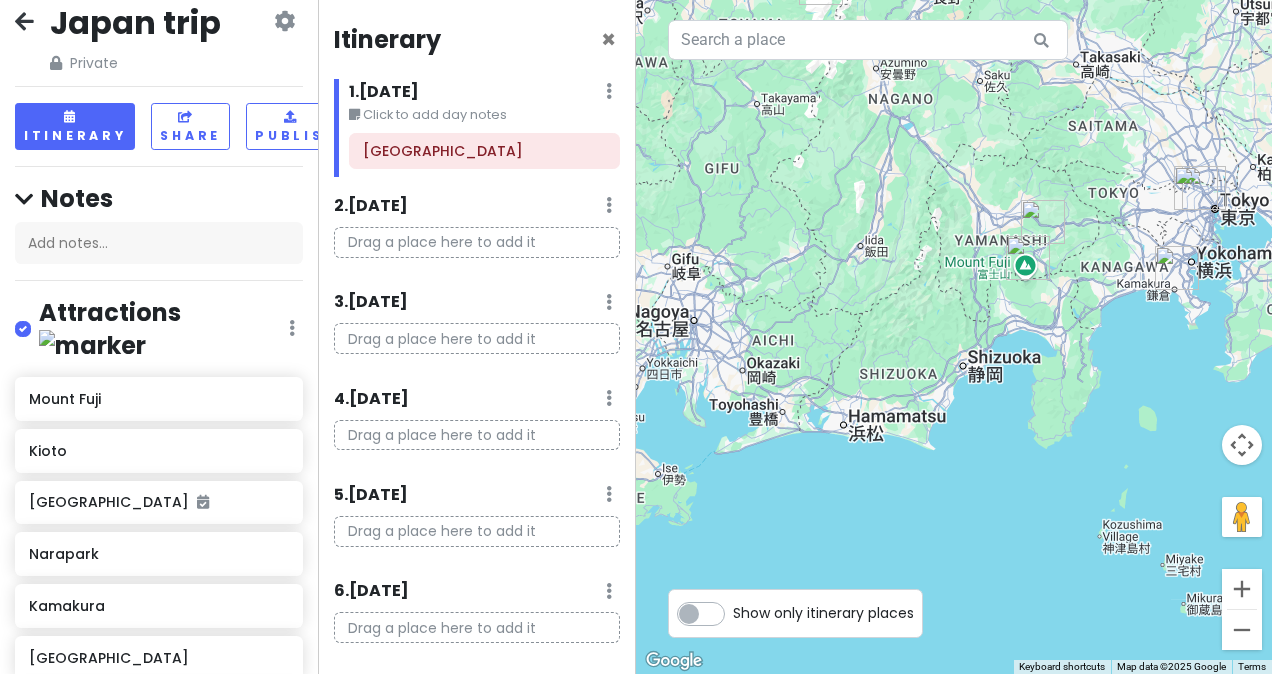 drag, startPoint x: 645, startPoint y: 418, endPoint x: 1040, endPoint y: 338, distance: 403.01984 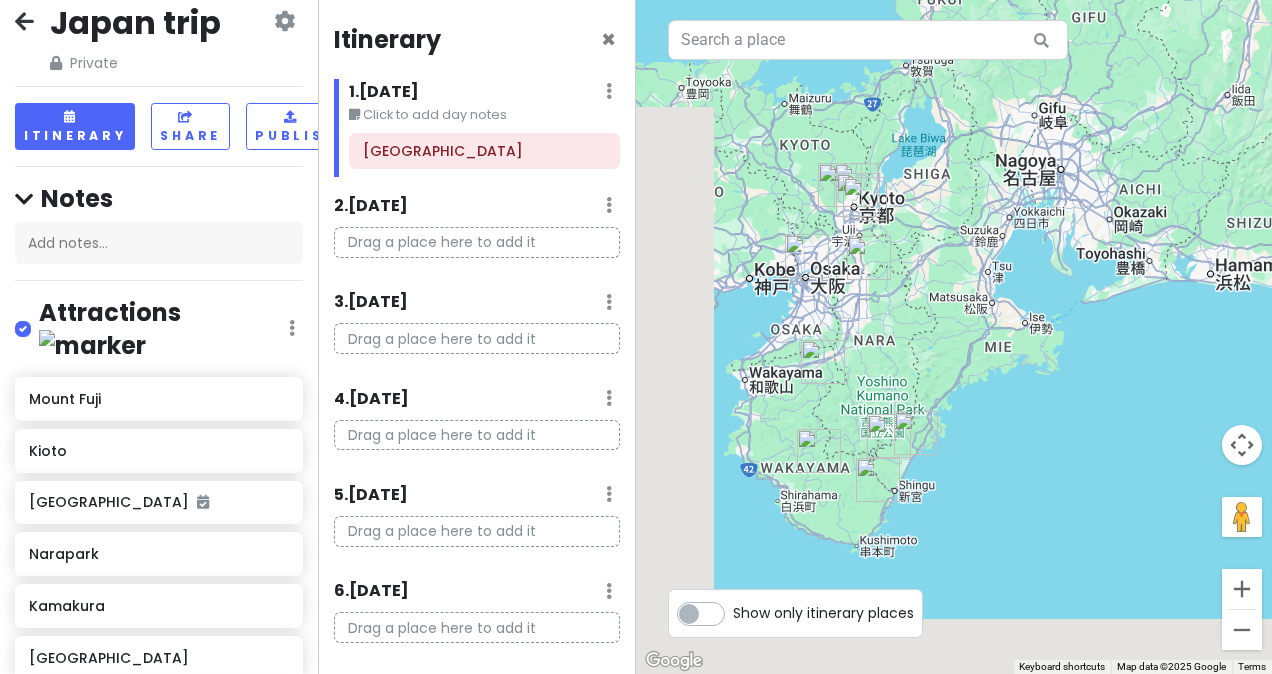 drag, startPoint x: 846, startPoint y: 424, endPoint x: 1064, endPoint y: 300, distance: 250.79872 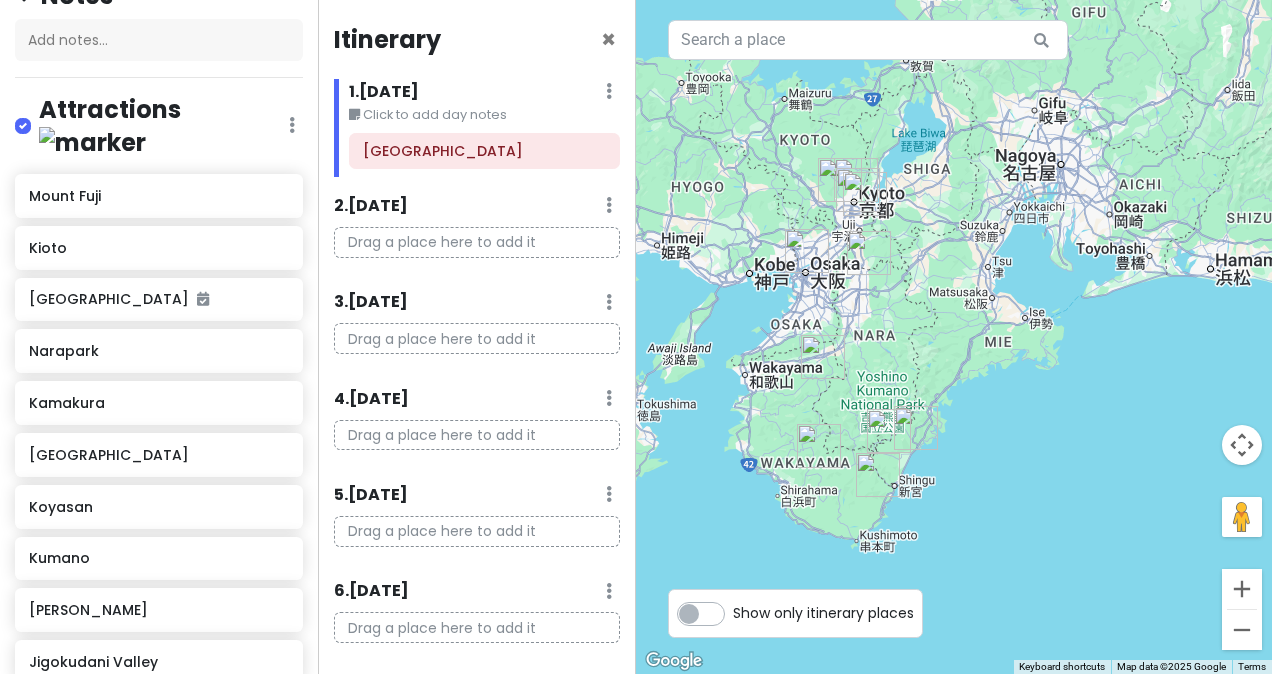 scroll, scrollTop: 213, scrollLeft: 0, axis: vertical 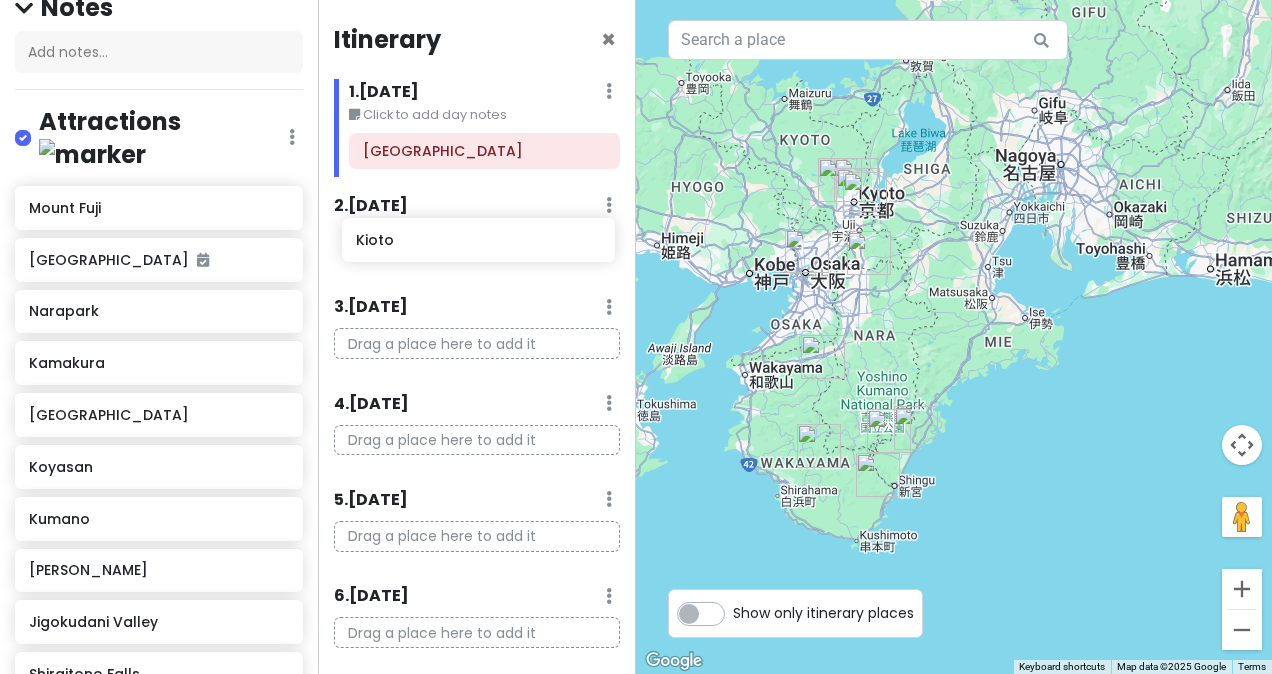 drag, startPoint x: 127, startPoint y: 227, endPoint x: 452, endPoint y: 242, distance: 325.34598 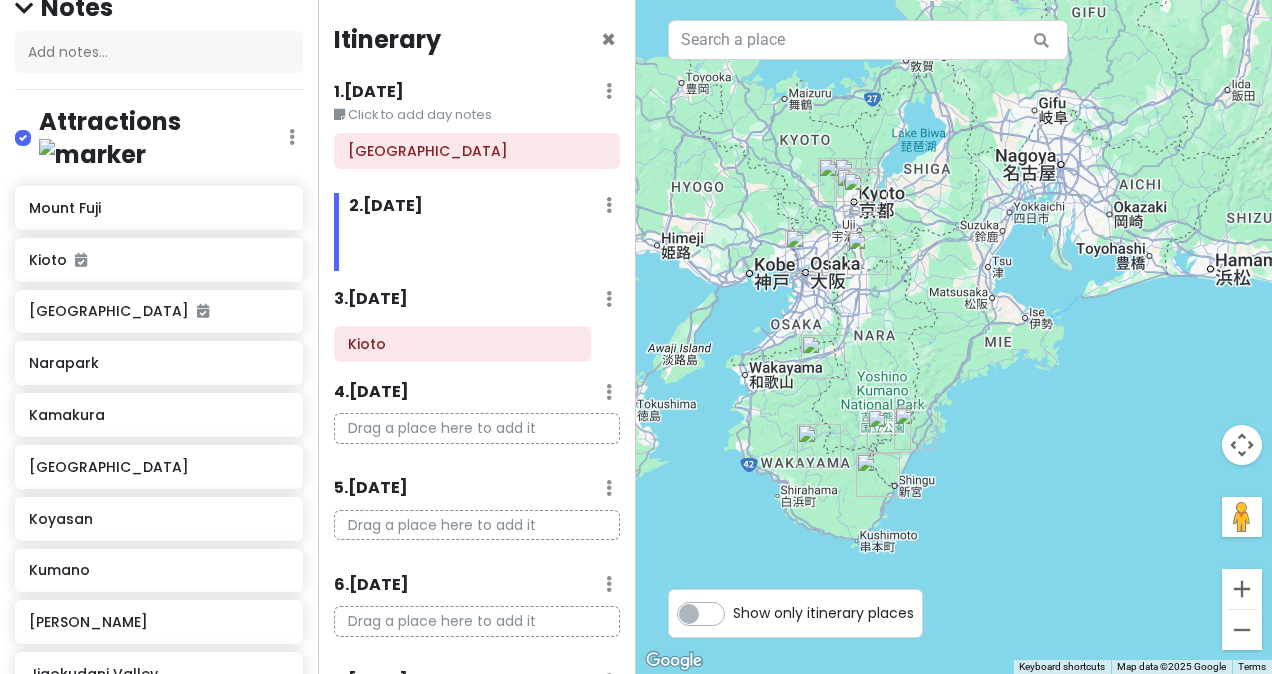 drag, startPoint x: 480, startPoint y: 248, endPoint x: 468, endPoint y: 340, distance: 92.779305 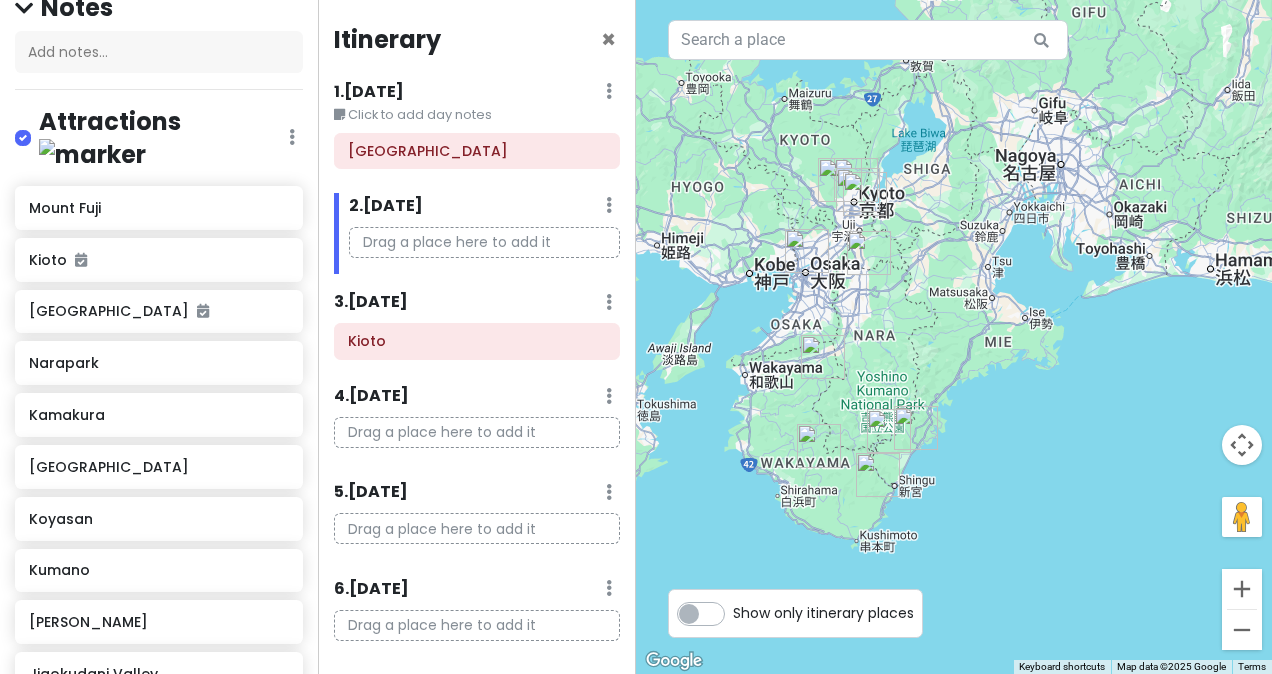 click on "Drag a place here to add it" at bounding box center (484, 242) 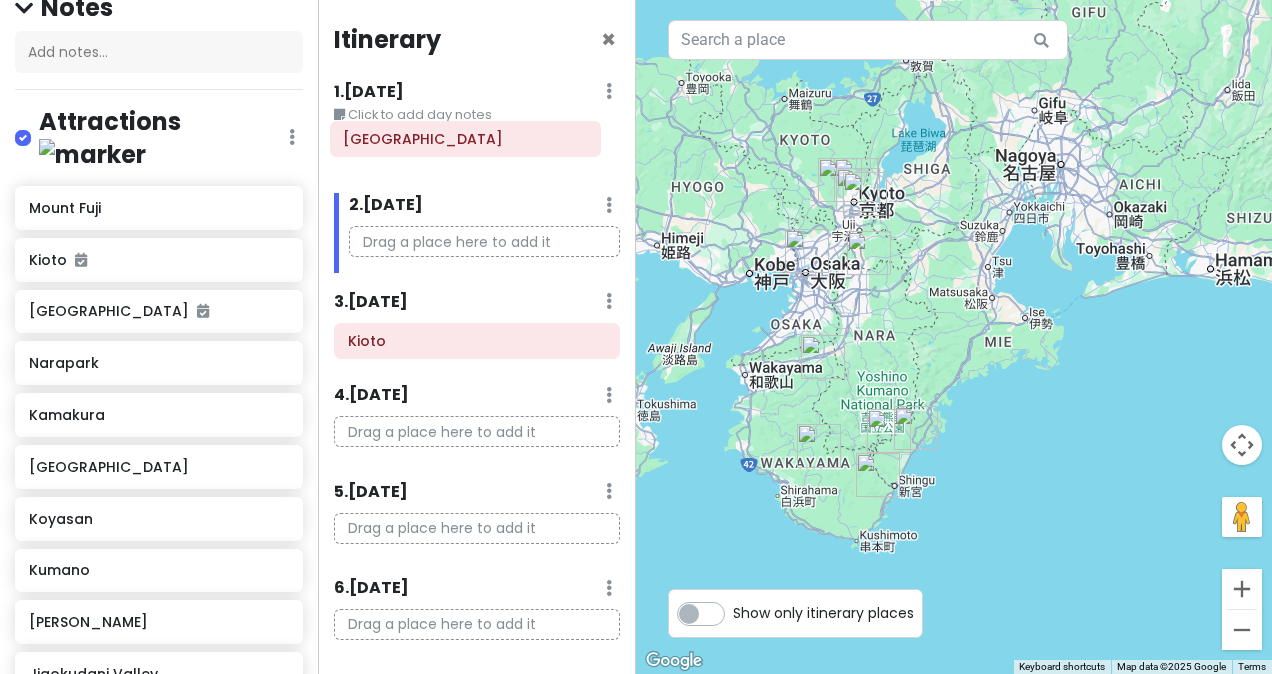 click on "[GEOGRAPHIC_DATA]" 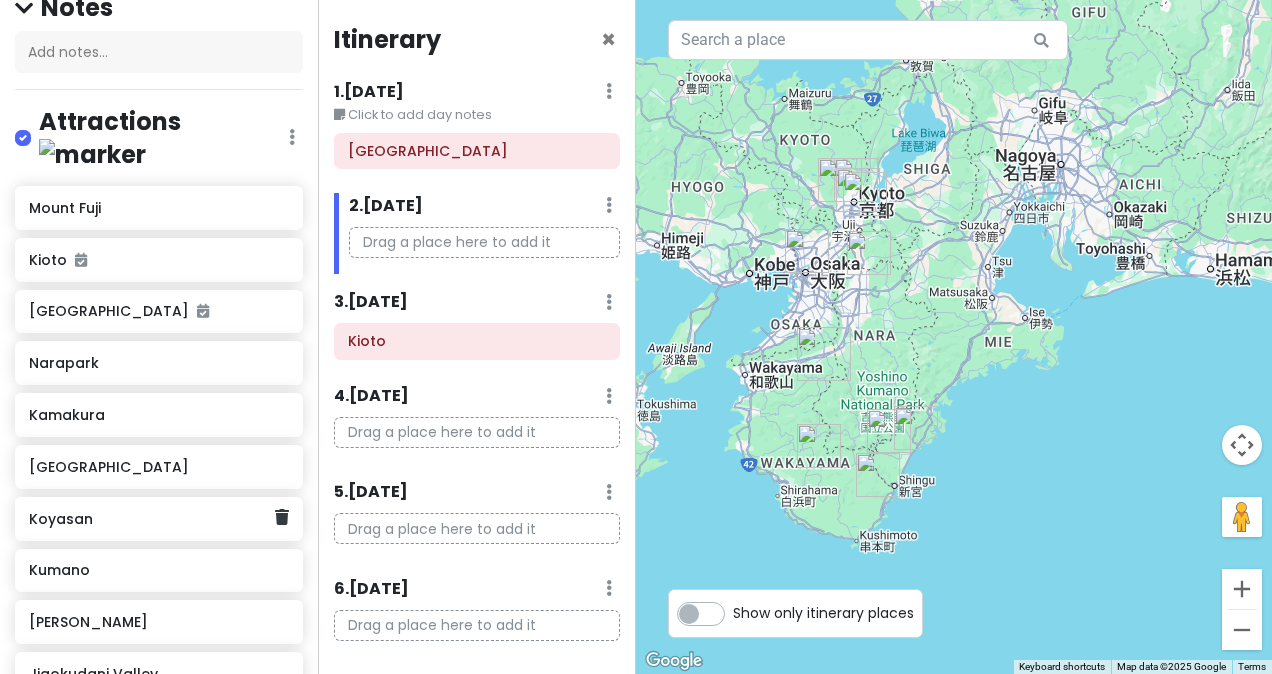 scroll, scrollTop: 213, scrollLeft: 18, axis: both 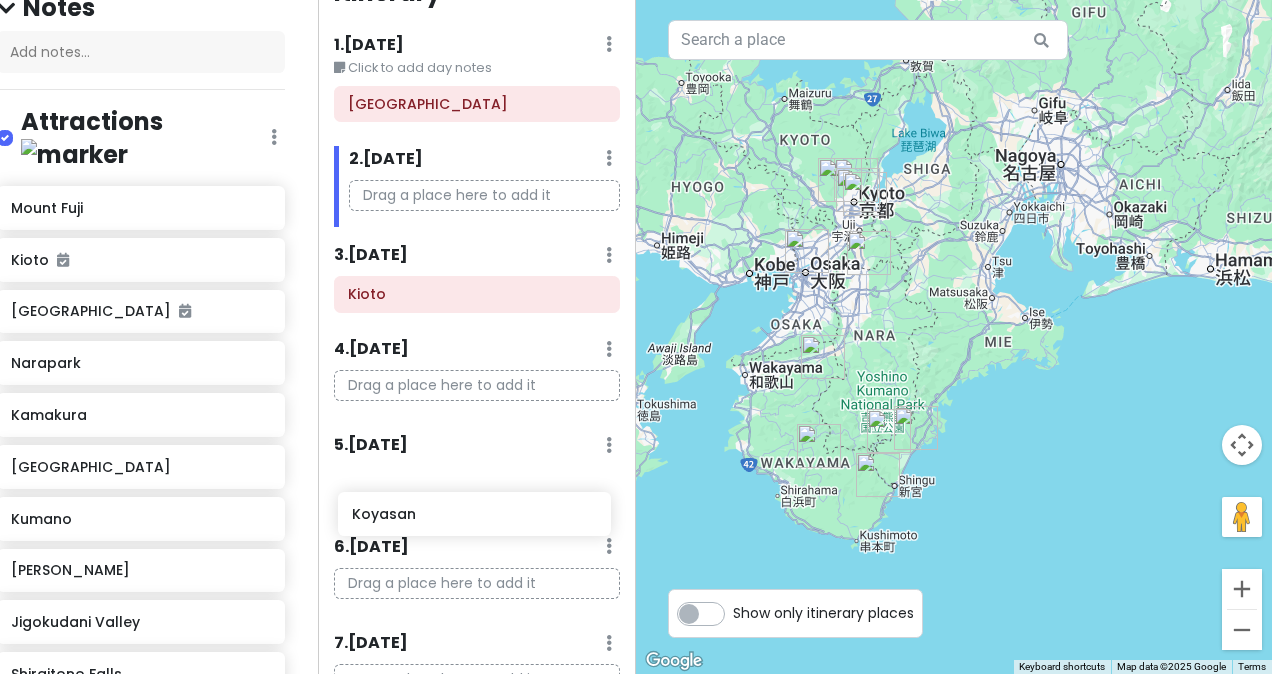 drag, startPoint x: 91, startPoint y: 500, endPoint x: 414, endPoint y: 530, distance: 324.3902 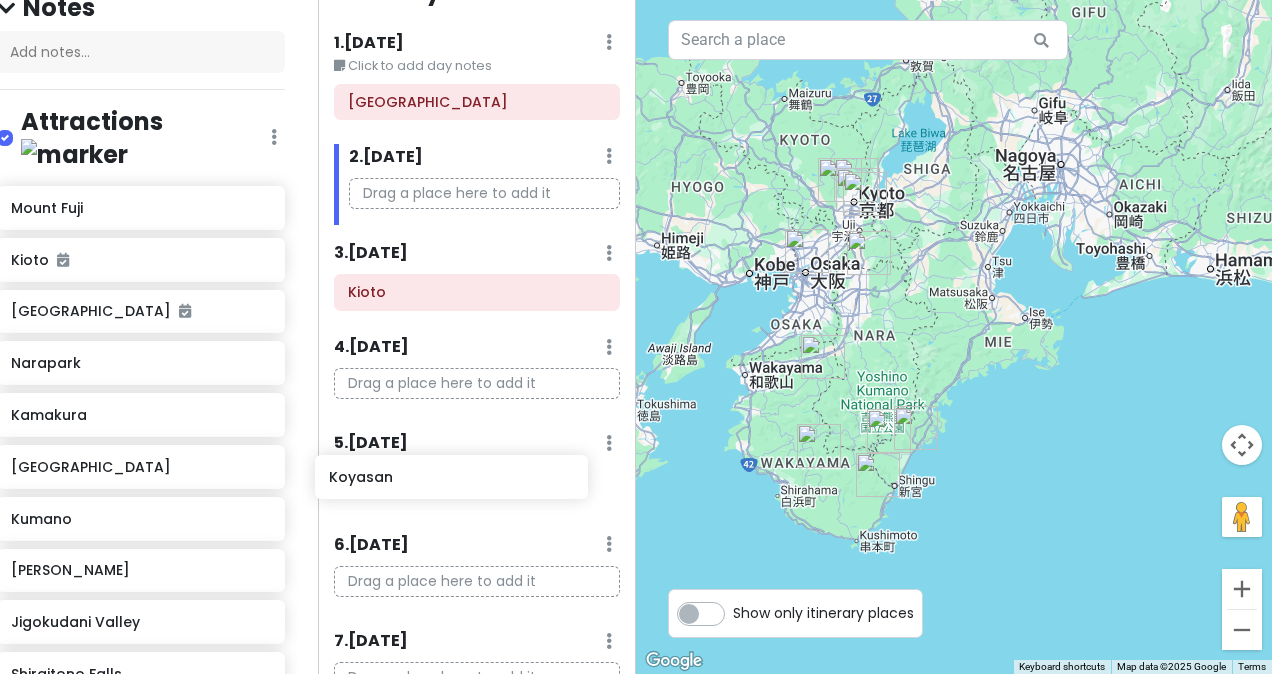 drag, startPoint x: 146, startPoint y: 482, endPoint x: 466, endPoint y: 475, distance: 320.07654 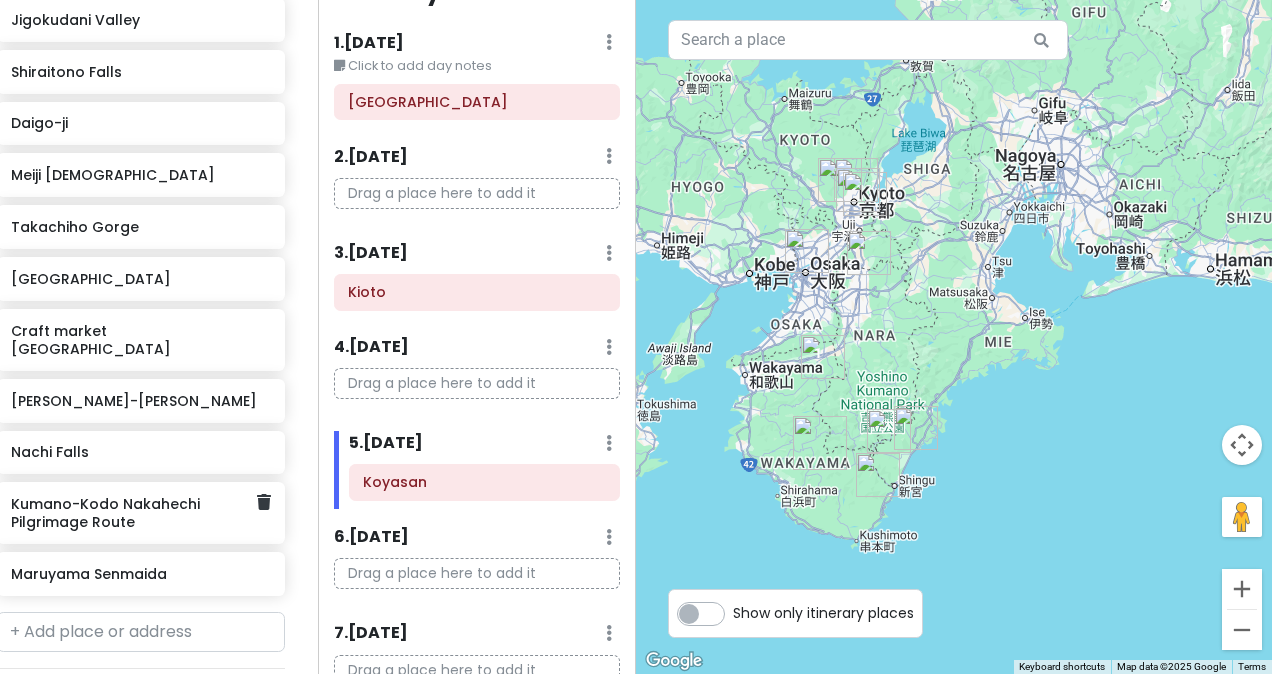 scroll, scrollTop: 878, scrollLeft: 18, axis: both 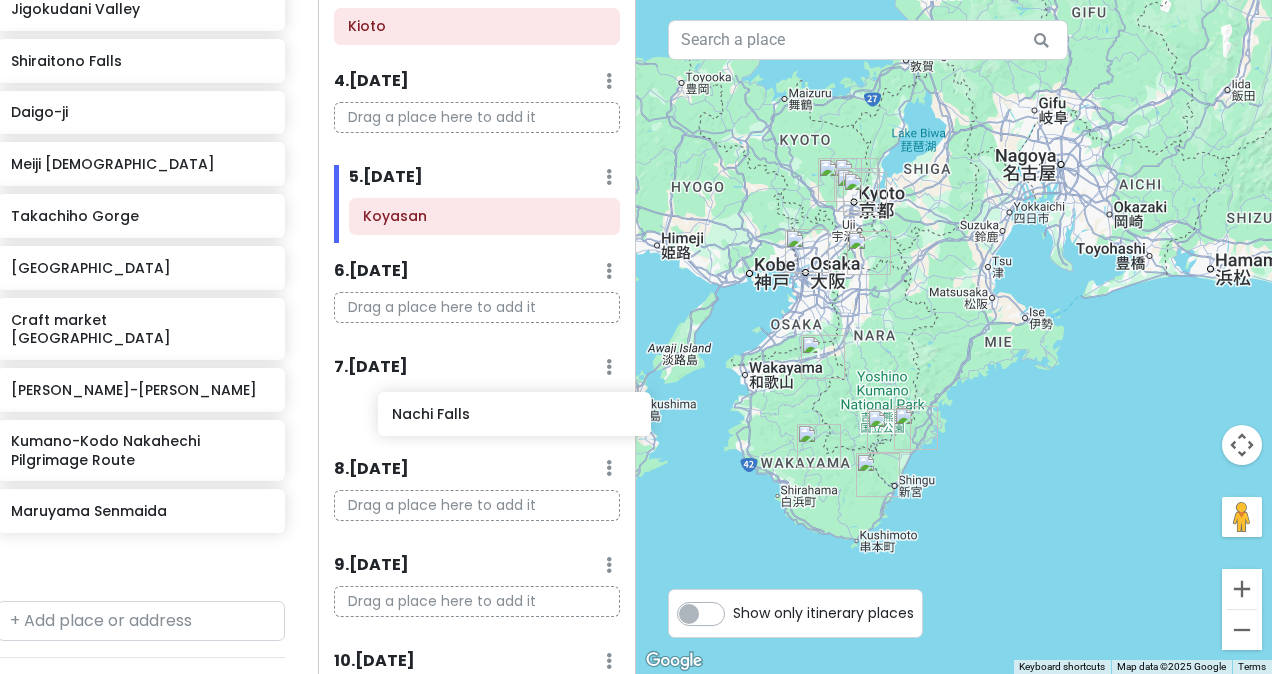 drag, startPoint x: 96, startPoint y: 403, endPoint x: 477, endPoint y: 427, distance: 381.75516 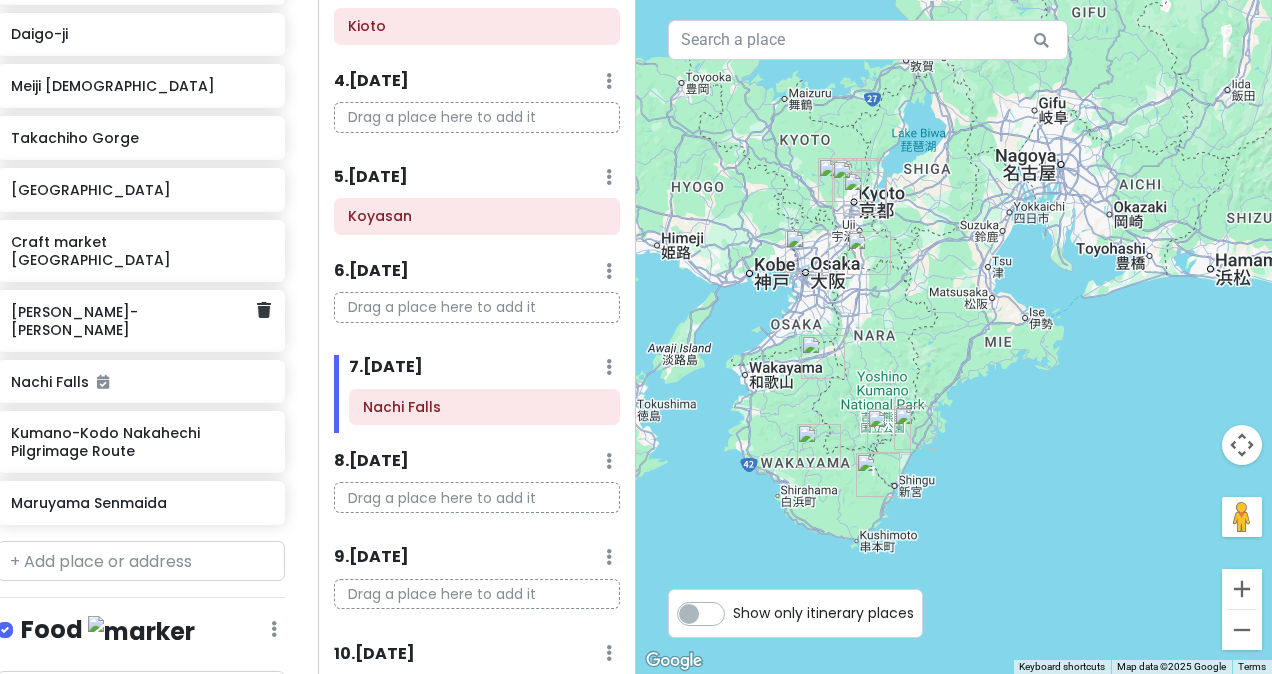 scroll, scrollTop: 956, scrollLeft: 18, axis: both 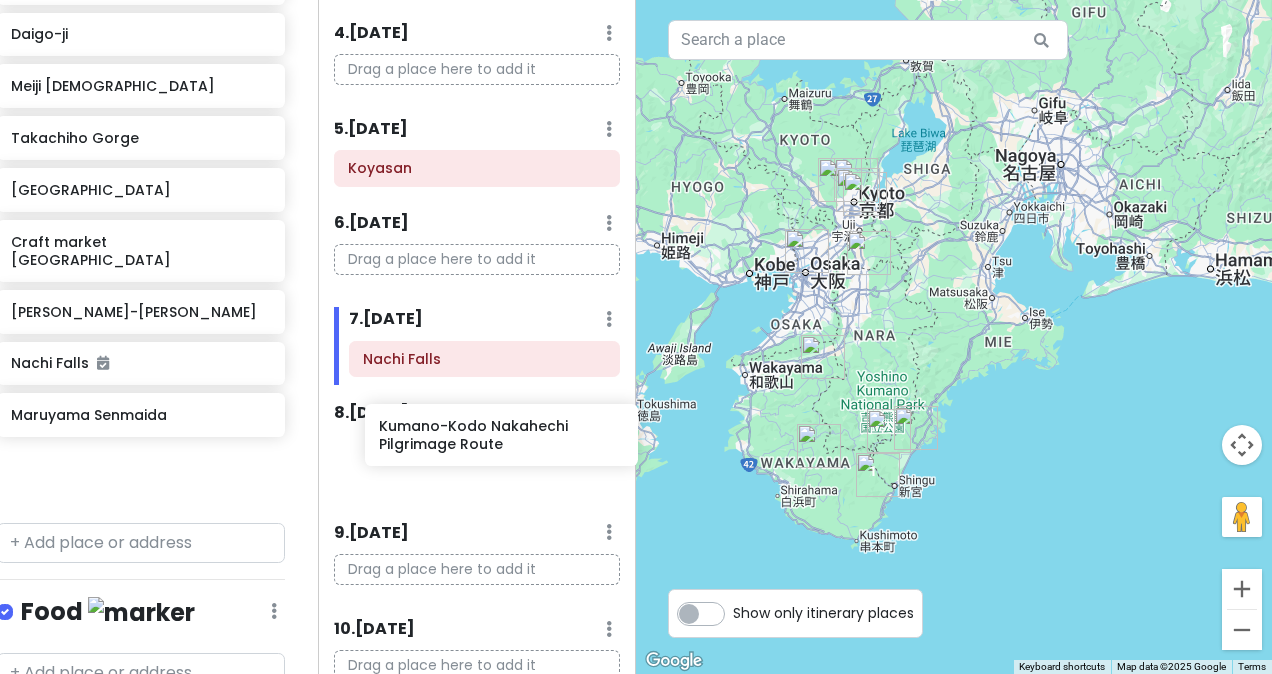 drag, startPoint x: 150, startPoint y: 372, endPoint x: 503, endPoint y: 446, distance: 360.67297 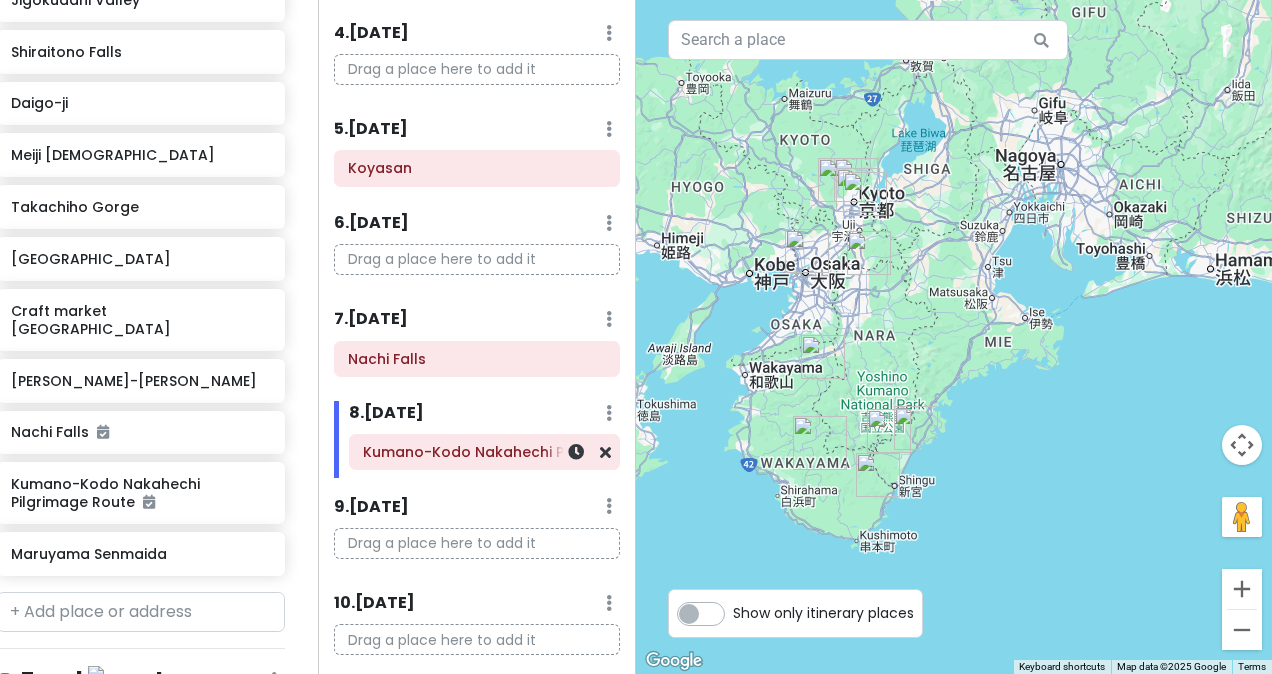scroll, scrollTop: 886, scrollLeft: 18, axis: both 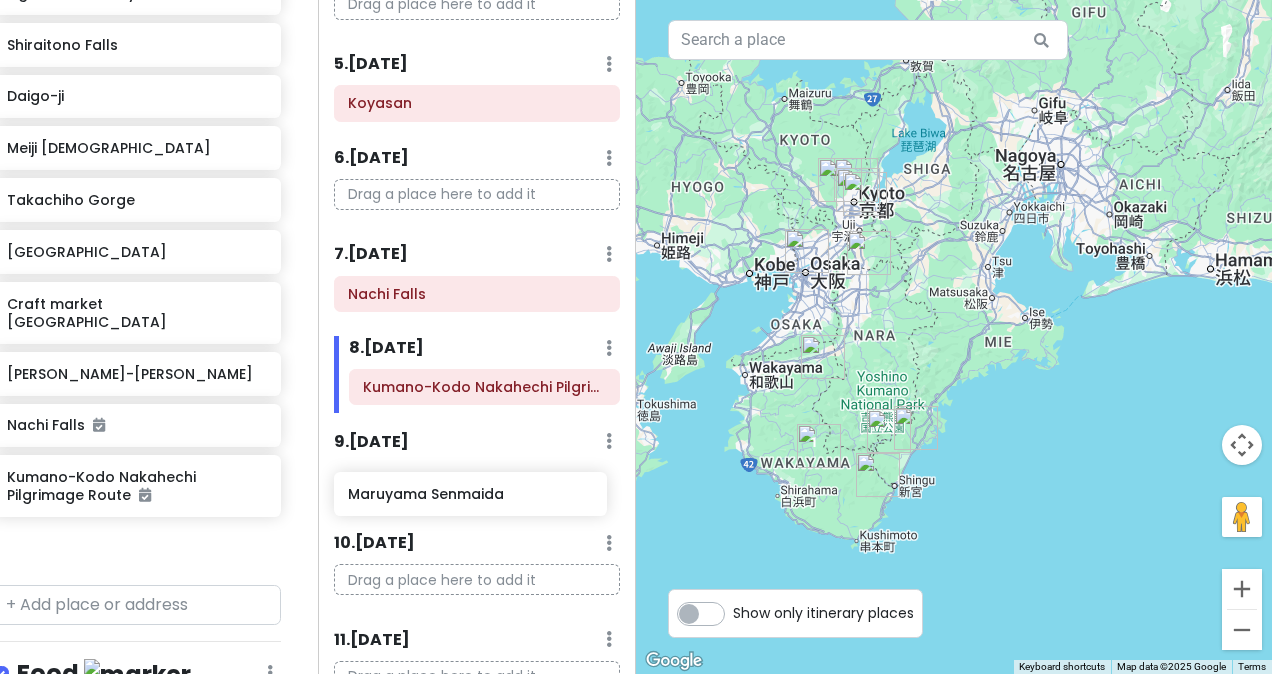 drag, startPoint x: 138, startPoint y: 508, endPoint x: 476, endPoint y: 494, distance: 338.28983 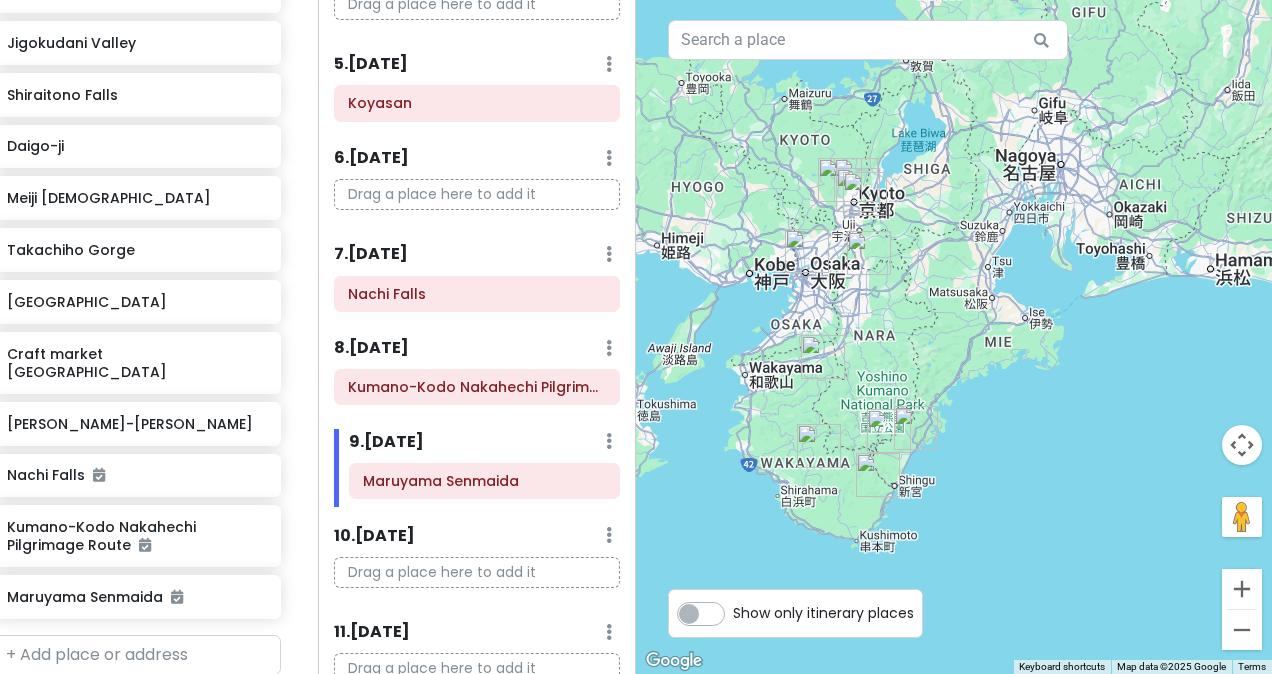 scroll, scrollTop: 843, scrollLeft: 22, axis: both 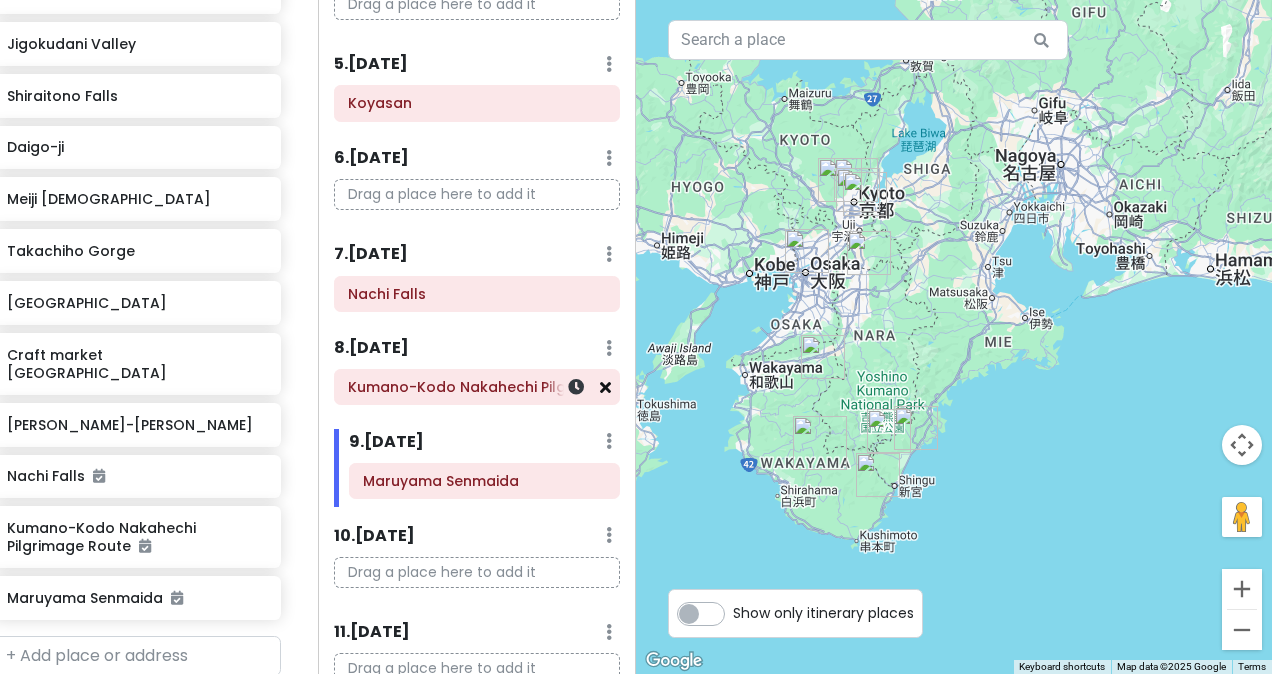 click at bounding box center [605, 387] 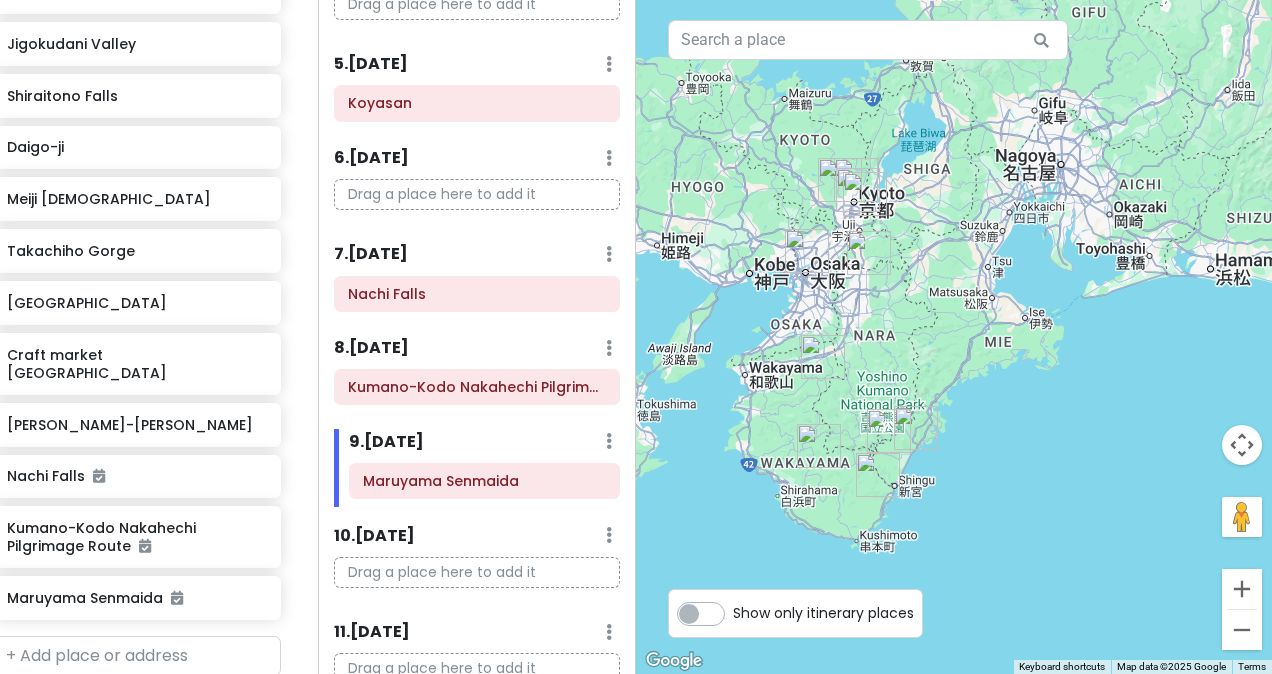 scroll, scrollTop: 458, scrollLeft: 0, axis: vertical 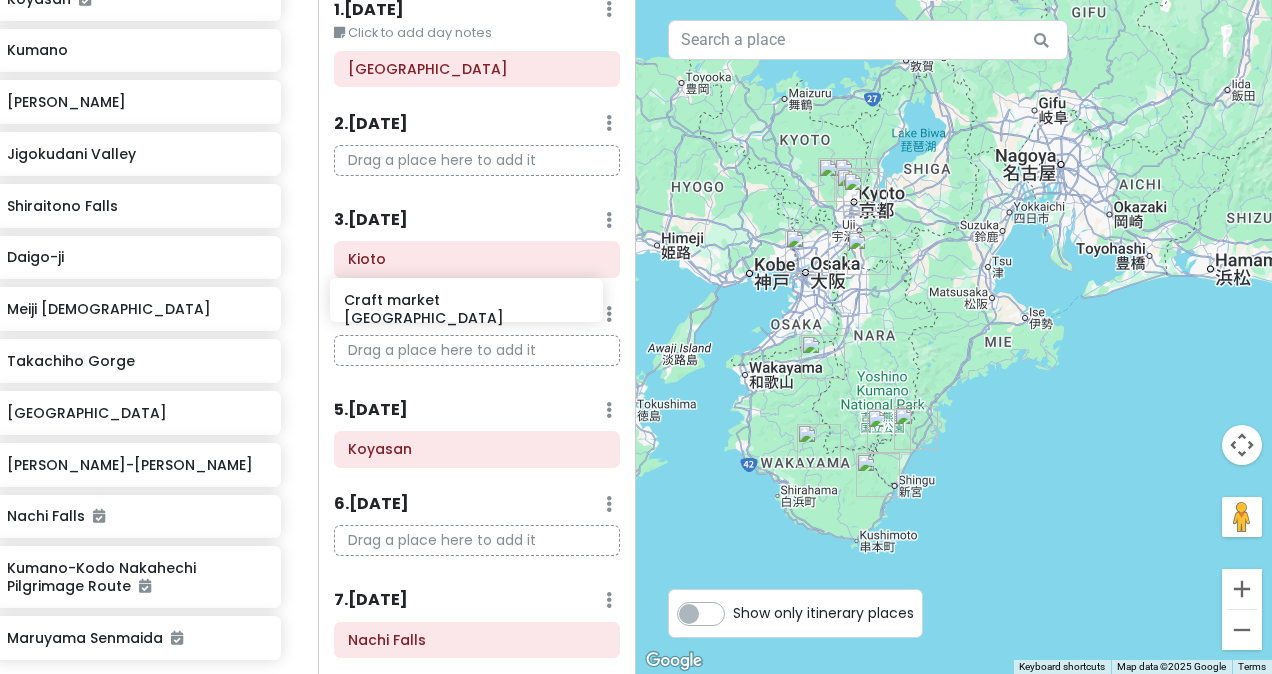 drag, startPoint x: 136, startPoint y: 446, endPoint x: 474, endPoint y: 312, distance: 363.59317 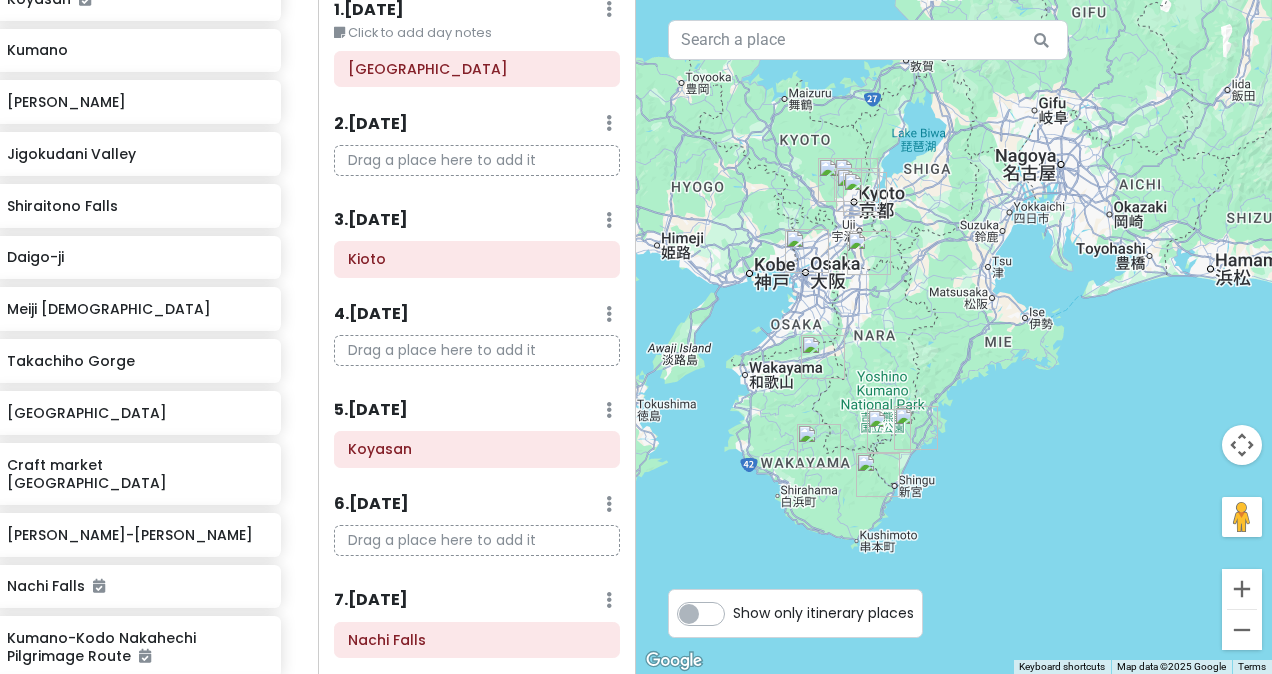 click on "4 .  [DATE] Add Day Notes Delete Day" at bounding box center (477, 319) 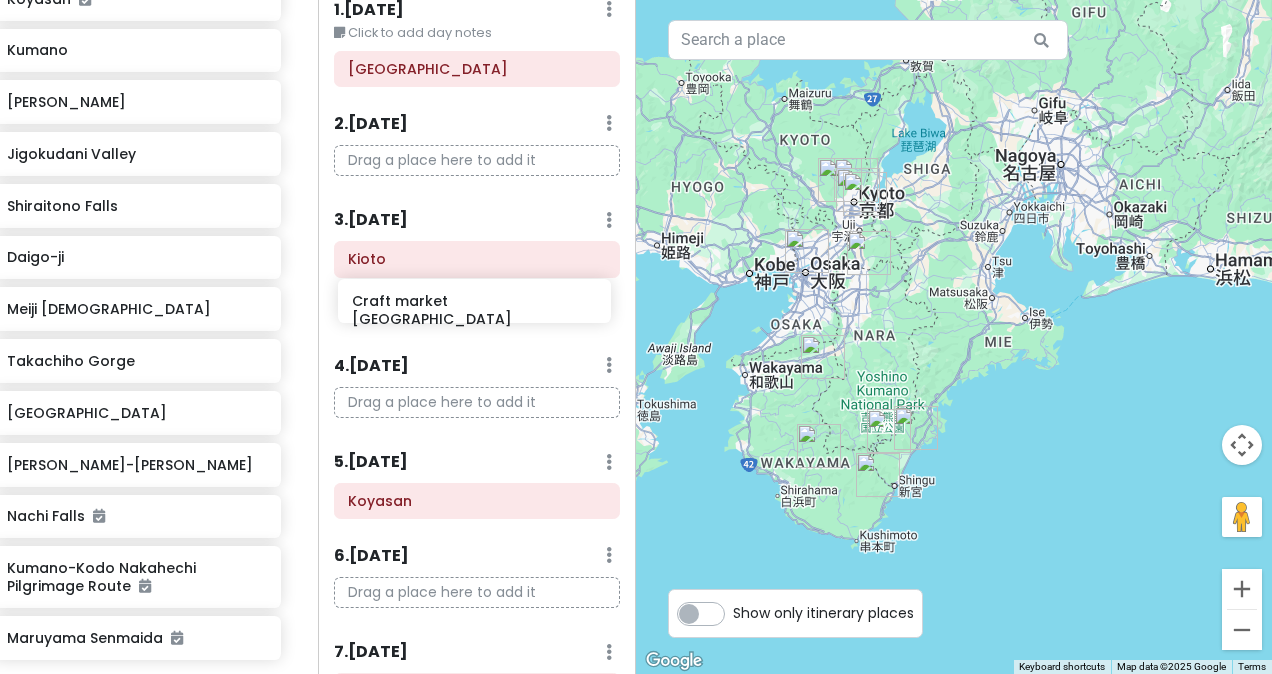 drag, startPoint x: 90, startPoint y: 442, endPoint x: 435, endPoint y: 312, distance: 368.68008 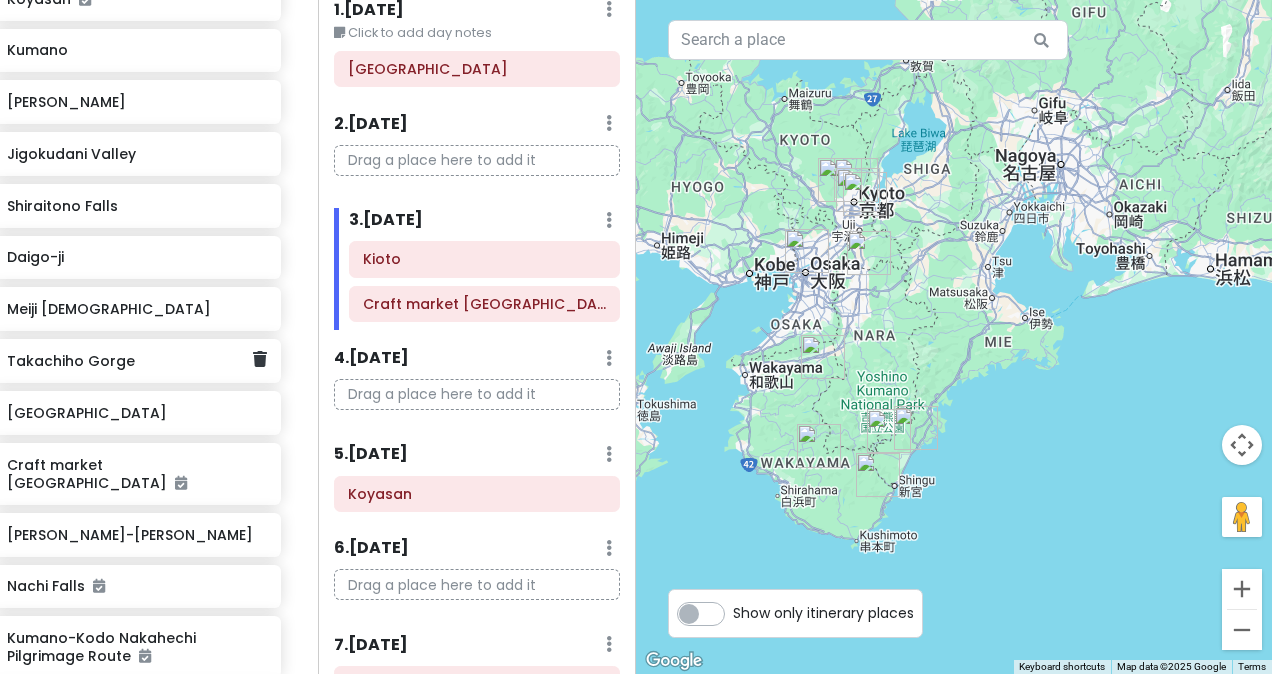 scroll, scrollTop: 854, scrollLeft: 22, axis: both 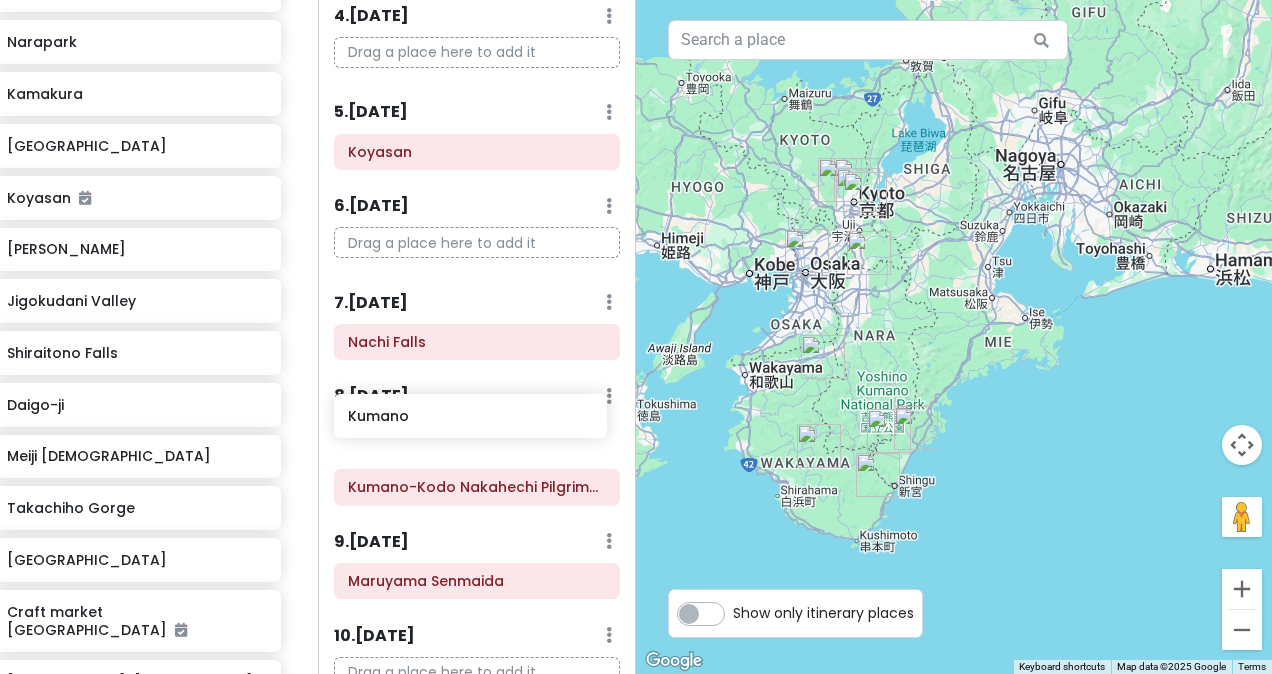 drag, startPoint x: 99, startPoint y: 222, endPoint x: 440, endPoint y: 424, distance: 396.3395 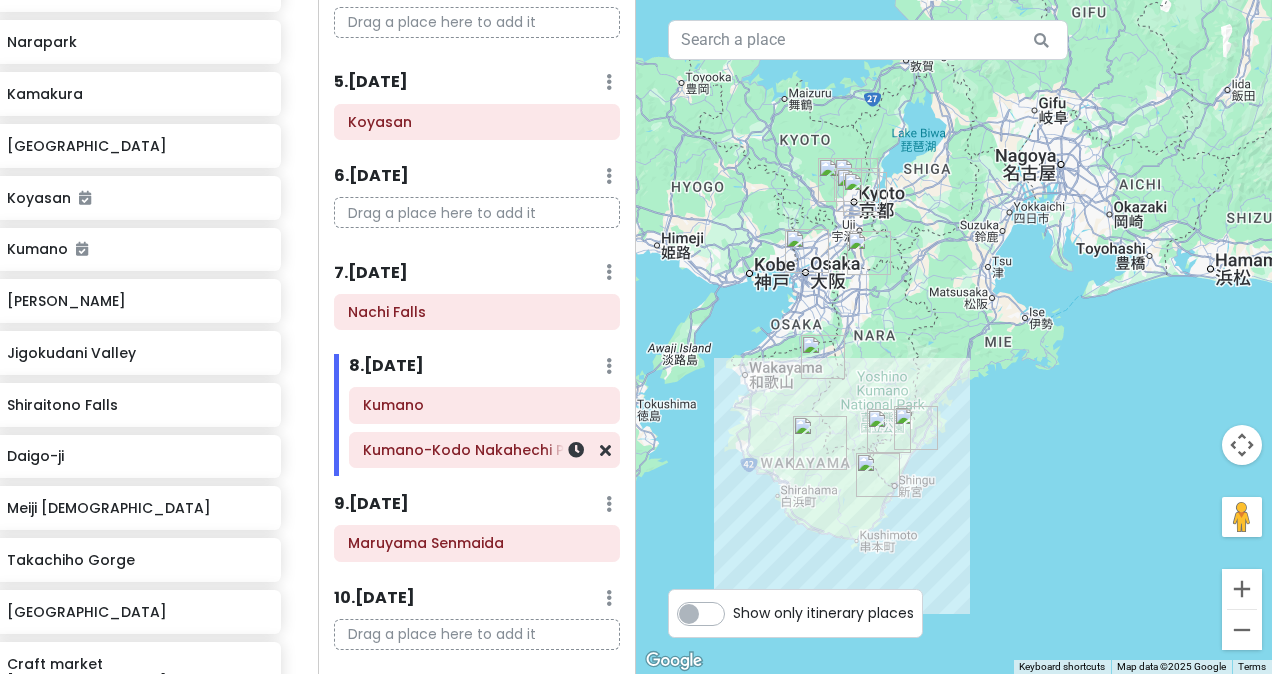 scroll, scrollTop: 456, scrollLeft: 0, axis: vertical 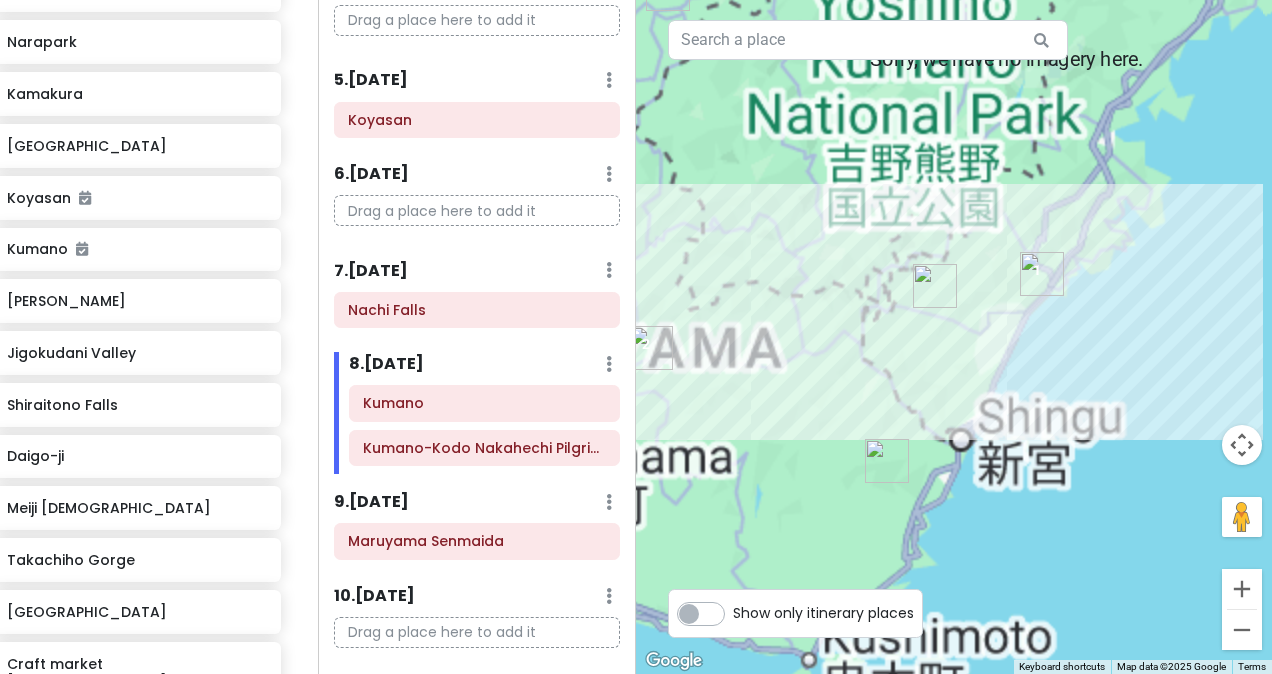 drag, startPoint x: 802, startPoint y: 416, endPoint x: 944, endPoint y: 358, distance: 153.3884 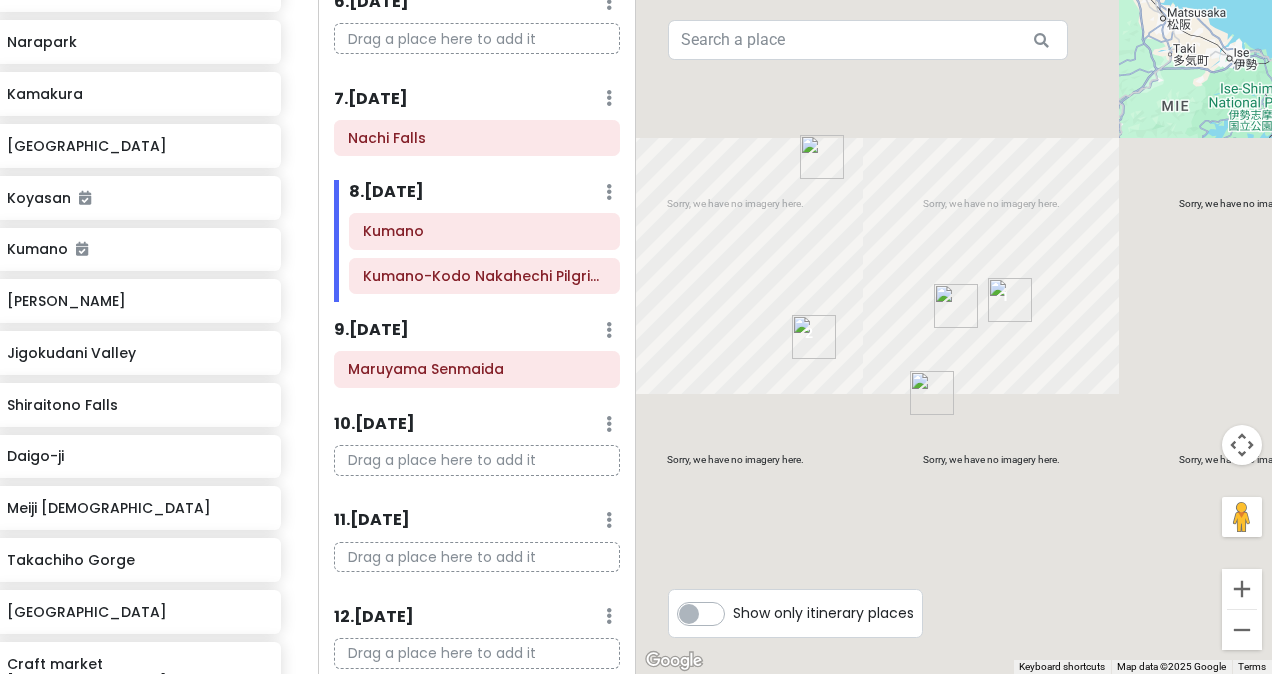 scroll, scrollTop: 630, scrollLeft: 0, axis: vertical 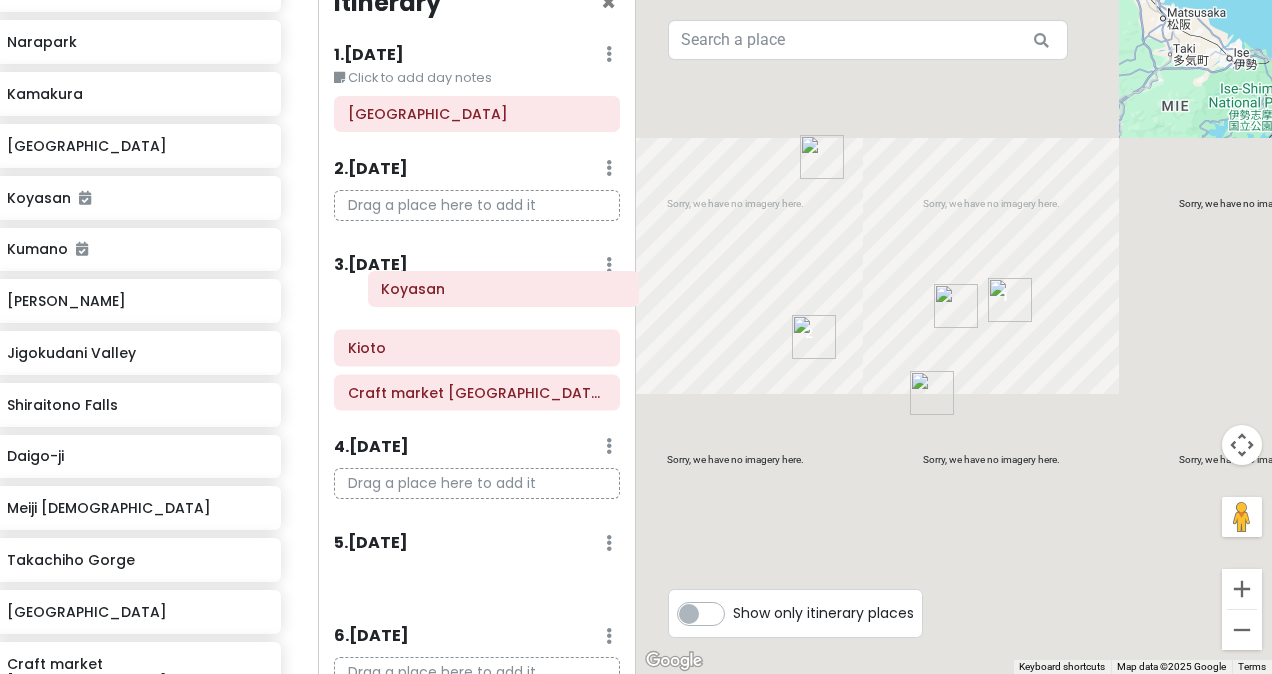 drag, startPoint x: 418, startPoint y: 523, endPoint x: 450, endPoint y: 278, distance: 247.08096 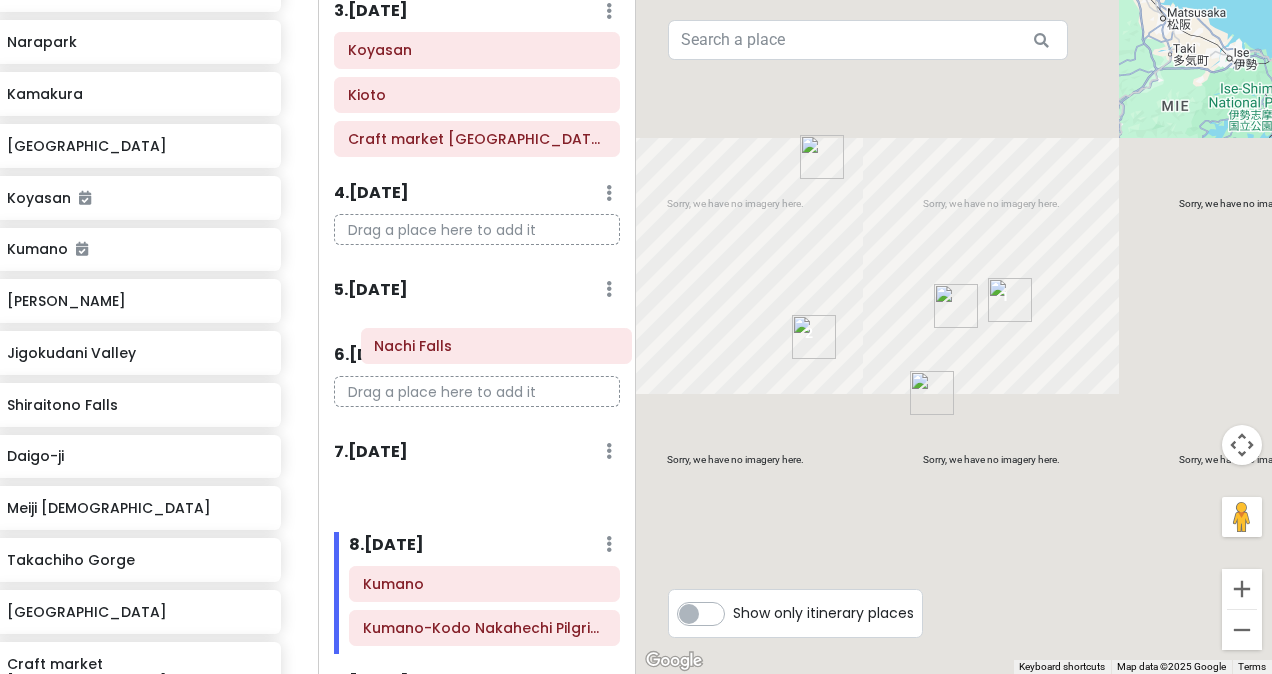 scroll, scrollTop: 294, scrollLeft: 0, axis: vertical 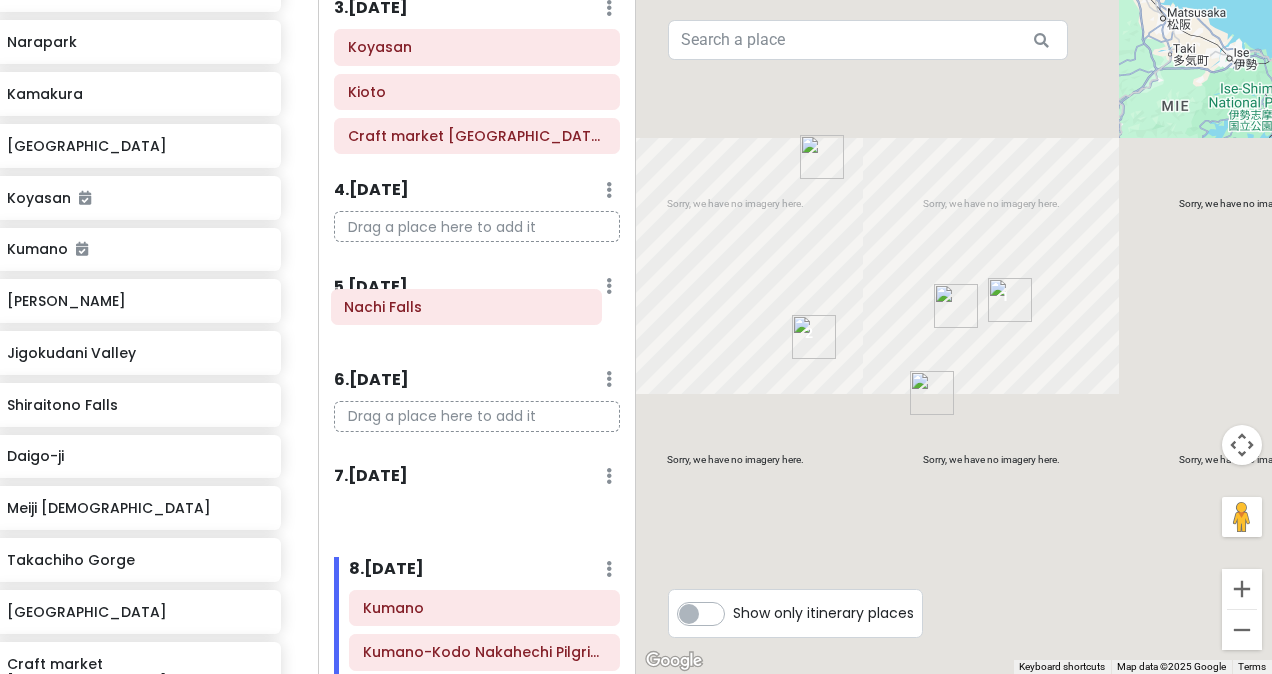 drag, startPoint x: 398, startPoint y: 523, endPoint x: 400, endPoint y: 321, distance: 202.0099 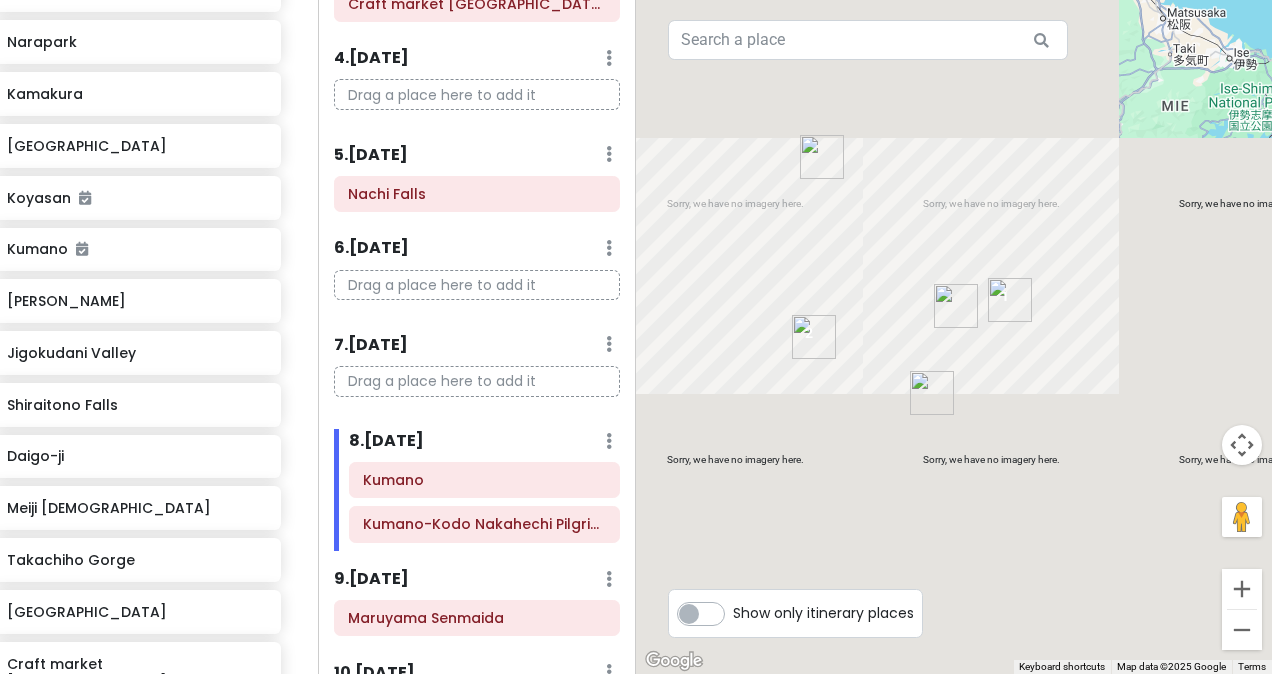 scroll, scrollTop: 432, scrollLeft: 0, axis: vertical 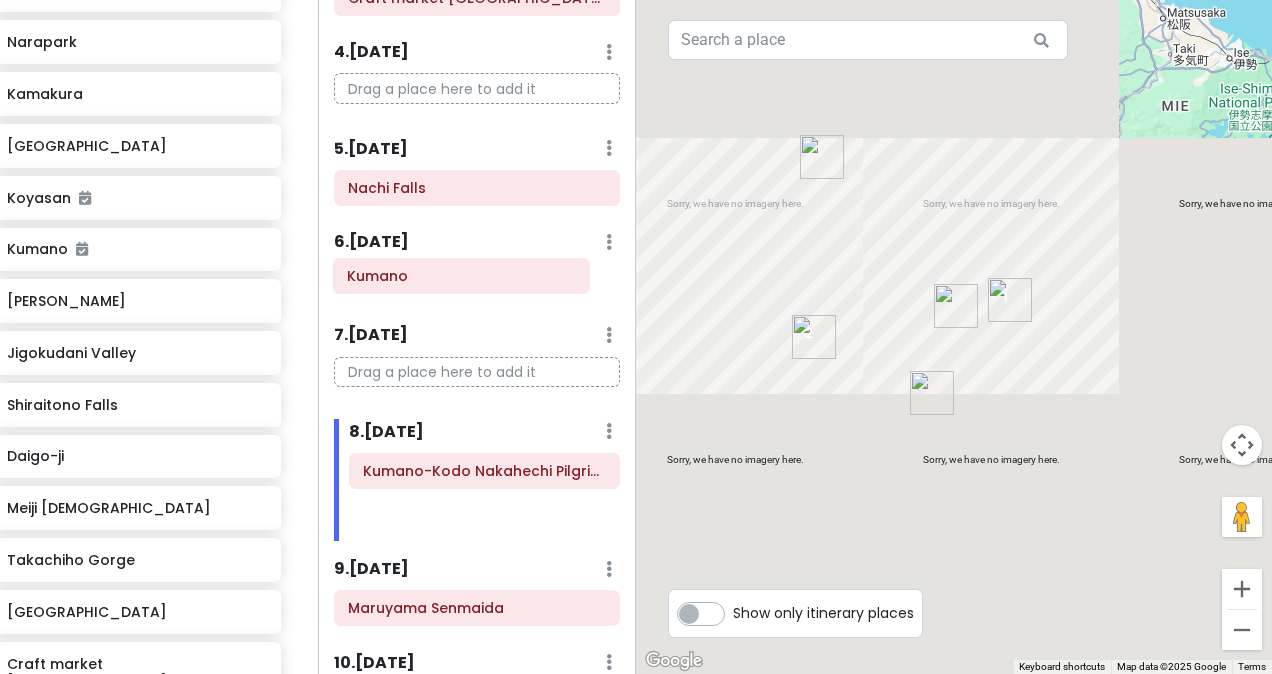 drag, startPoint x: 428, startPoint y: 482, endPoint x: 414, endPoint y: 289, distance: 193.50711 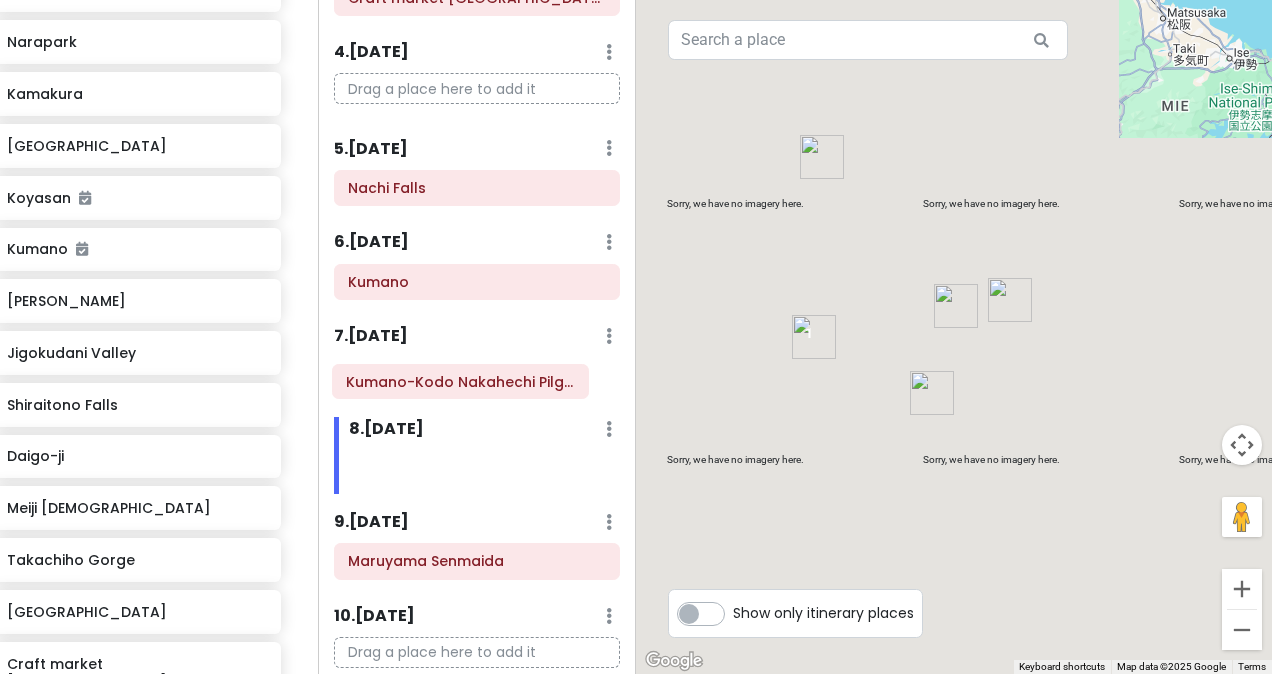 drag, startPoint x: 425, startPoint y: 453, endPoint x: 410, endPoint y: 369, distance: 85.32877 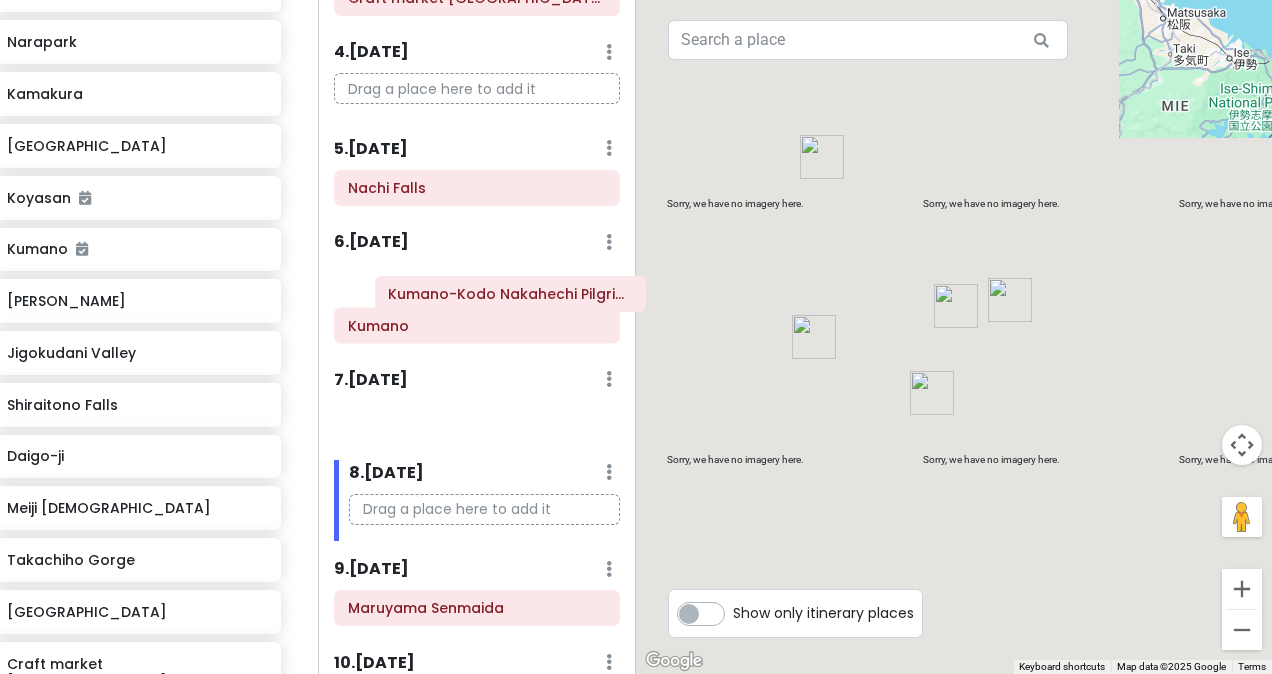 drag, startPoint x: 410, startPoint y: 369, endPoint x: 441, endPoint y: 288, distance: 86.72946 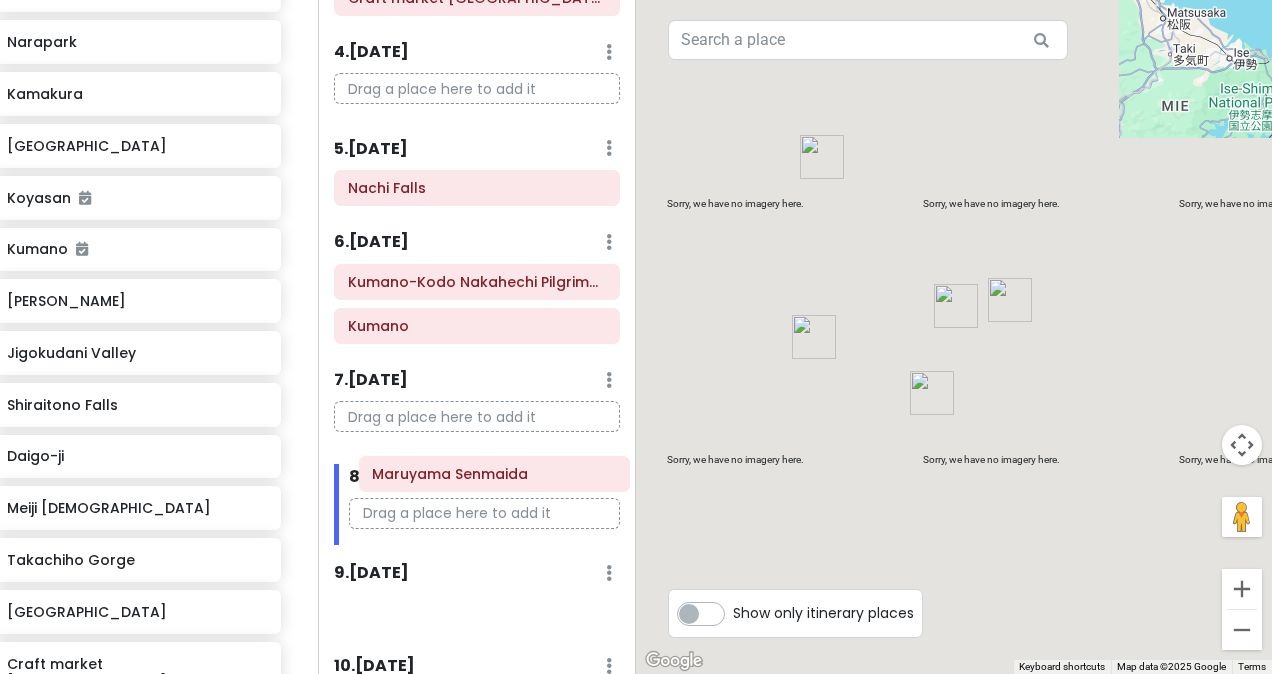 scroll, scrollTop: 436, scrollLeft: 0, axis: vertical 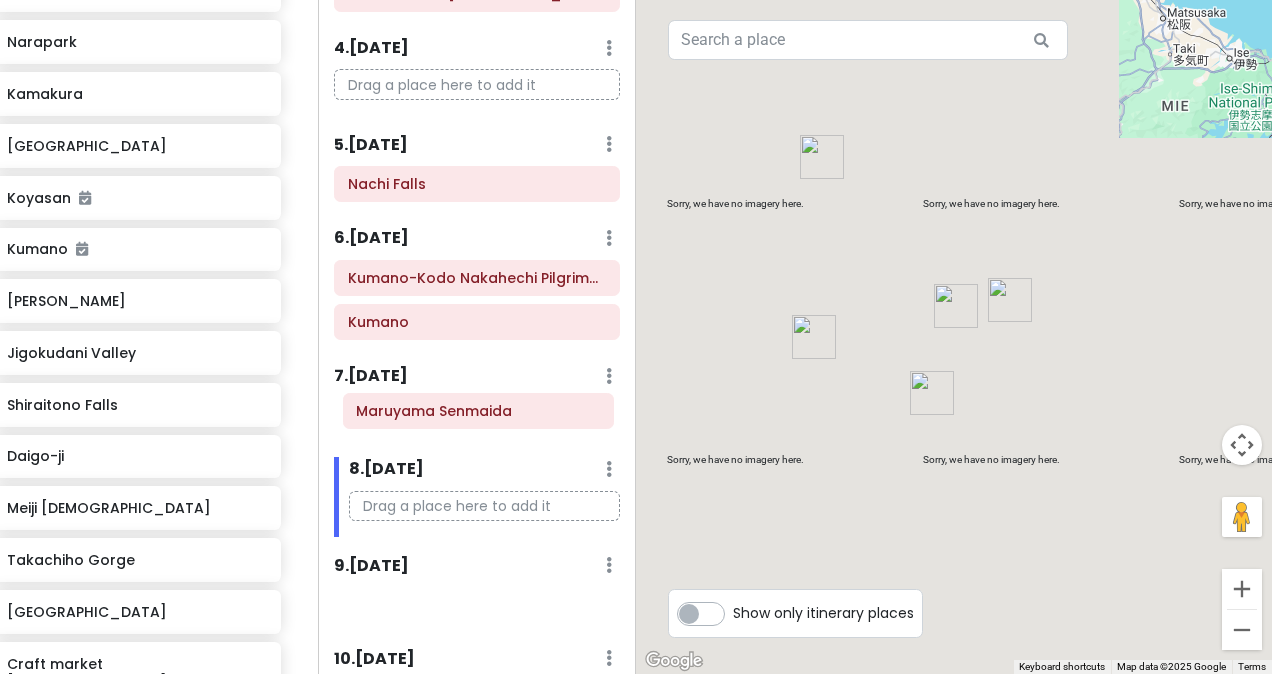 drag, startPoint x: 411, startPoint y: 610, endPoint x: 418, endPoint y: 414, distance: 196.12495 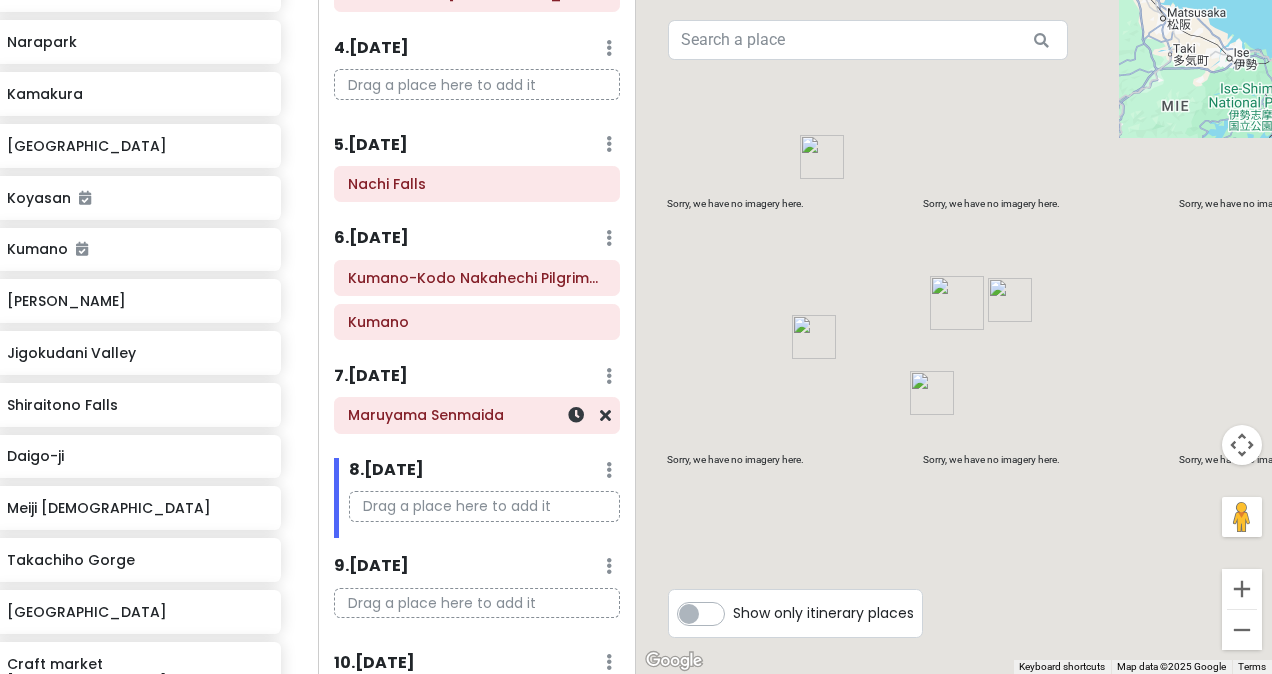 scroll, scrollTop: 332, scrollLeft: 0, axis: vertical 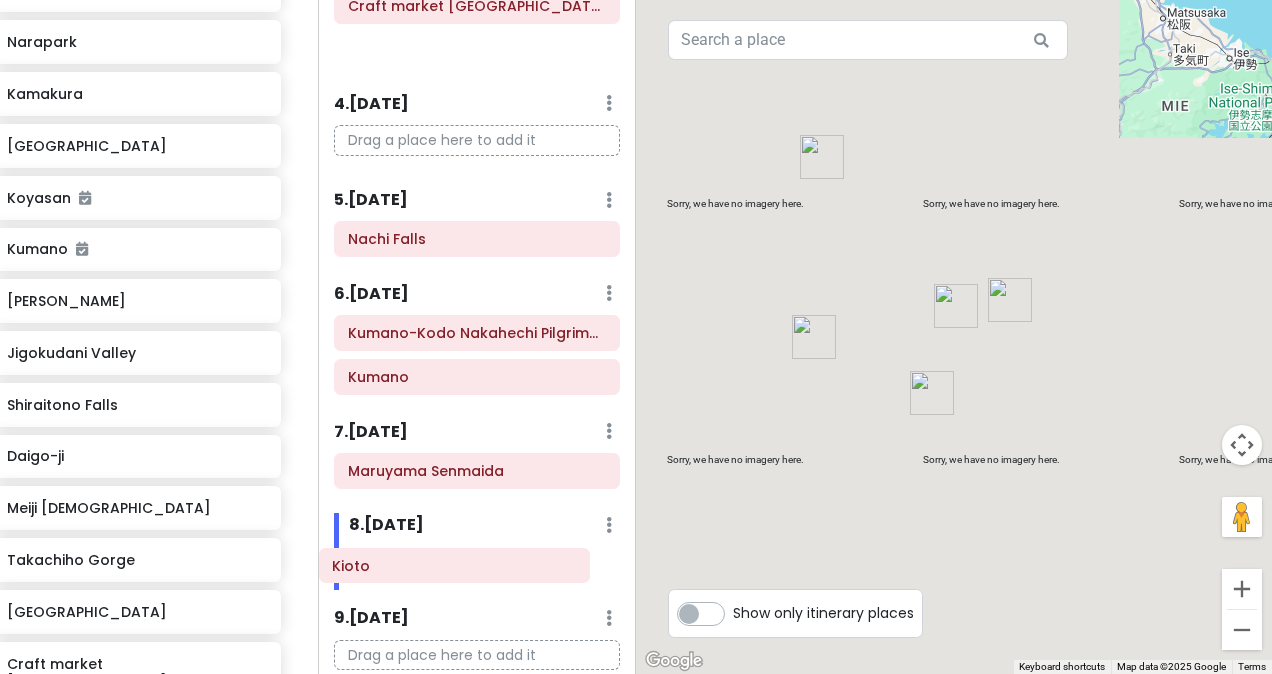 drag, startPoint x: 448, startPoint y: 60, endPoint x: 433, endPoint y: 574, distance: 514.2188 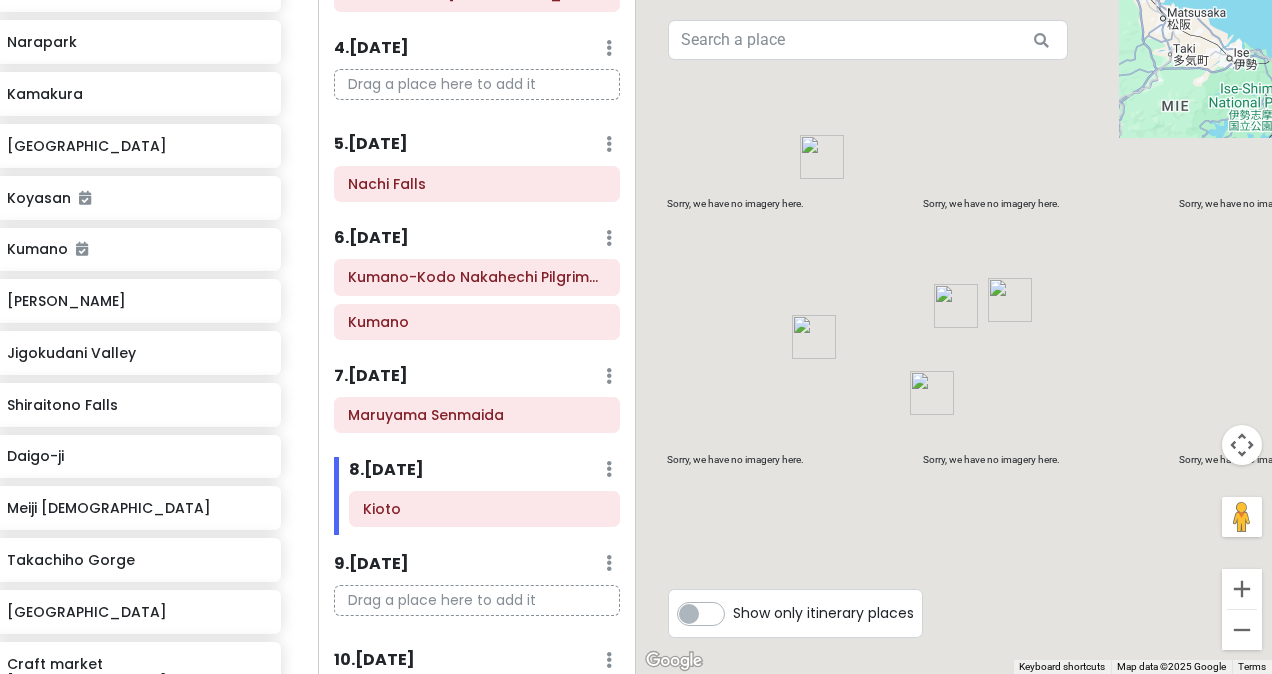scroll, scrollTop: 368, scrollLeft: 0, axis: vertical 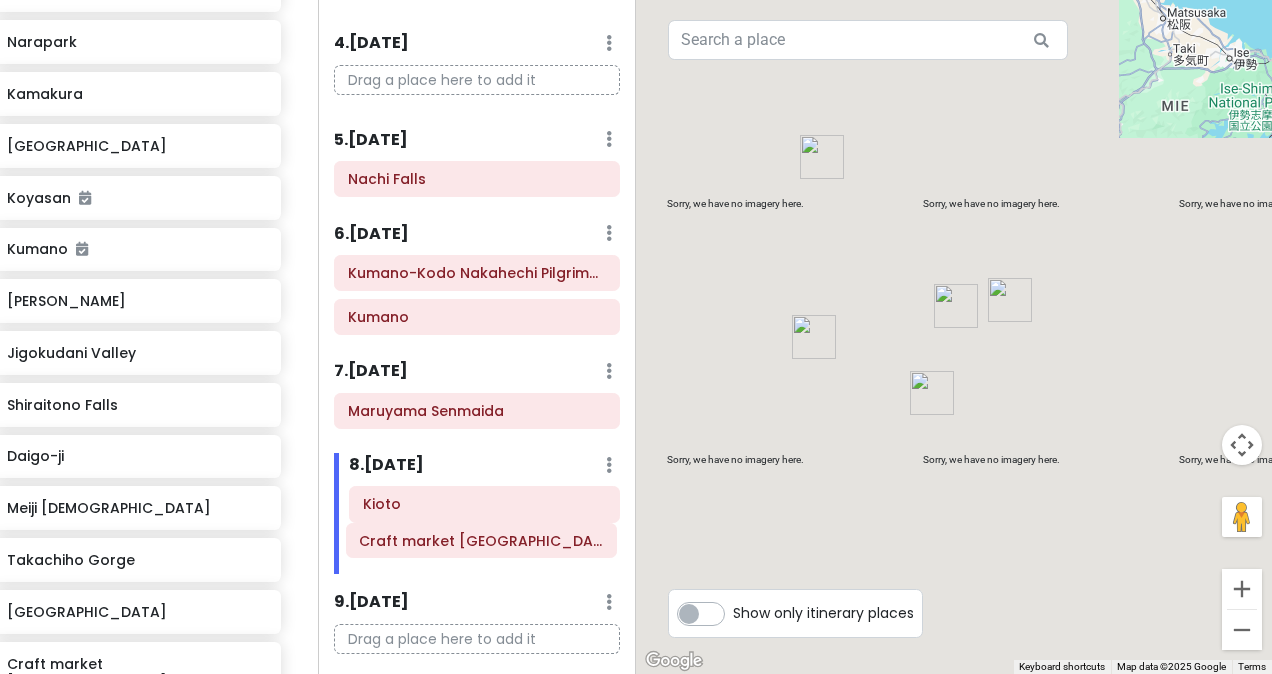 drag, startPoint x: 460, startPoint y: 19, endPoint x: 472, endPoint y: 544, distance: 525.13715 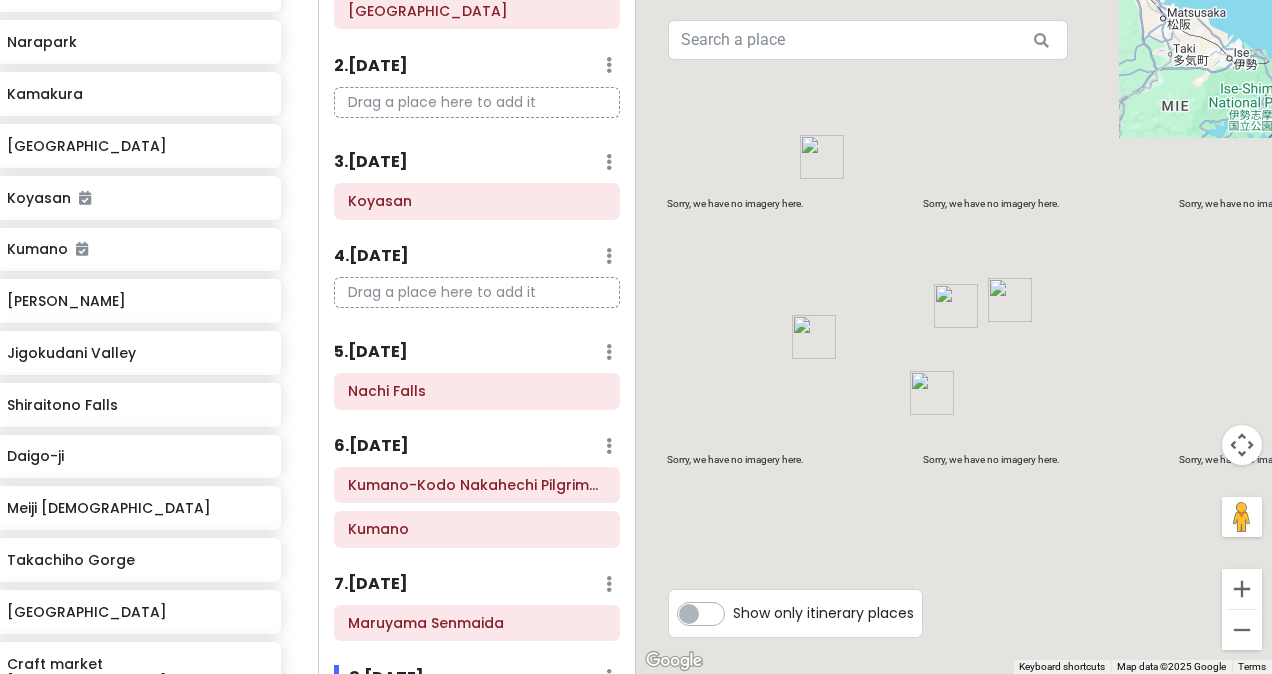 scroll, scrollTop: 142, scrollLeft: 0, axis: vertical 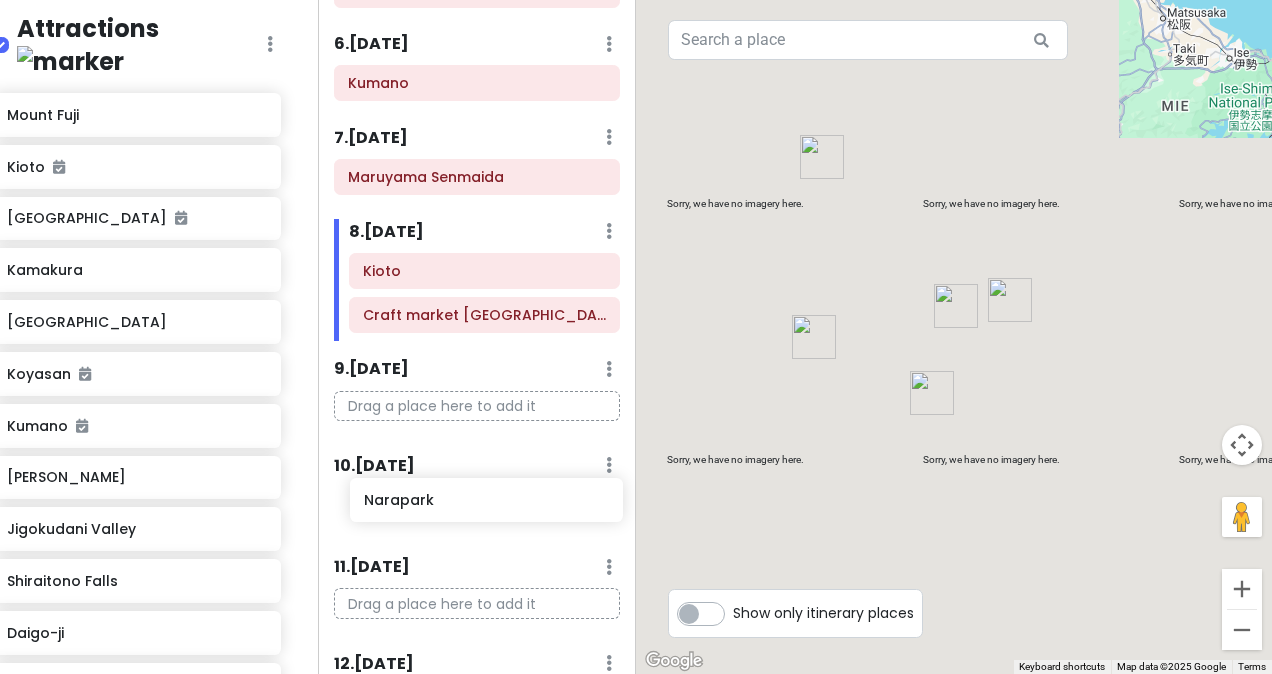 drag, startPoint x: 126, startPoint y: 251, endPoint x: 478, endPoint y: 514, distance: 439.40073 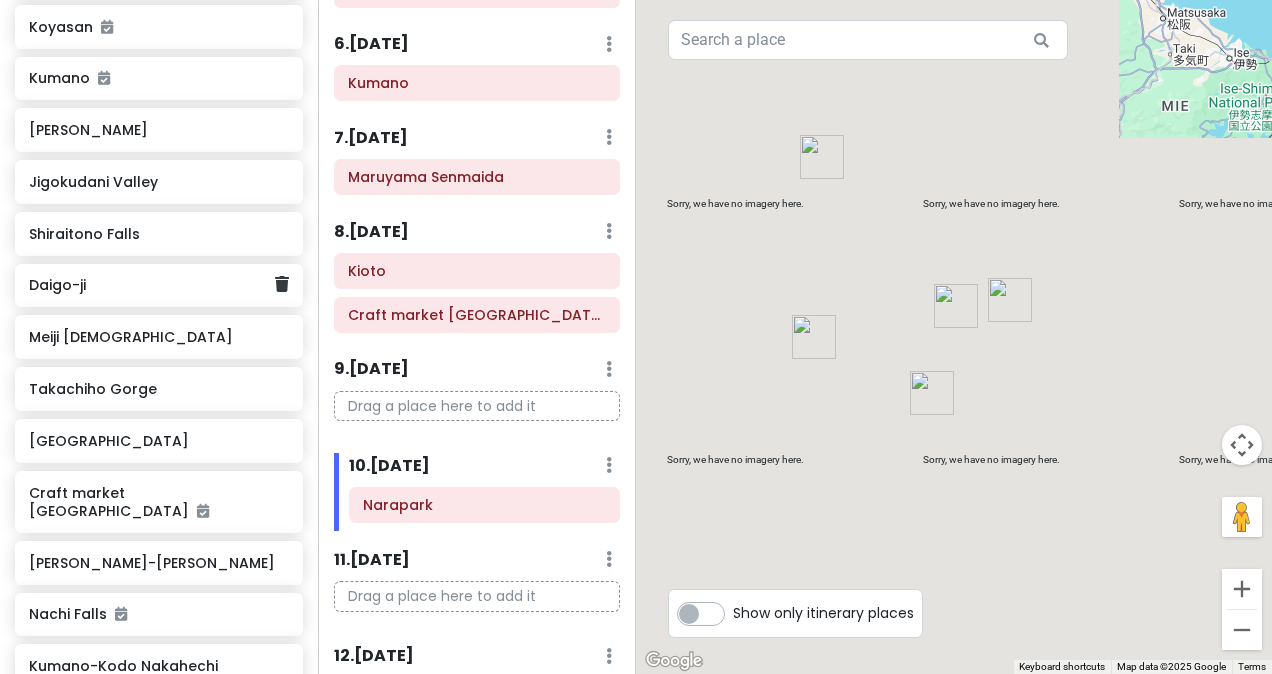 scroll, scrollTop: 704, scrollLeft: 0, axis: vertical 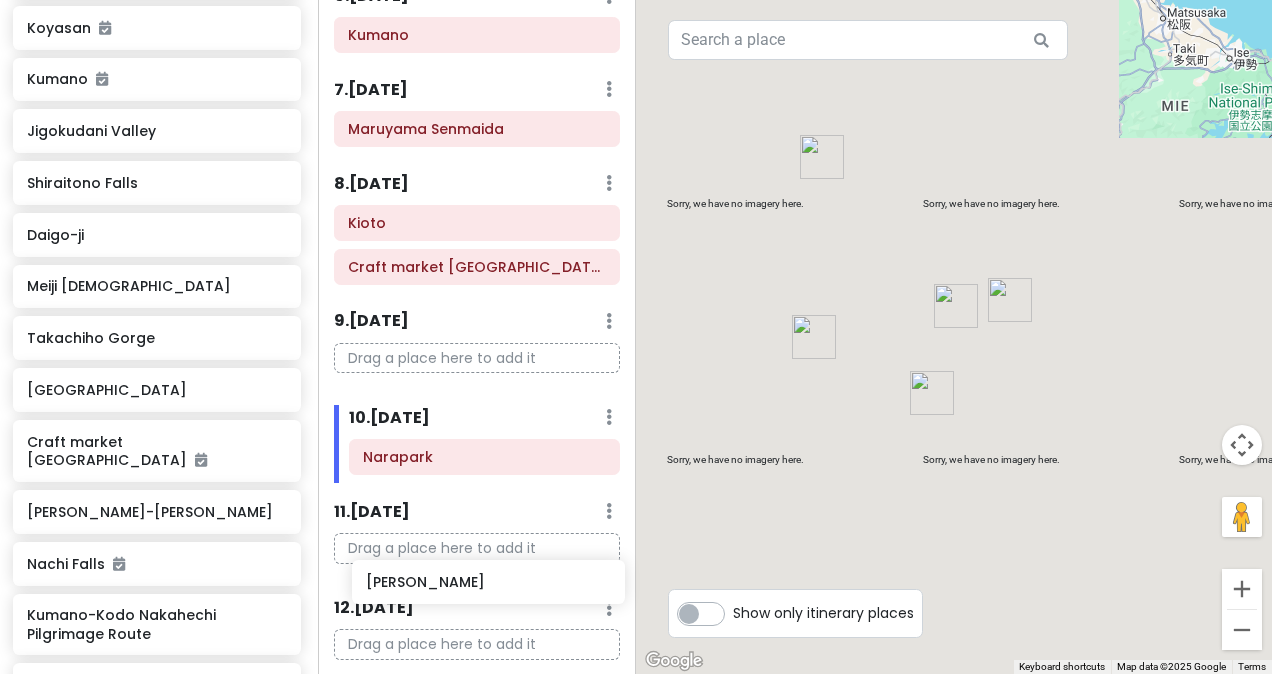 drag, startPoint x: 164, startPoint y: 110, endPoint x: 501, endPoint y: 596, distance: 591.40936 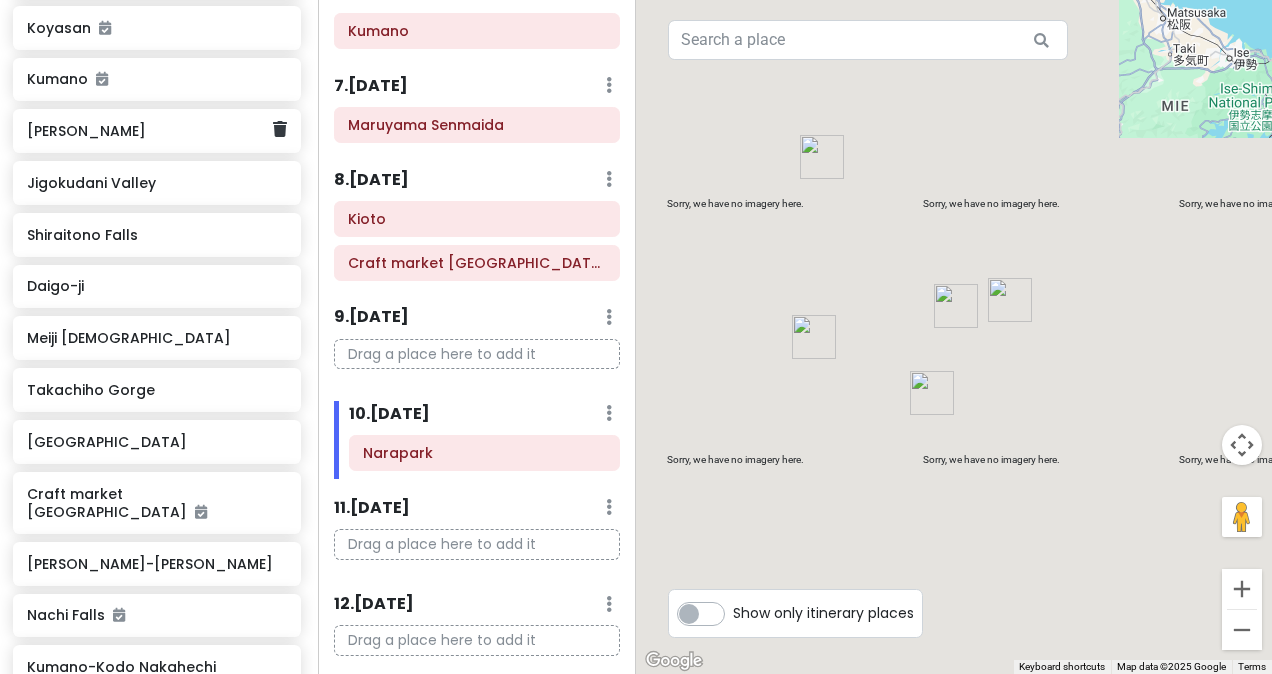 scroll, scrollTop: 703, scrollLeft: 2, axis: both 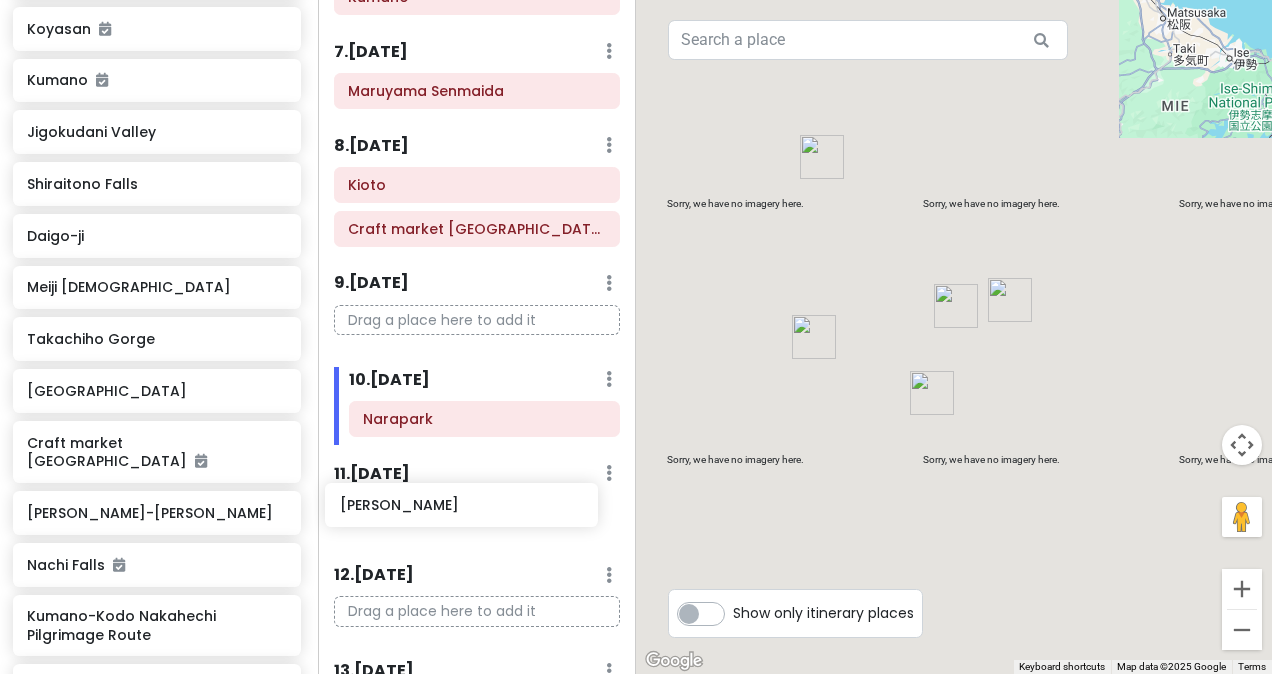 drag, startPoint x: 166, startPoint y: 107, endPoint x: 480, endPoint y: 520, distance: 518.81116 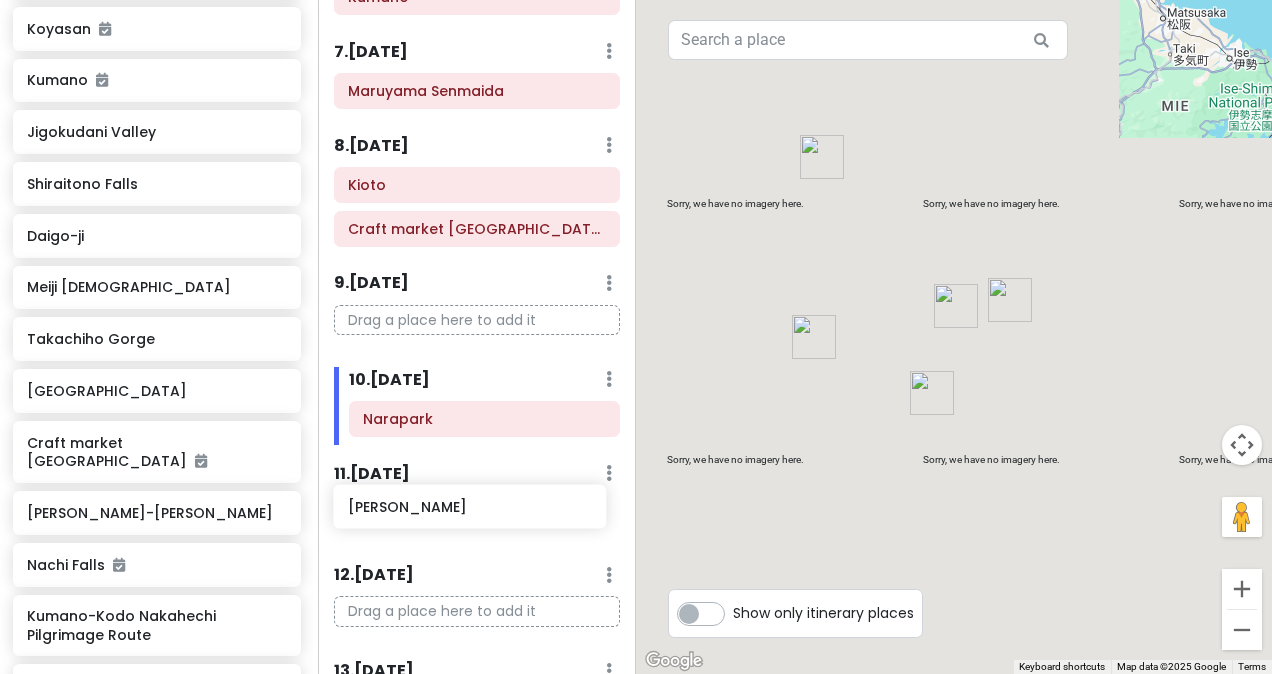 scroll, scrollTop: 631, scrollLeft: 0, axis: vertical 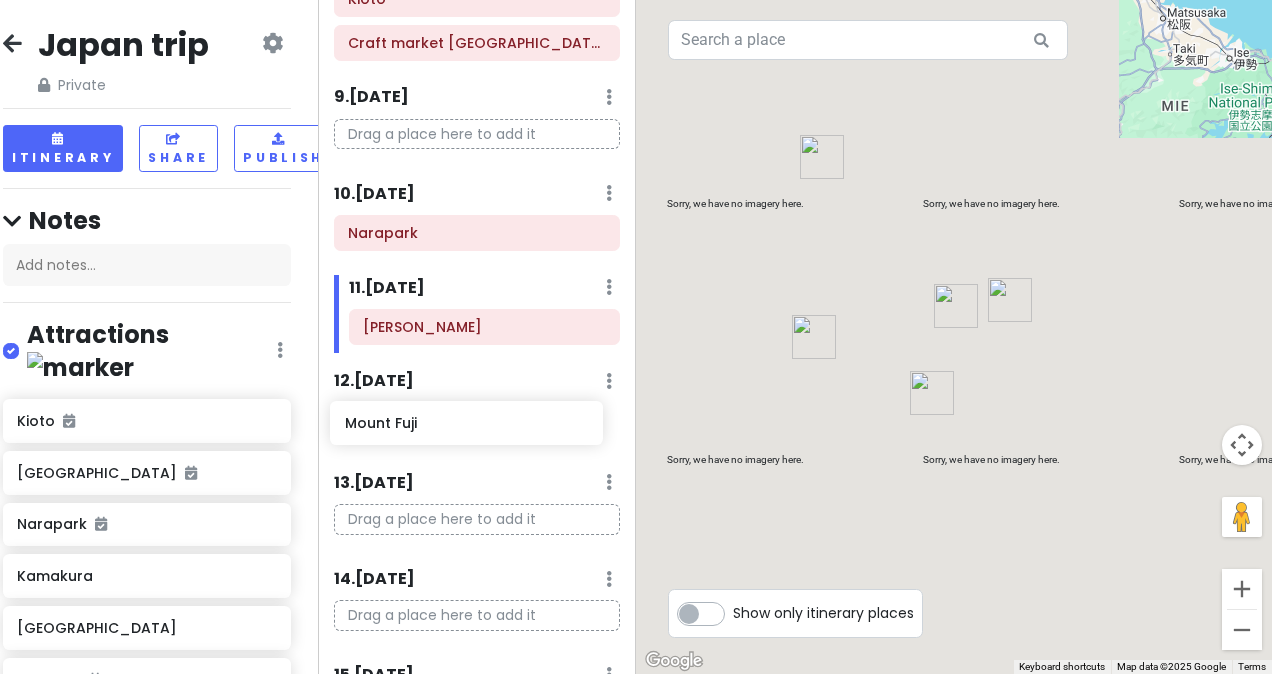 drag, startPoint x: 140, startPoint y: 387, endPoint x: 458, endPoint y: 424, distance: 320.1453 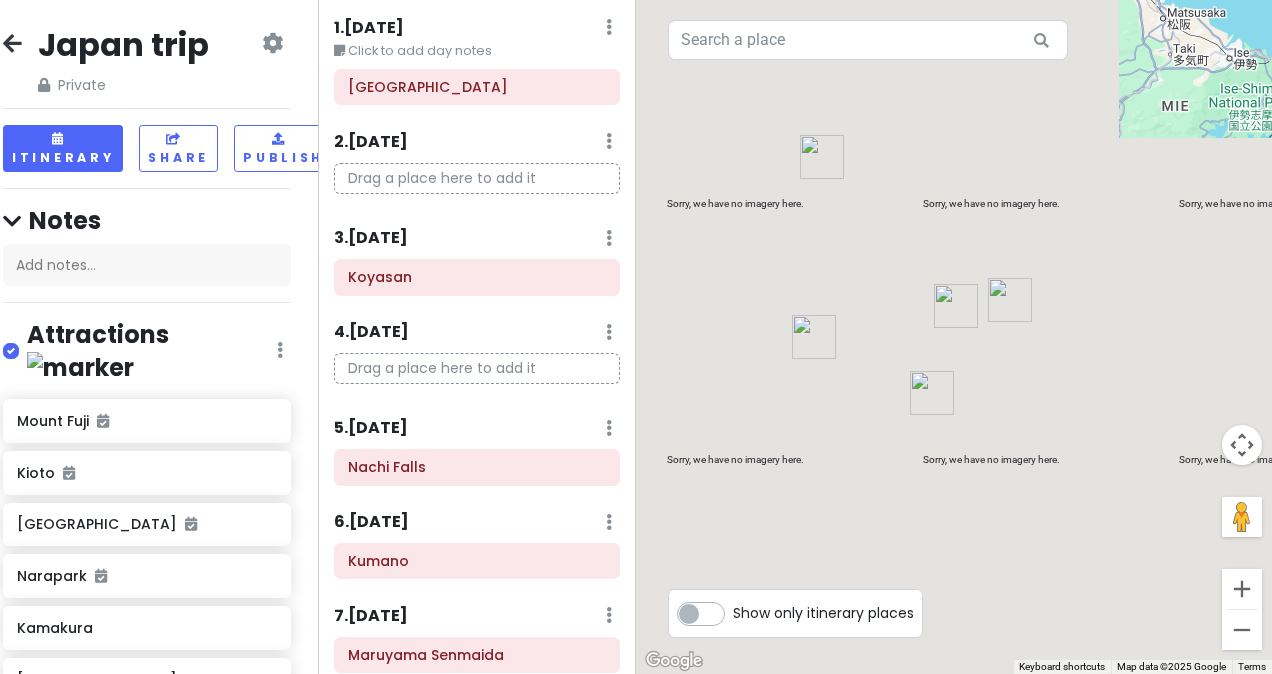 scroll, scrollTop: 0, scrollLeft: 0, axis: both 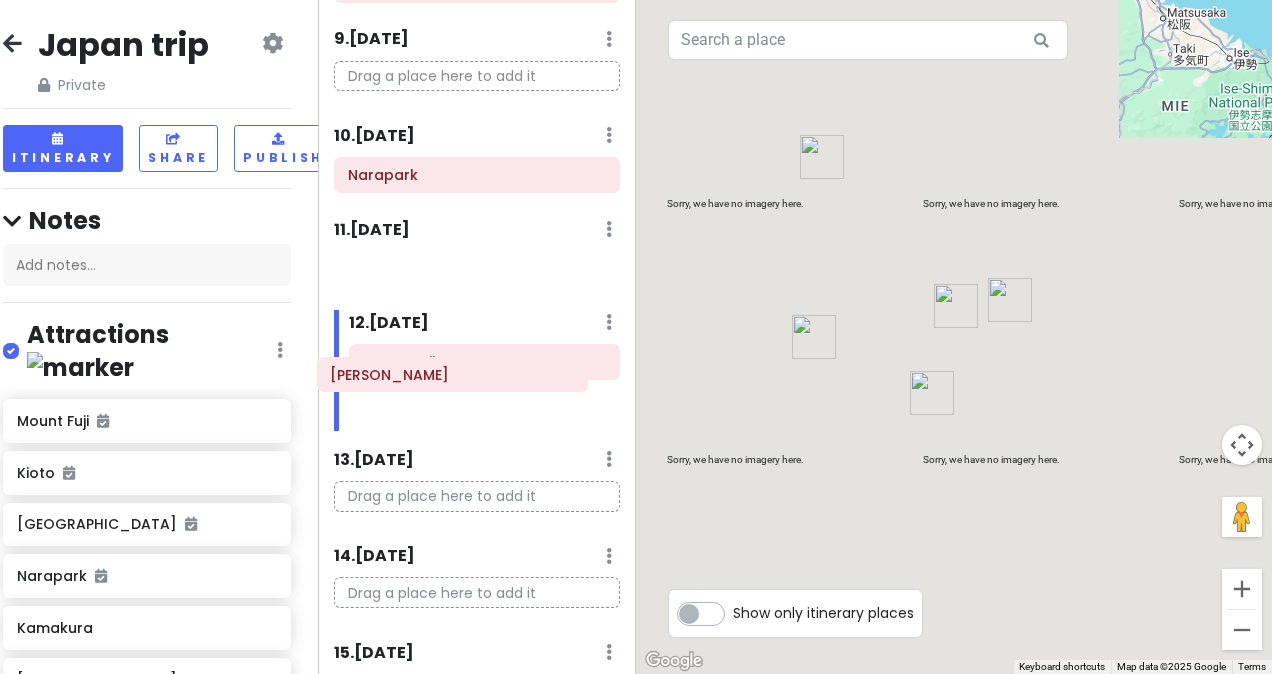 drag, startPoint x: 436, startPoint y: 262, endPoint x: 420, endPoint y: 373, distance: 112.147224 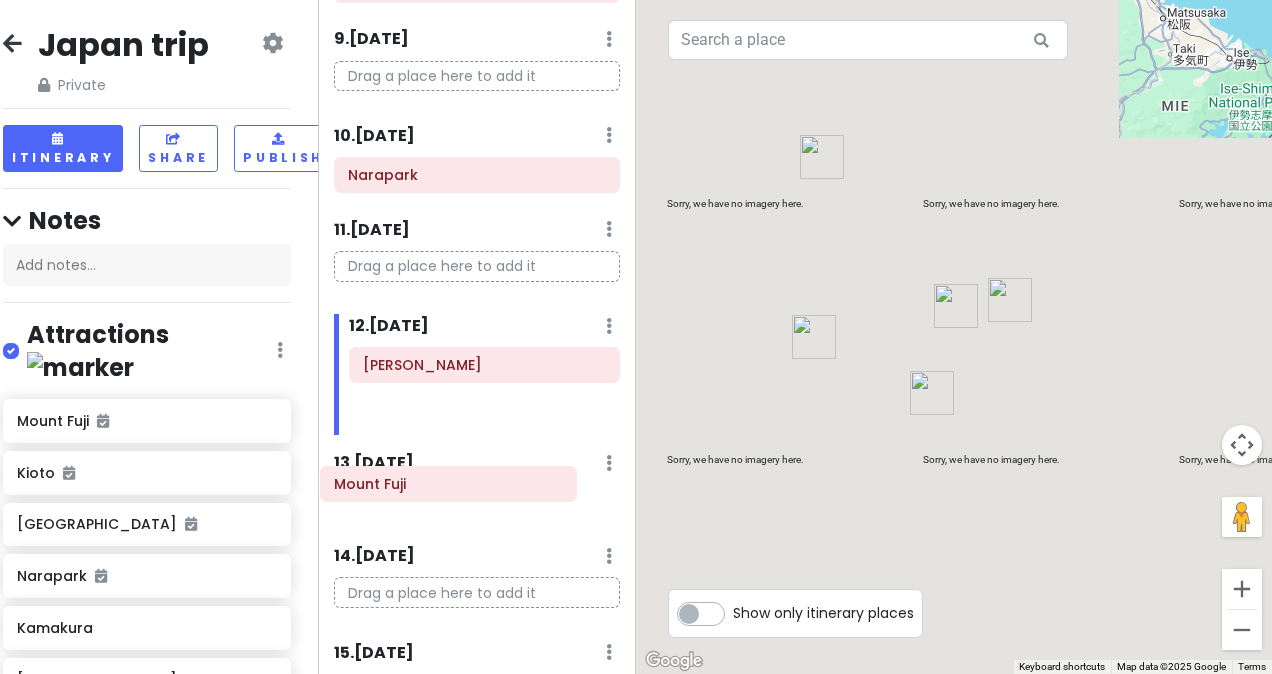 drag, startPoint x: 442, startPoint y: 365, endPoint x: 414, endPoint y: 492, distance: 130.04999 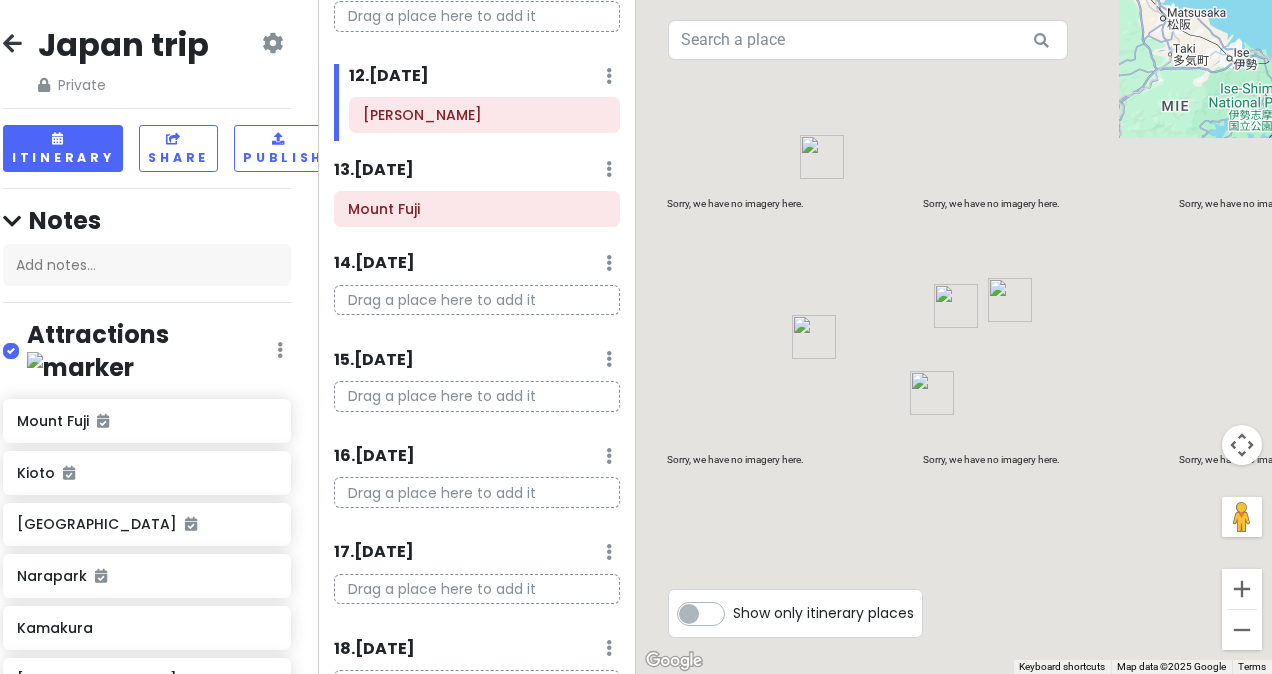 scroll, scrollTop: 1123, scrollLeft: 0, axis: vertical 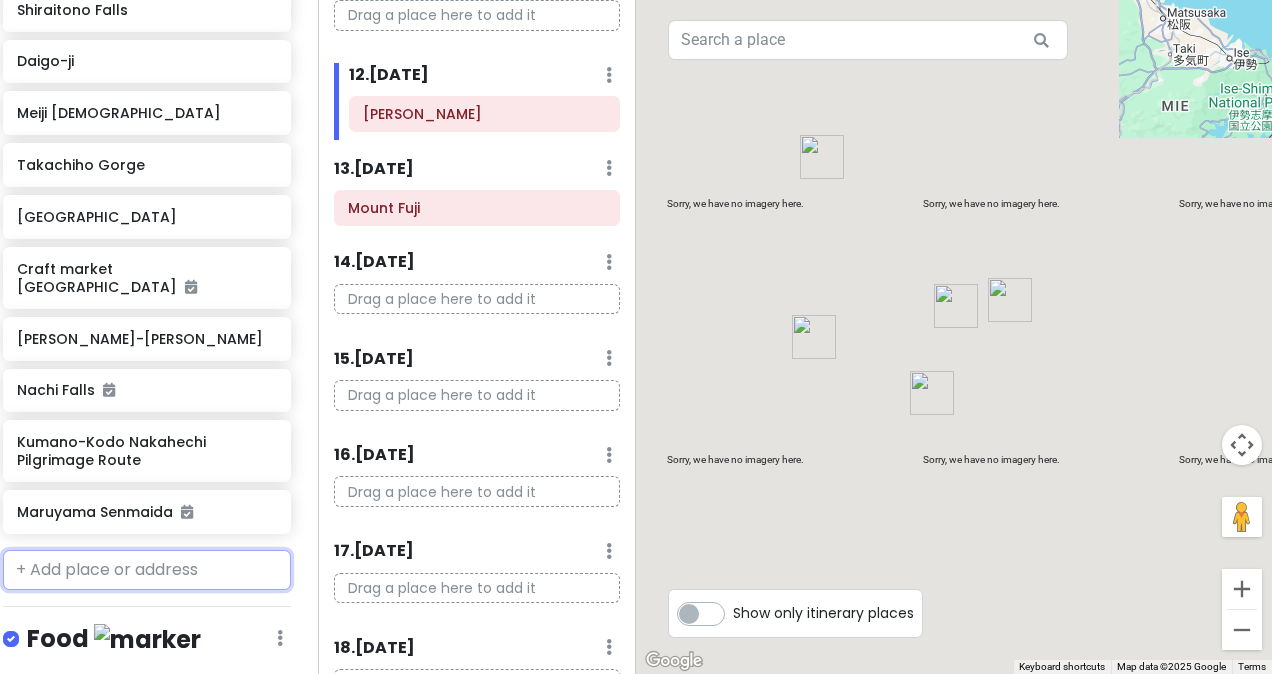 click at bounding box center (147, 570) 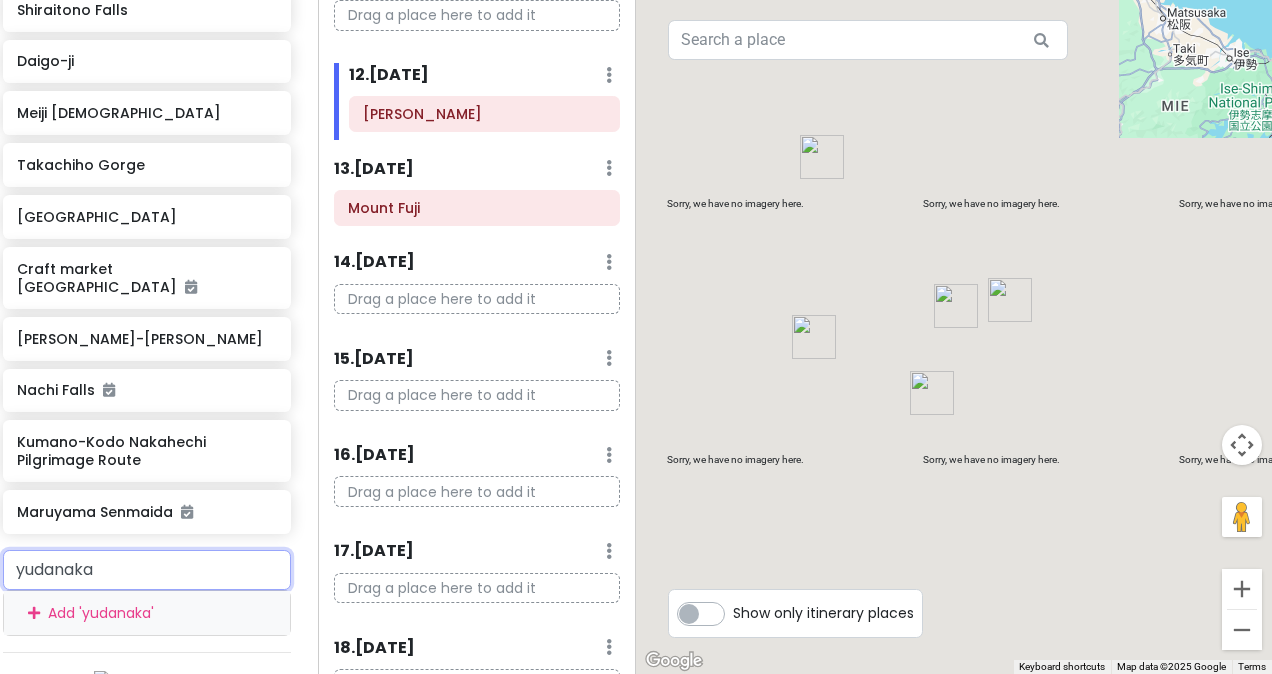 click on "yudanaka" at bounding box center [147, 570] 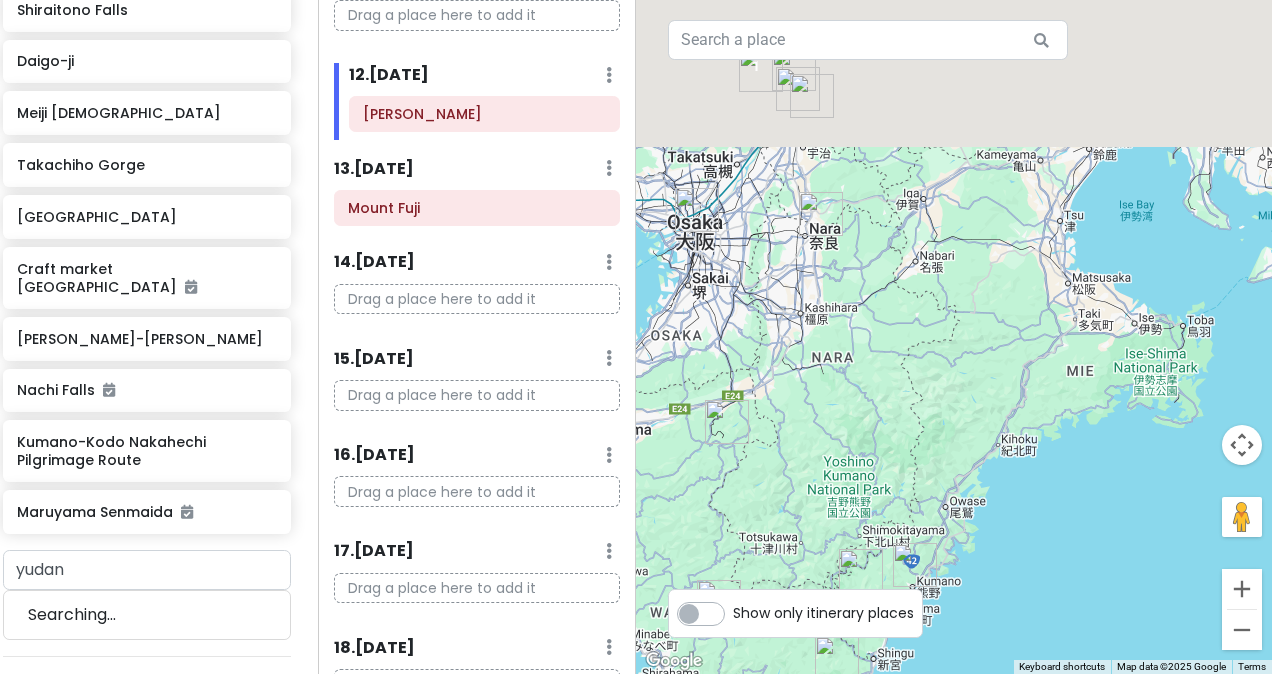 drag, startPoint x: 974, startPoint y: 139, endPoint x: 803, endPoint y: 564, distance: 458.11133 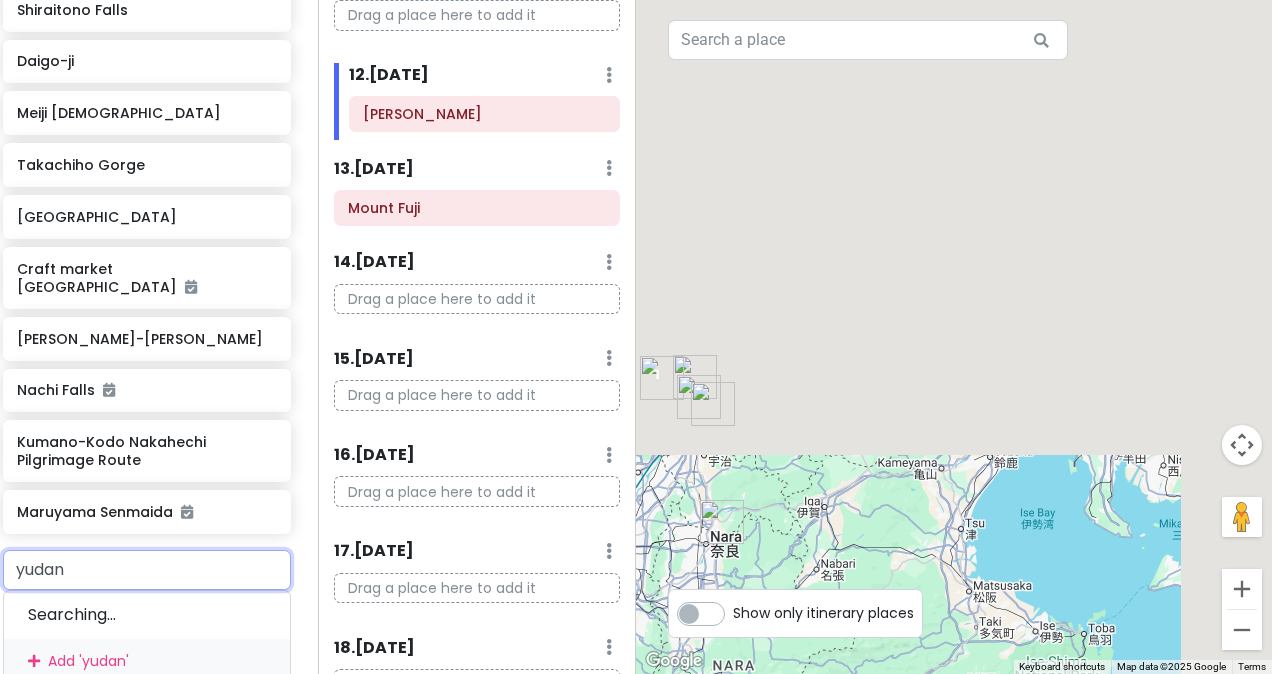 click on "yudan" at bounding box center (147, 570) 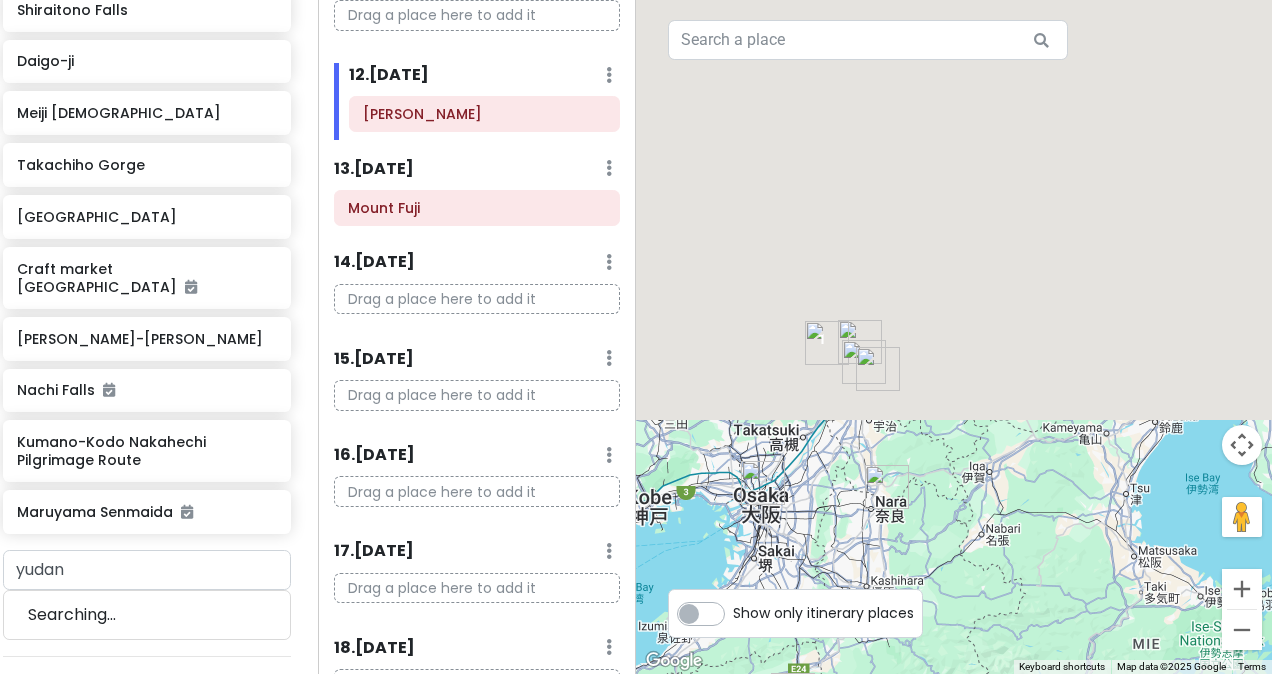 drag, startPoint x: 828, startPoint y: 481, endPoint x: 1059, endPoint y: 423, distance: 238.1701 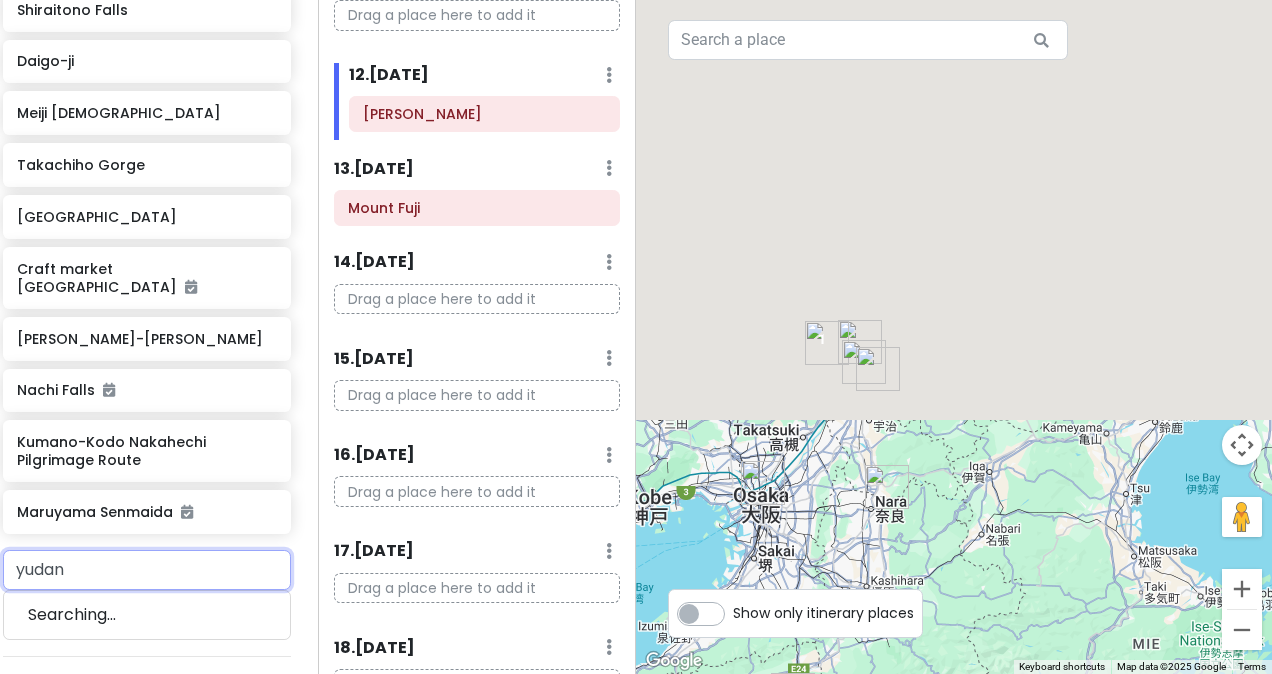 click on "yudan" at bounding box center (147, 570) 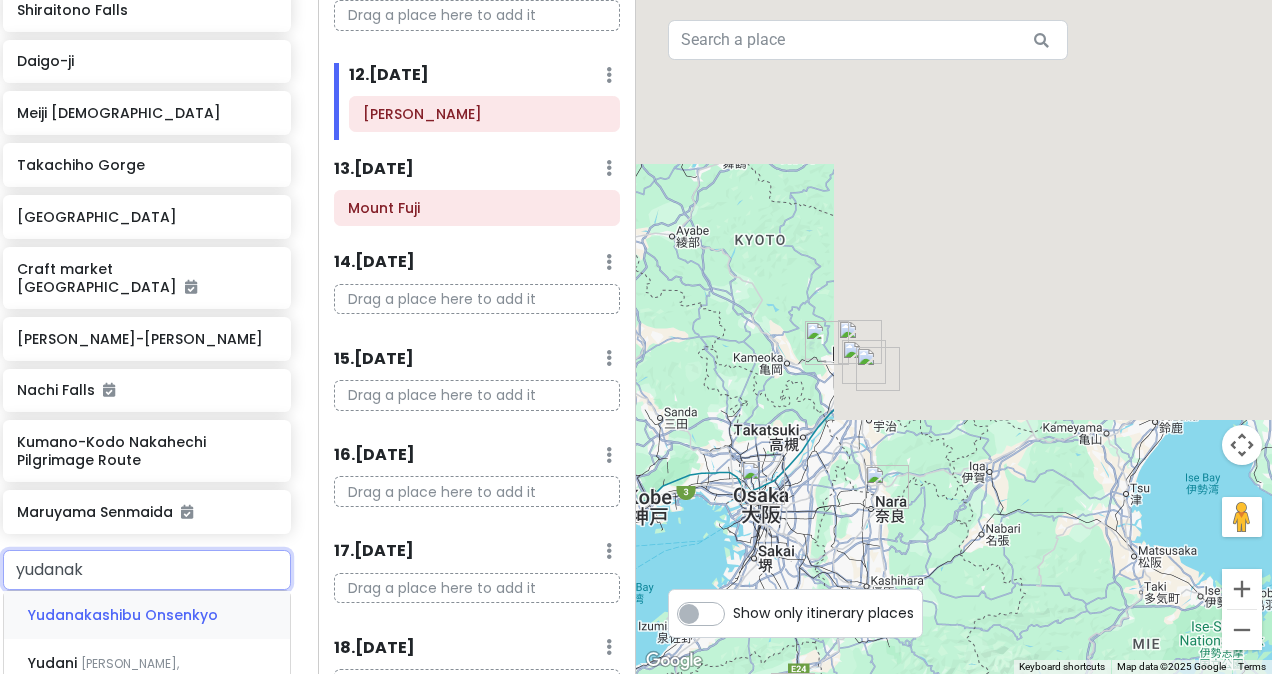 type on "yudanaka" 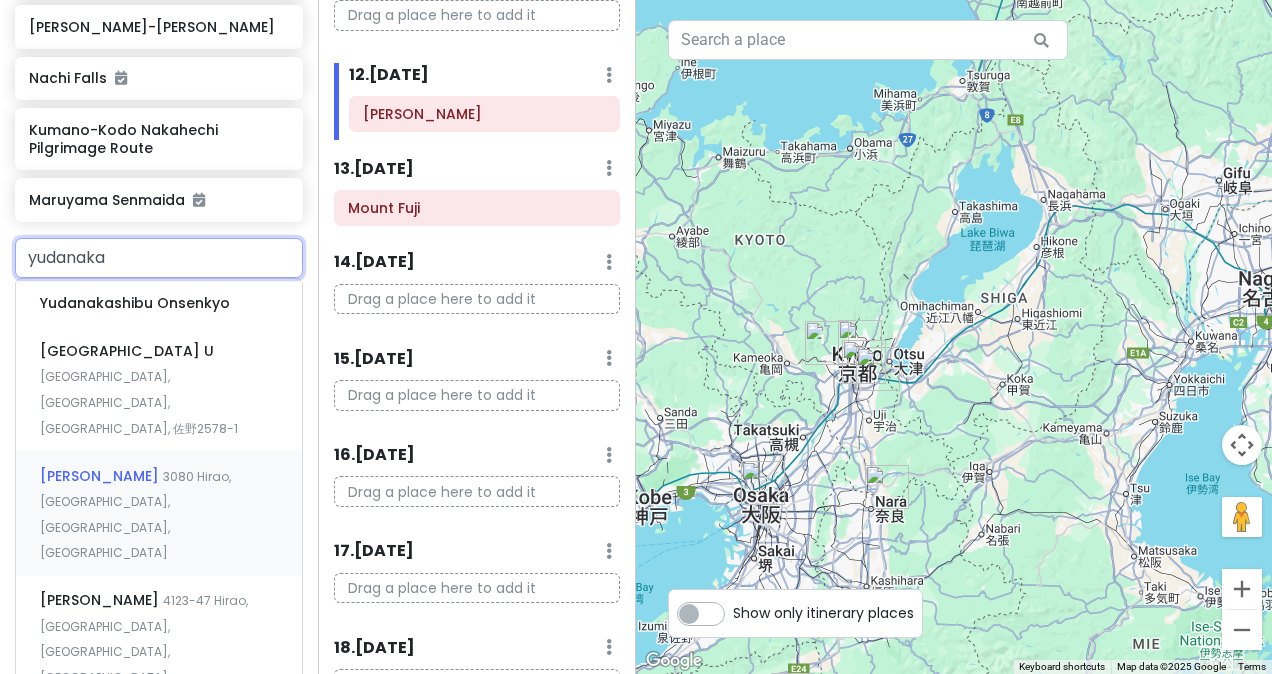 scroll, scrollTop: 1243, scrollLeft: 0, axis: vertical 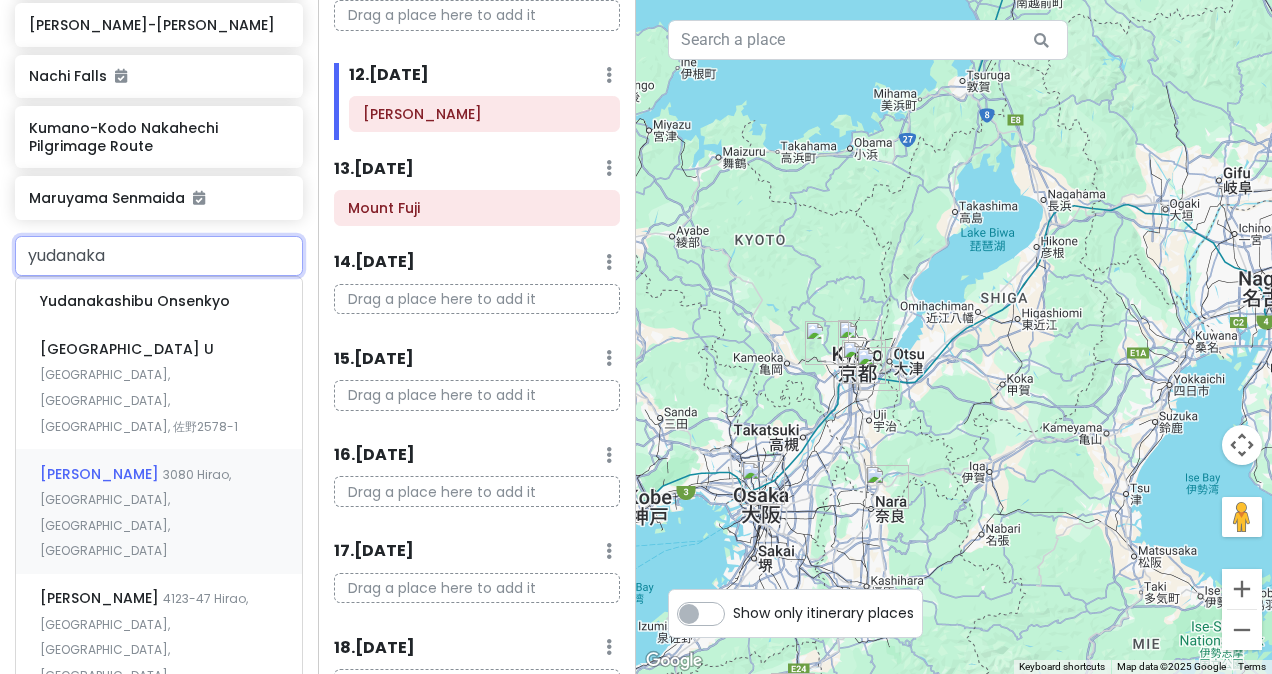 click on "3080 Hirao, [GEOGRAPHIC_DATA], [GEOGRAPHIC_DATA], [GEOGRAPHIC_DATA]" at bounding box center [230, 301] 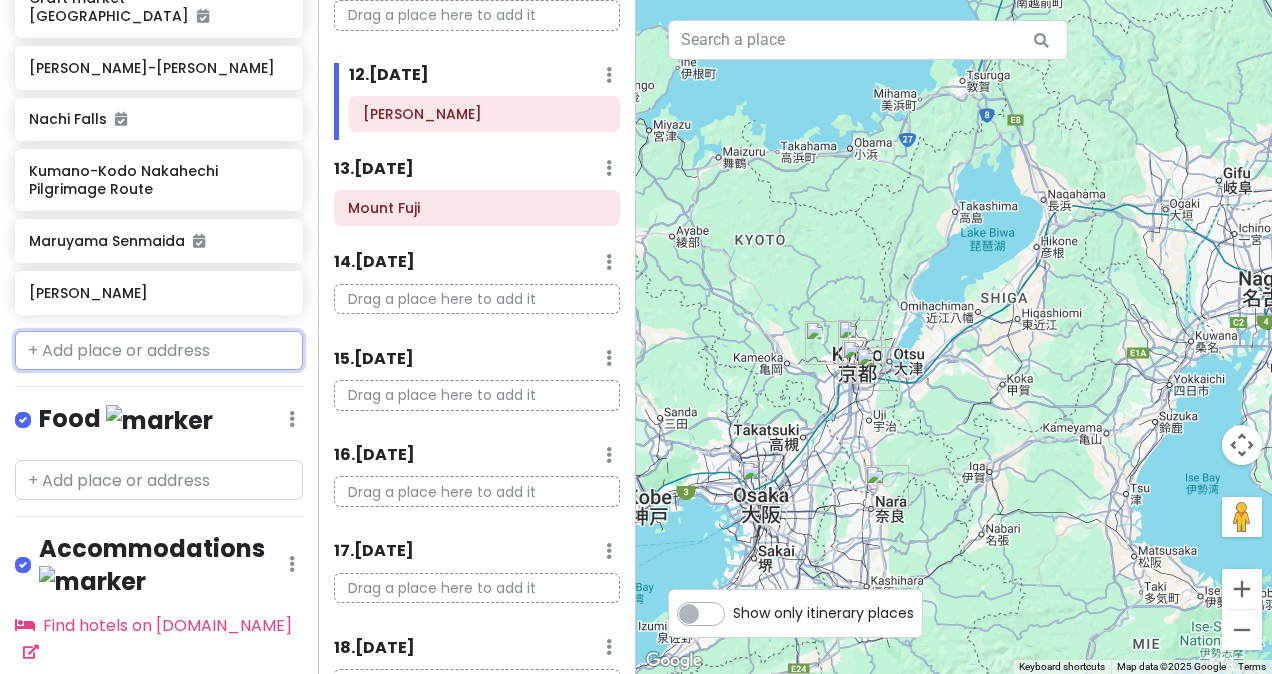 scroll, scrollTop: 1252, scrollLeft: 0, axis: vertical 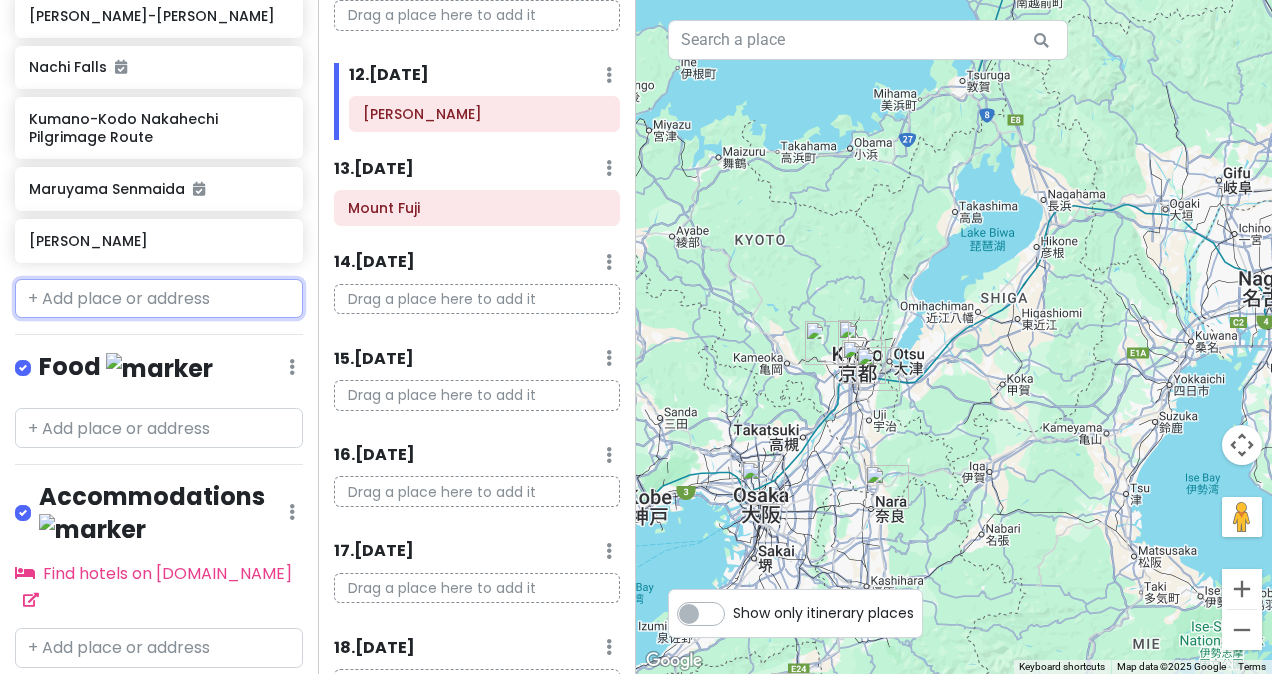 type 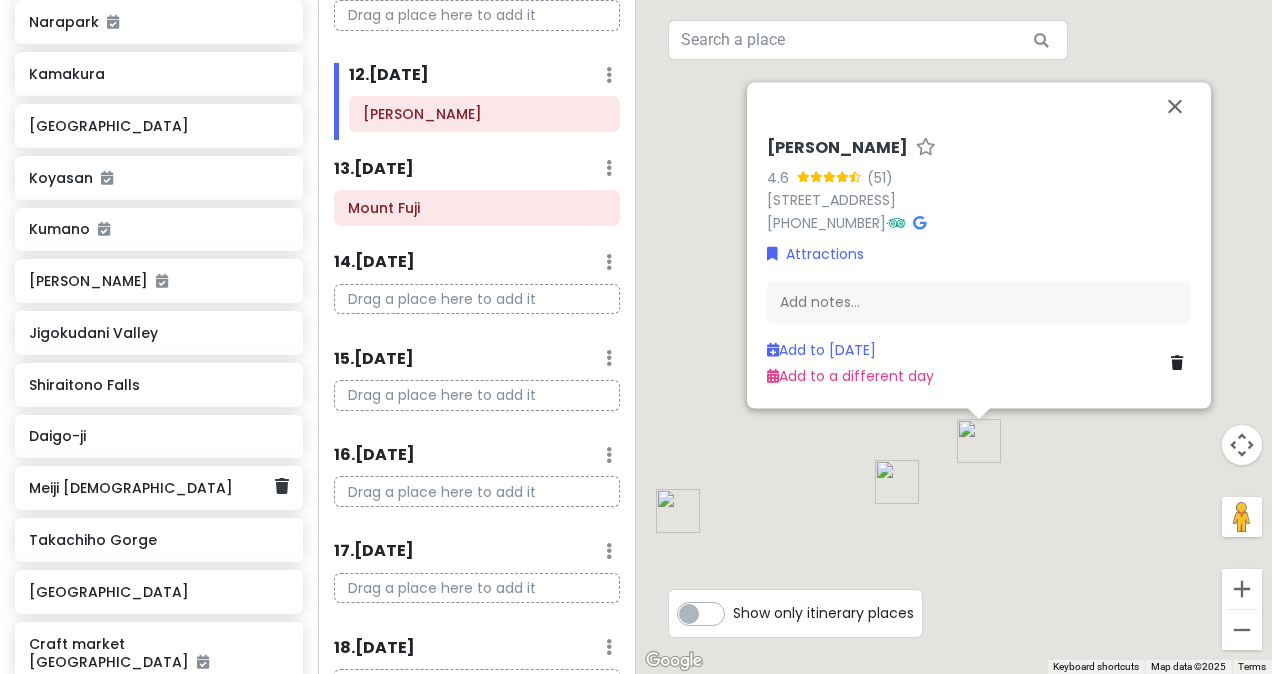 scroll, scrollTop: 666, scrollLeft: 0, axis: vertical 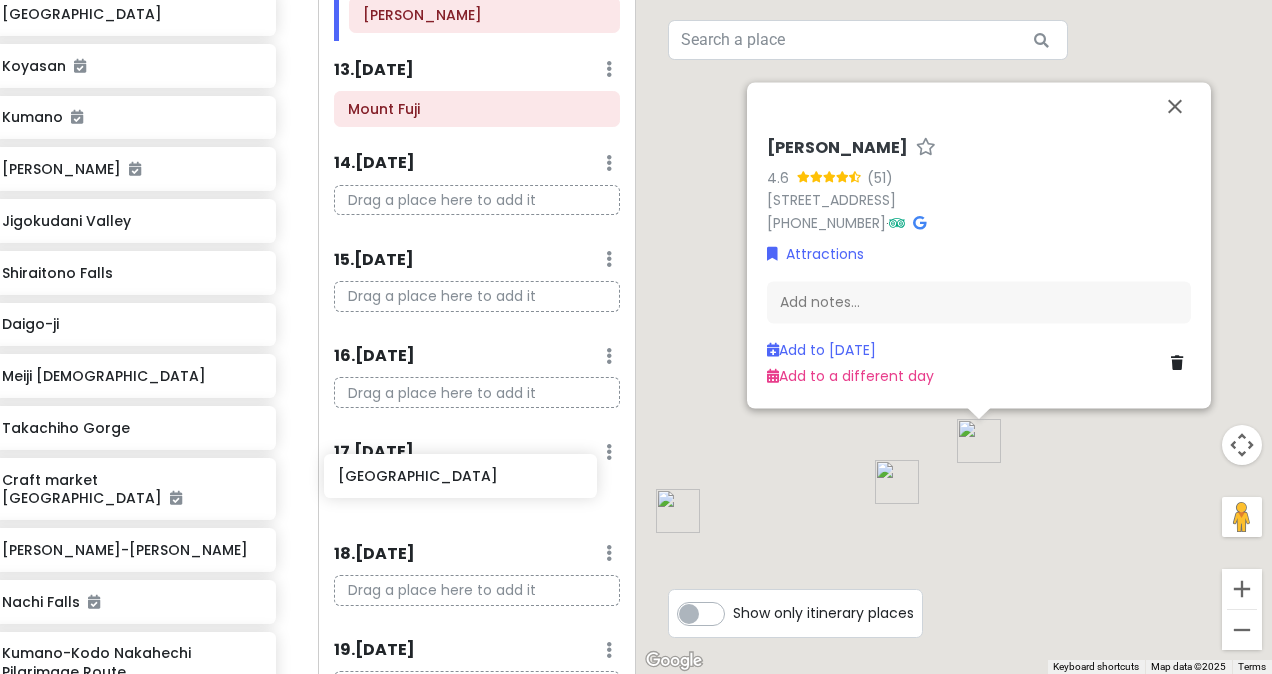 drag, startPoint x: 160, startPoint y: 444, endPoint x: 469, endPoint y: 475, distance: 310.55112 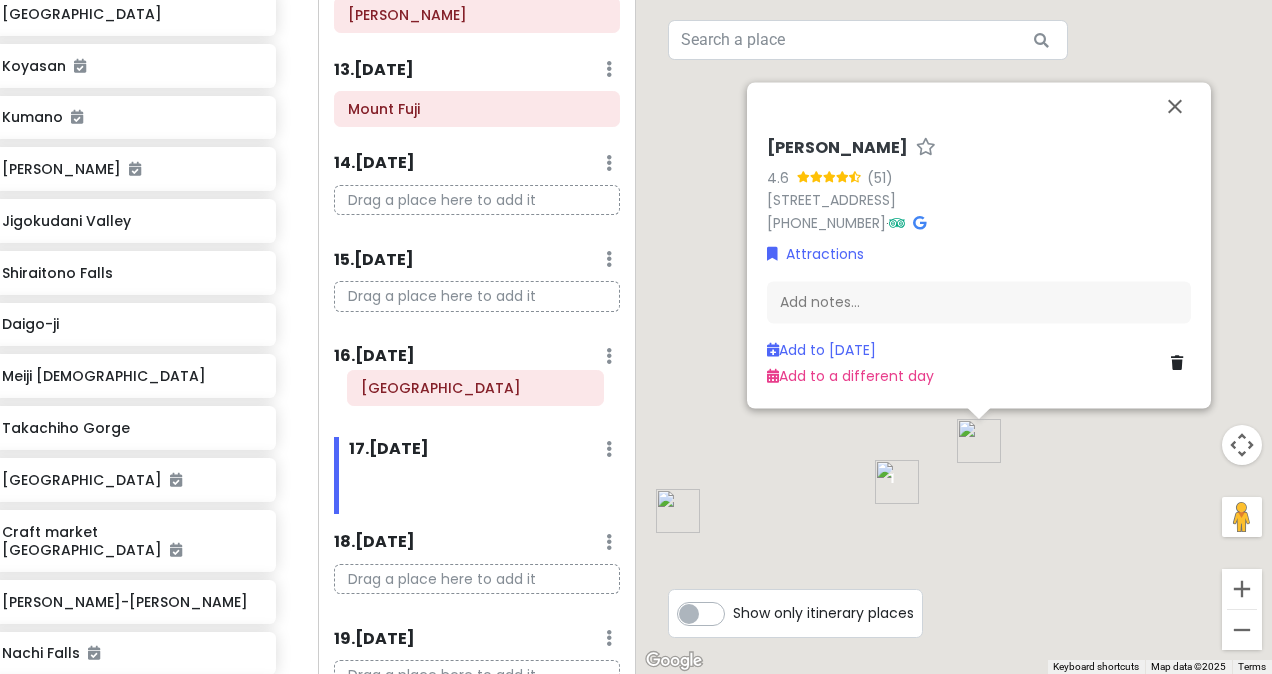 drag, startPoint x: 439, startPoint y: 476, endPoint x: 438, endPoint y: 384, distance: 92.00543 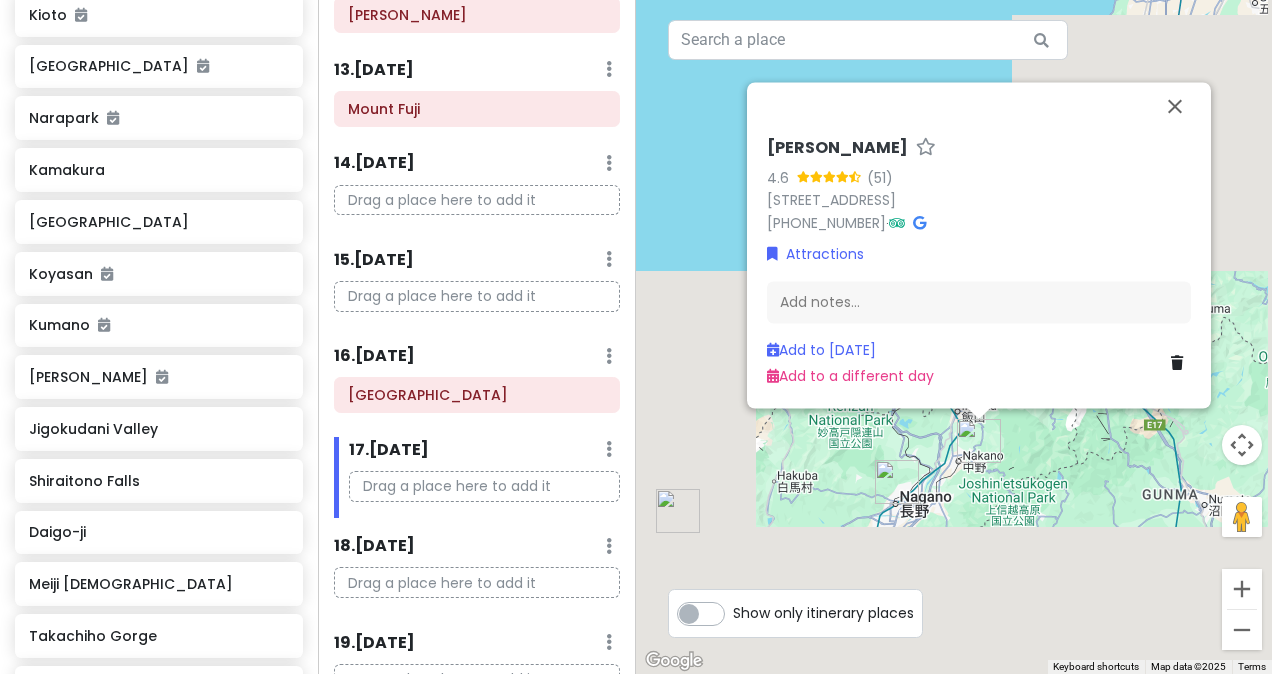 scroll, scrollTop: 310, scrollLeft: 0, axis: vertical 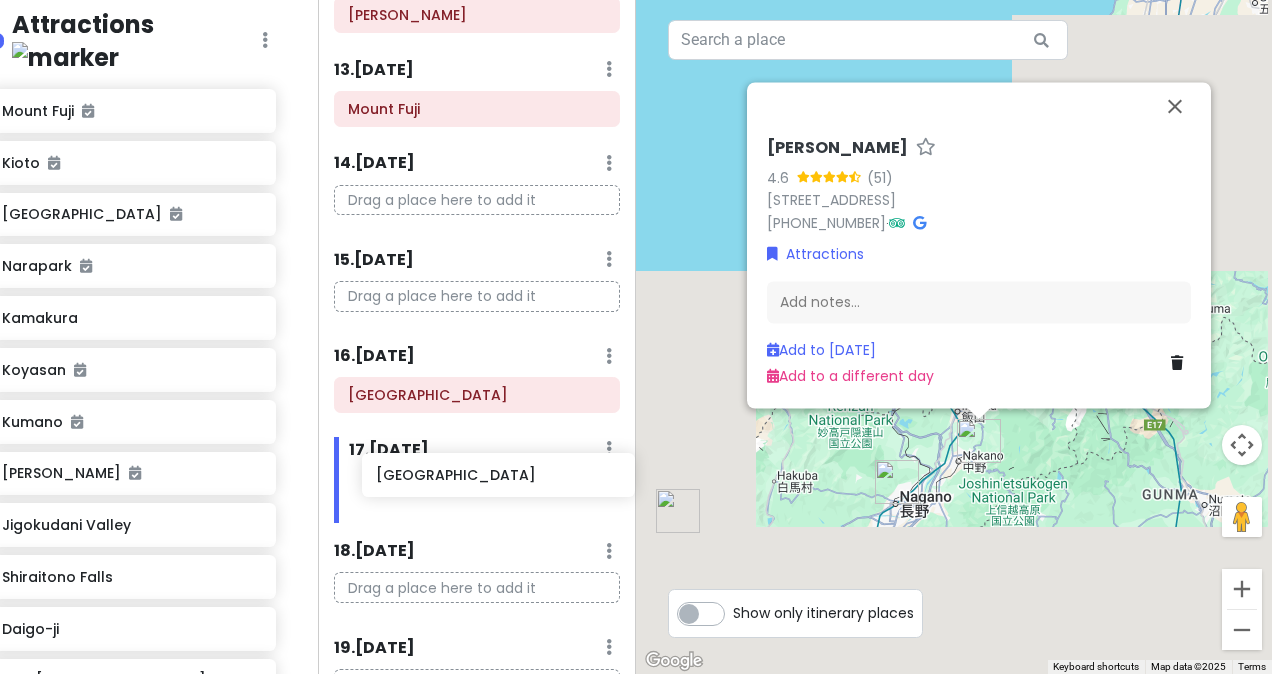 drag, startPoint x: 100, startPoint y: 346, endPoint x: 444, endPoint y: 486, distance: 371.39737 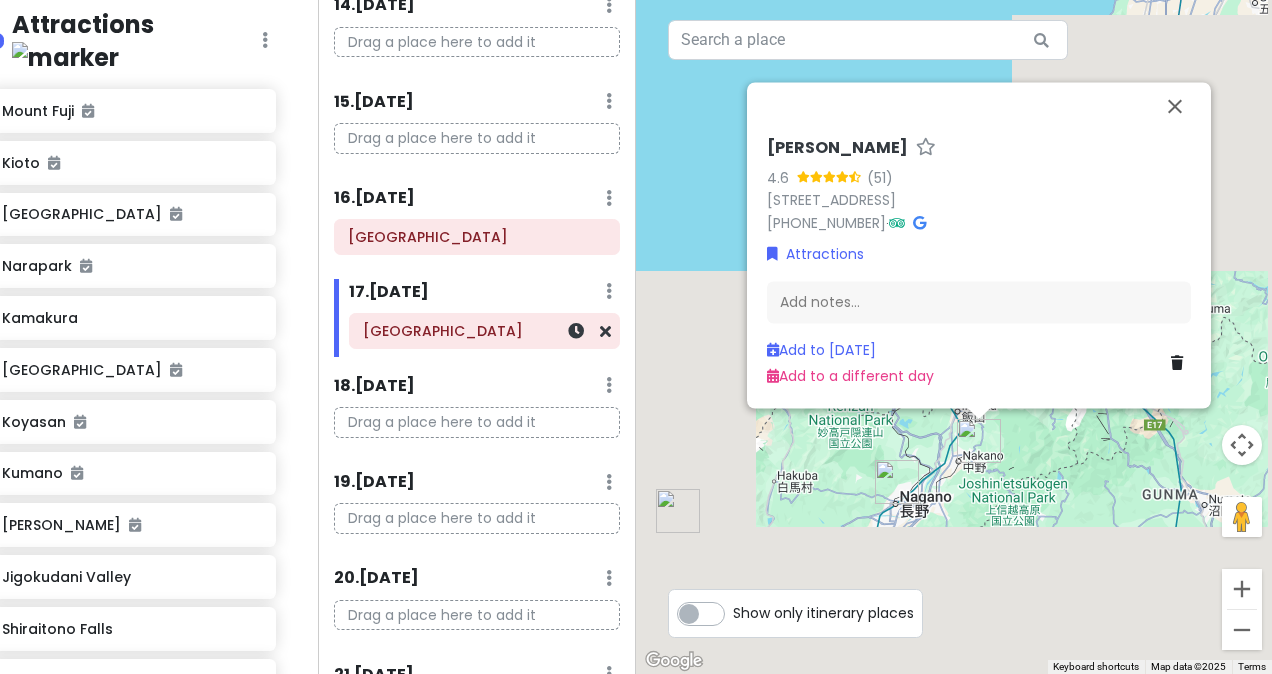 scroll, scrollTop: 1385, scrollLeft: 0, axis: vertical 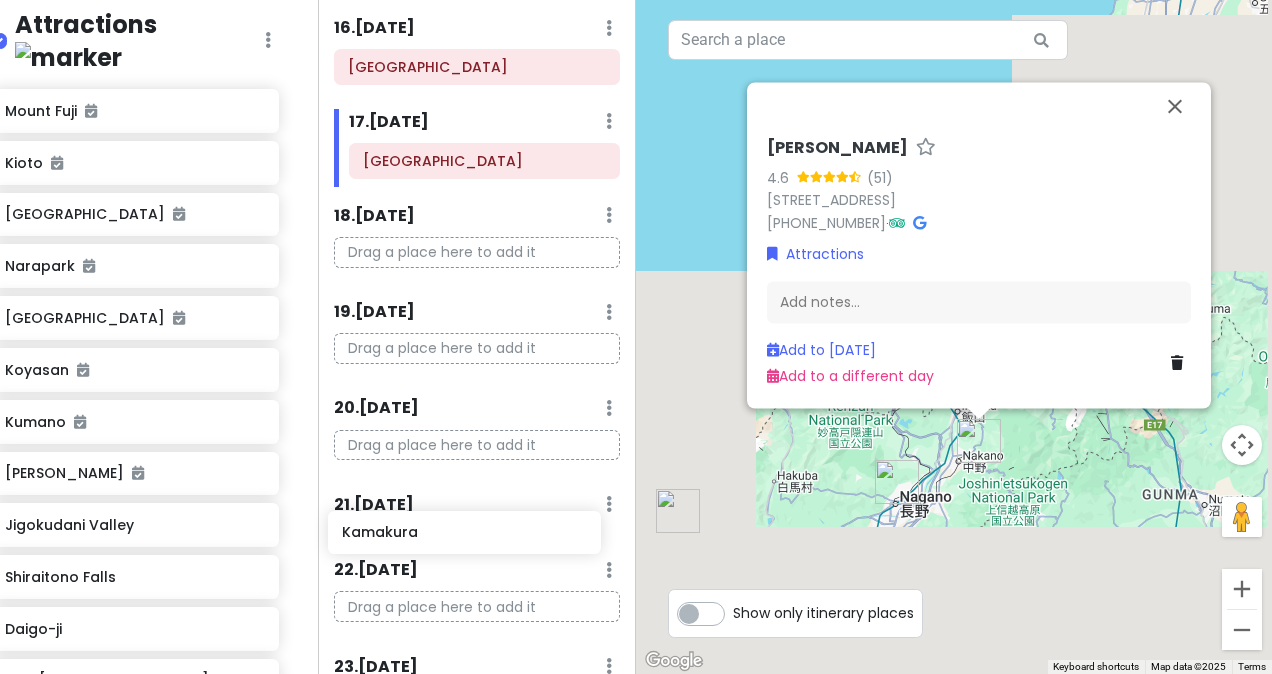 drag, startPoint x: 120, startPoint y: 287, endPoint x: 433, endPoint y: 536, distance: 399.9625 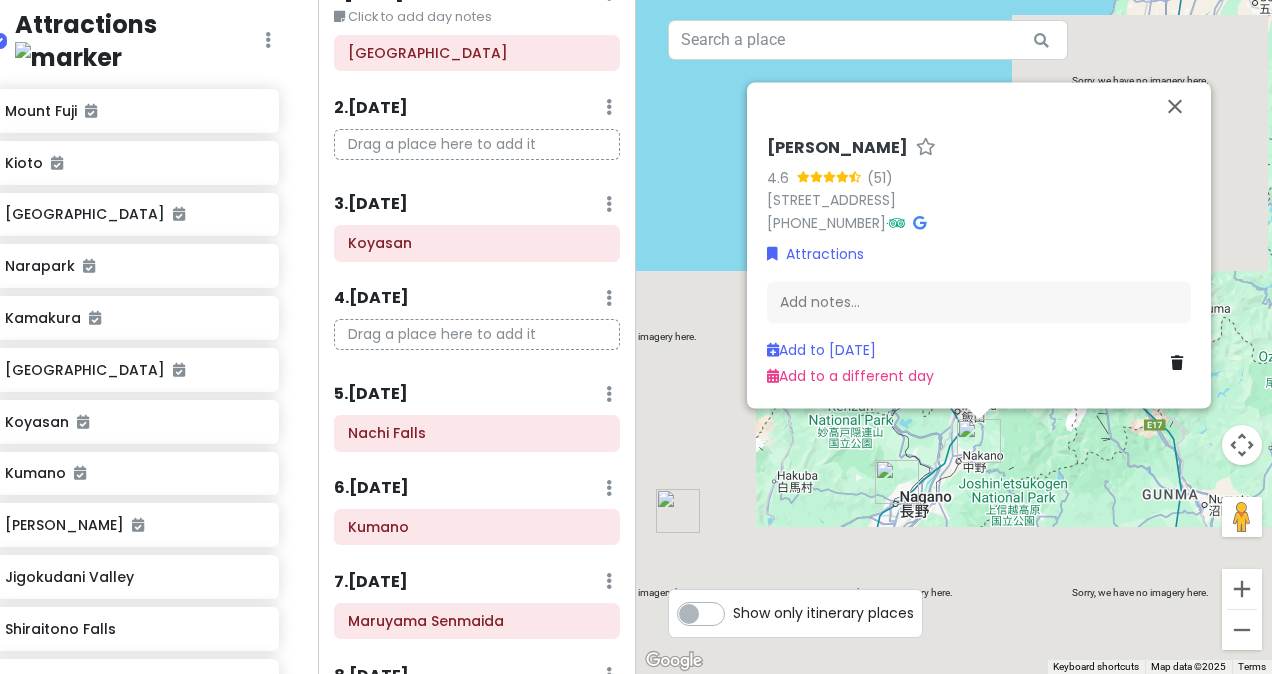 scroll, scrollTop: 0, scrollLeft: 0, axis: both 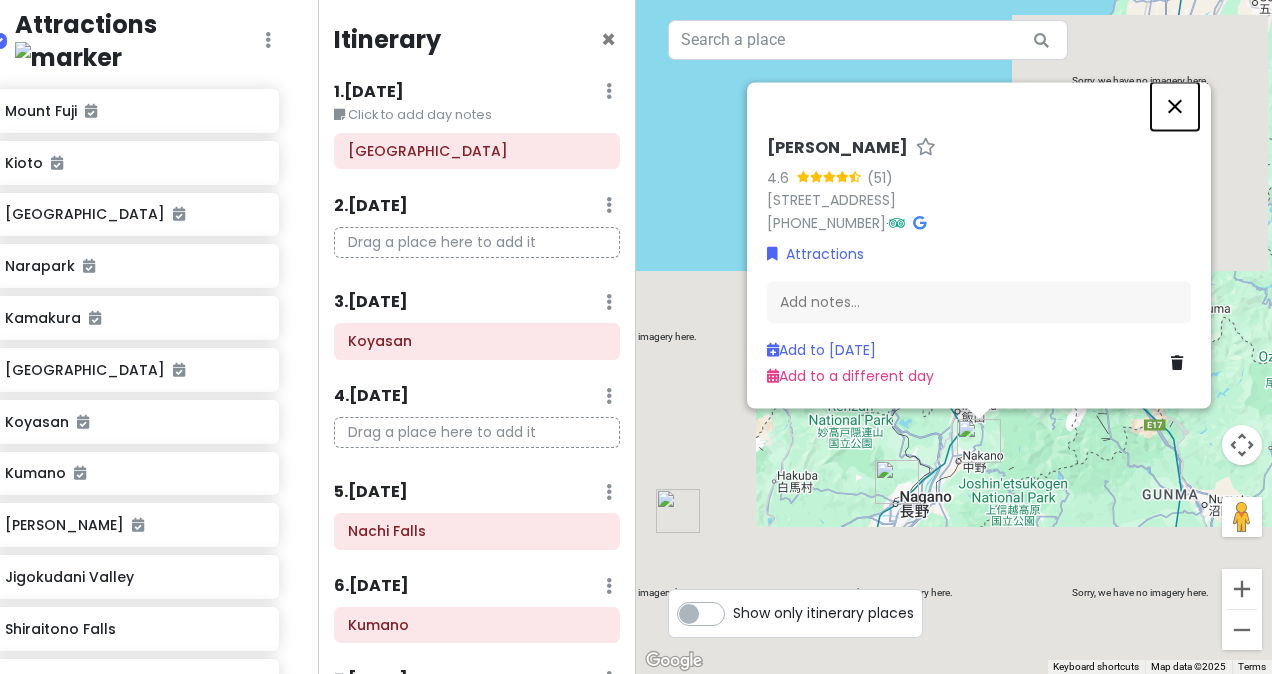 click at bounding box center (1175, 106) 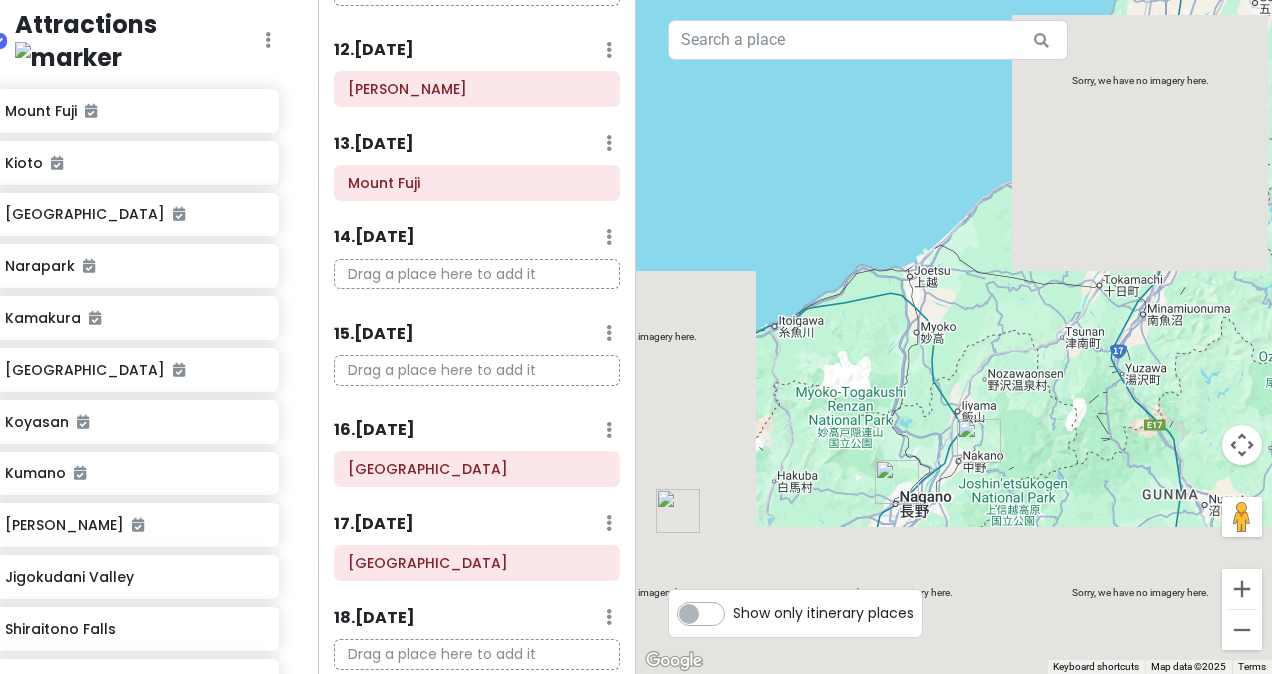 scroll, scrollTop: 1149, scrollLeft: 0, axis: vertical 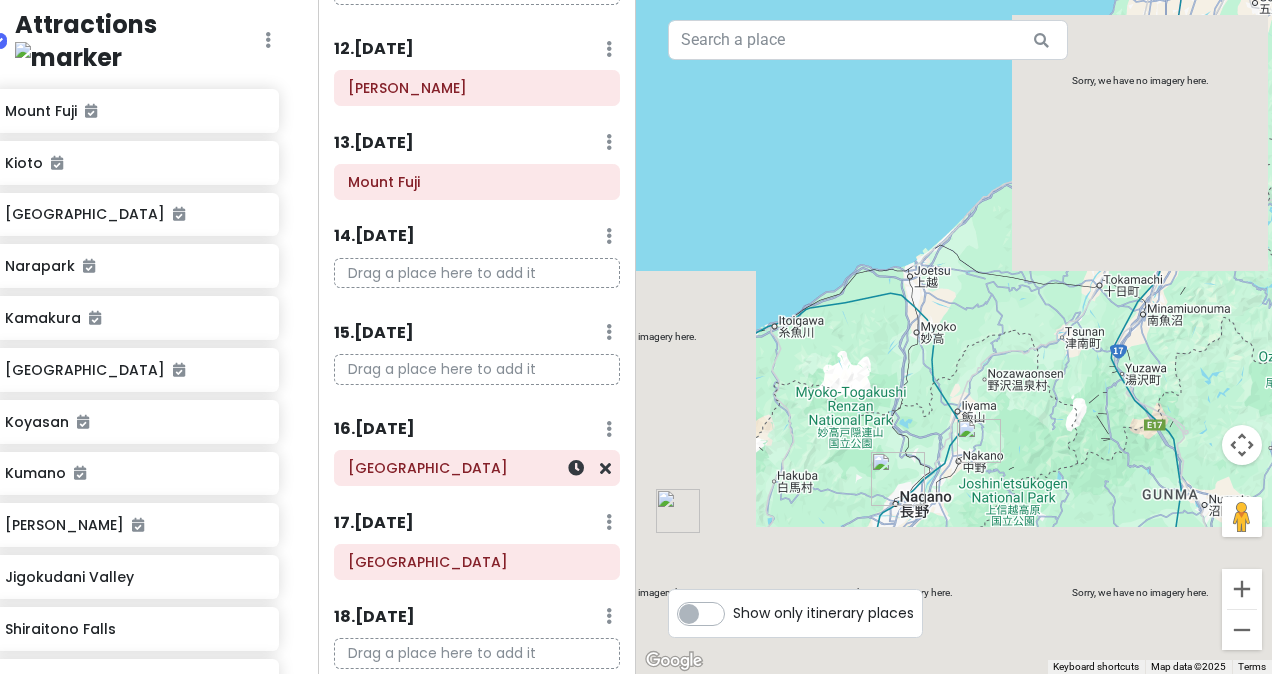 click on "[GEOGRAPHIC_DATA]" at bounding box center [477, 468] 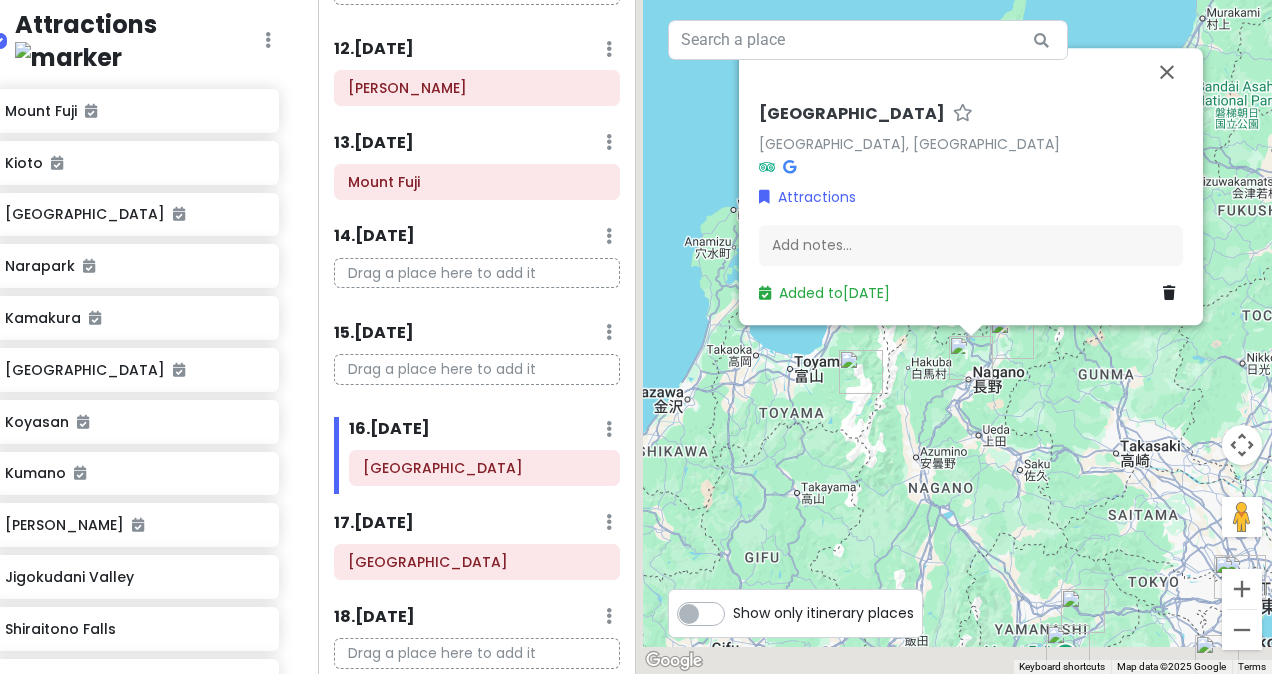 drag, startPoint x: 954, startPoint y: 500, endPoint x: 1122, endPoint y: 227, distance: 320.5511 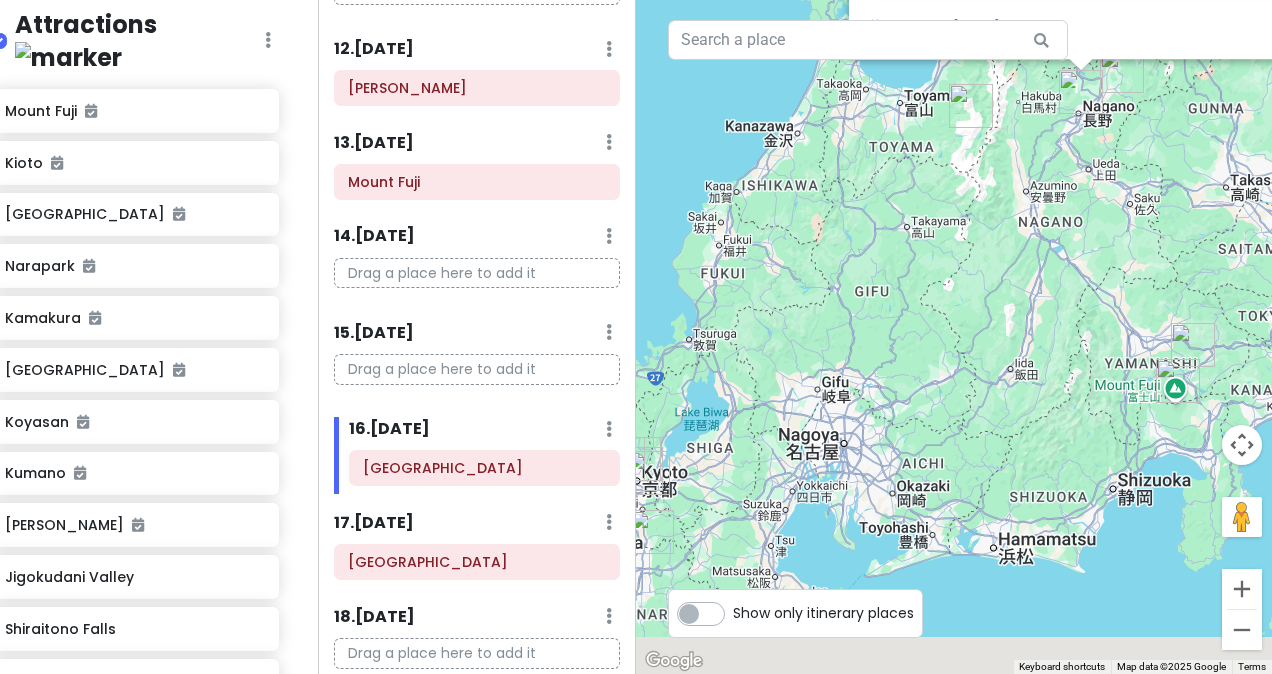 drag, startPoint x: 1096, startPoint y: 370, endPoint x: 1061, endPoint y: 238, distance: 136.56134 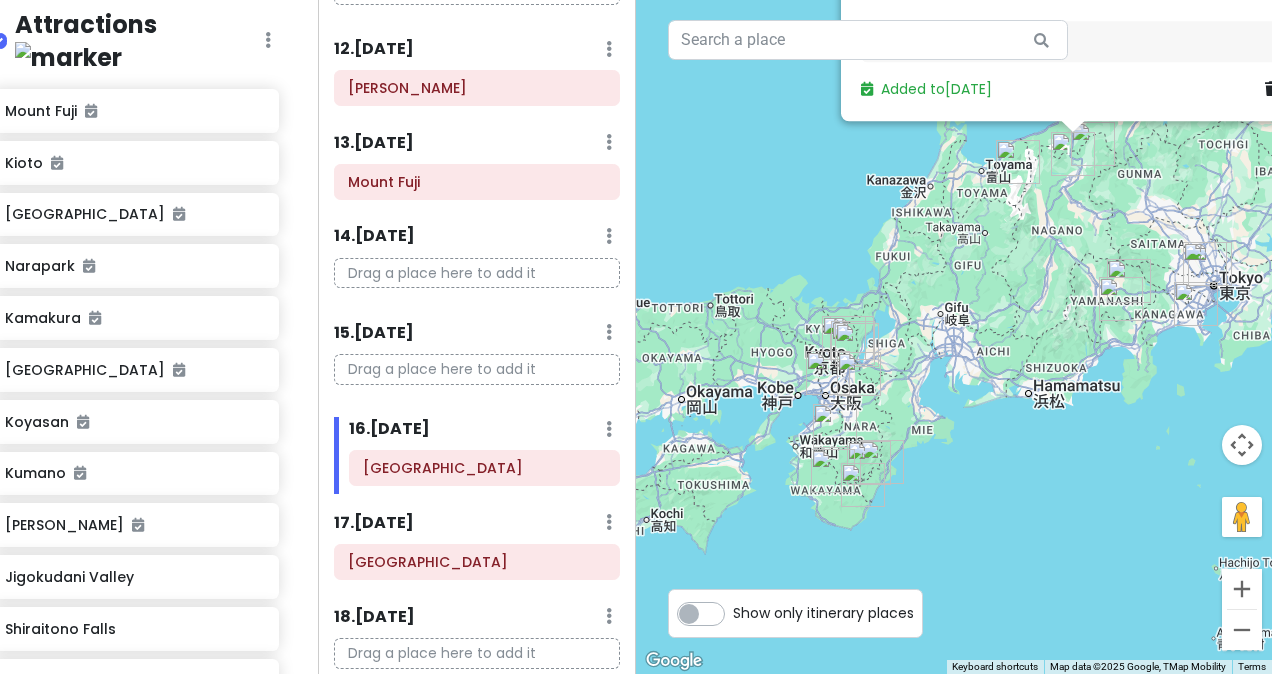 click at bounding box center [1018, 162] 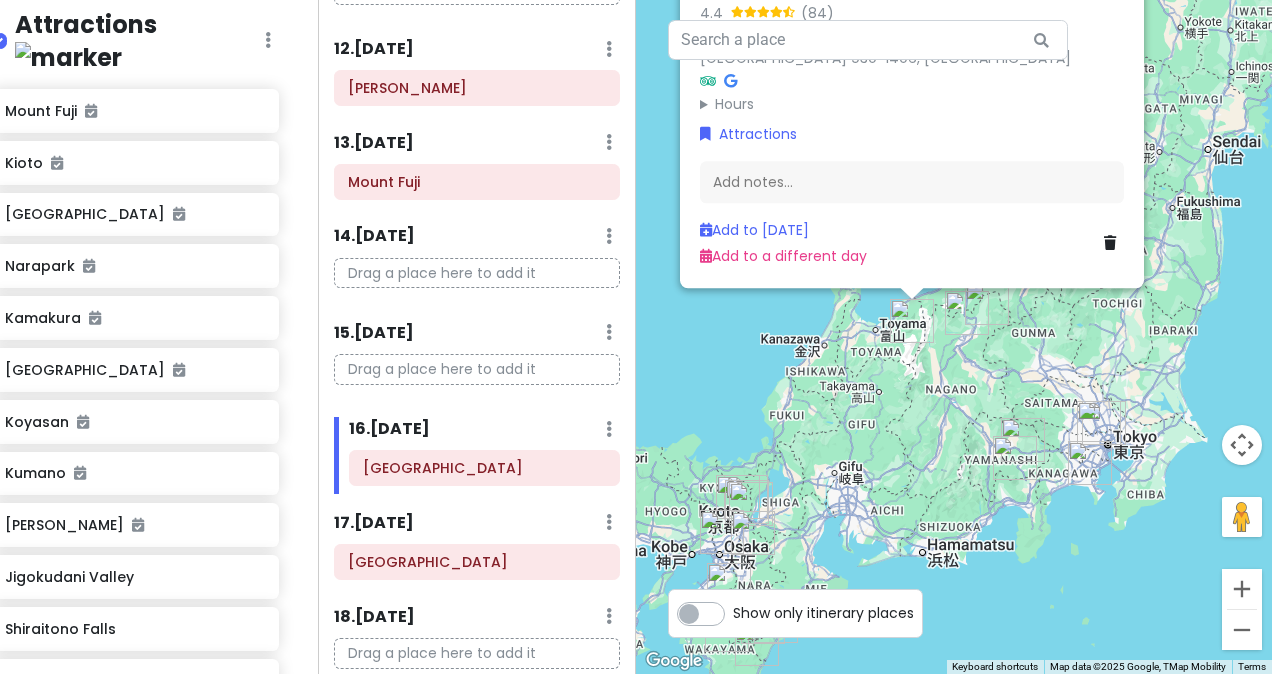 drag, startPoint x: 992, startPoint y: 508, endPoint x: 914, endPoint y: 346, distance: 179.7999 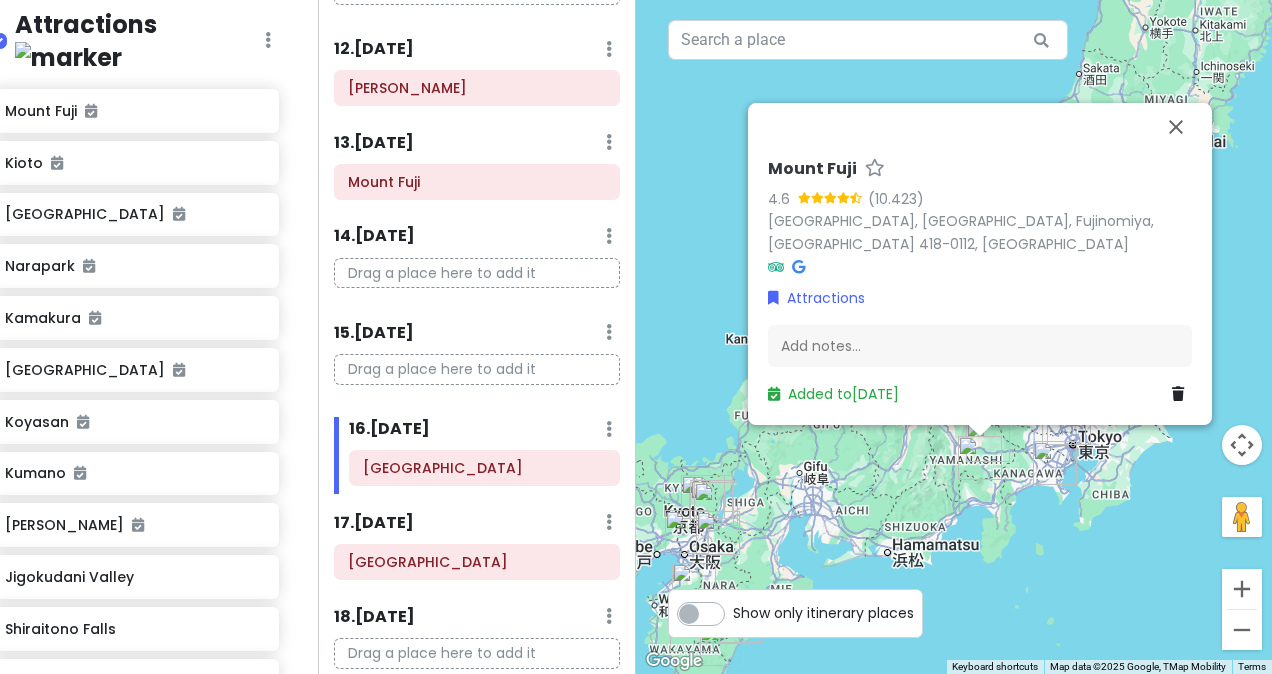 click on "To navigate, press the arrow keys. Mount Fuji 4.6        (10.423) [GEOGRAPHIC_DATA], [GEOGRAPHIC_DATA], Fujinomiya, [GEOGRAPHIC_DATA] 418-0112, [GEOGRAPHIC_DATA] Attractions Add notes... Added to  [DATE]" at bounding box center [954, 337] 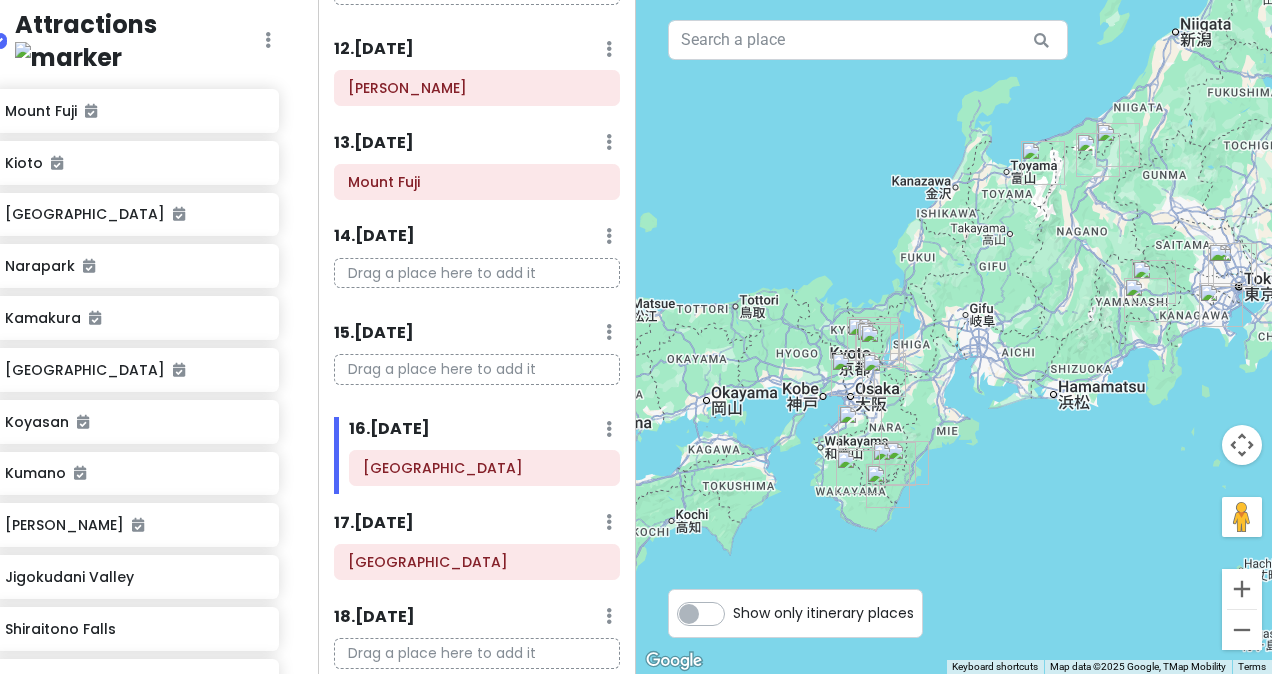 drag, startPoint x: 941, startPoint y: 458, endPoint x: 1086, endPoint y: 295, distance: 218.16049 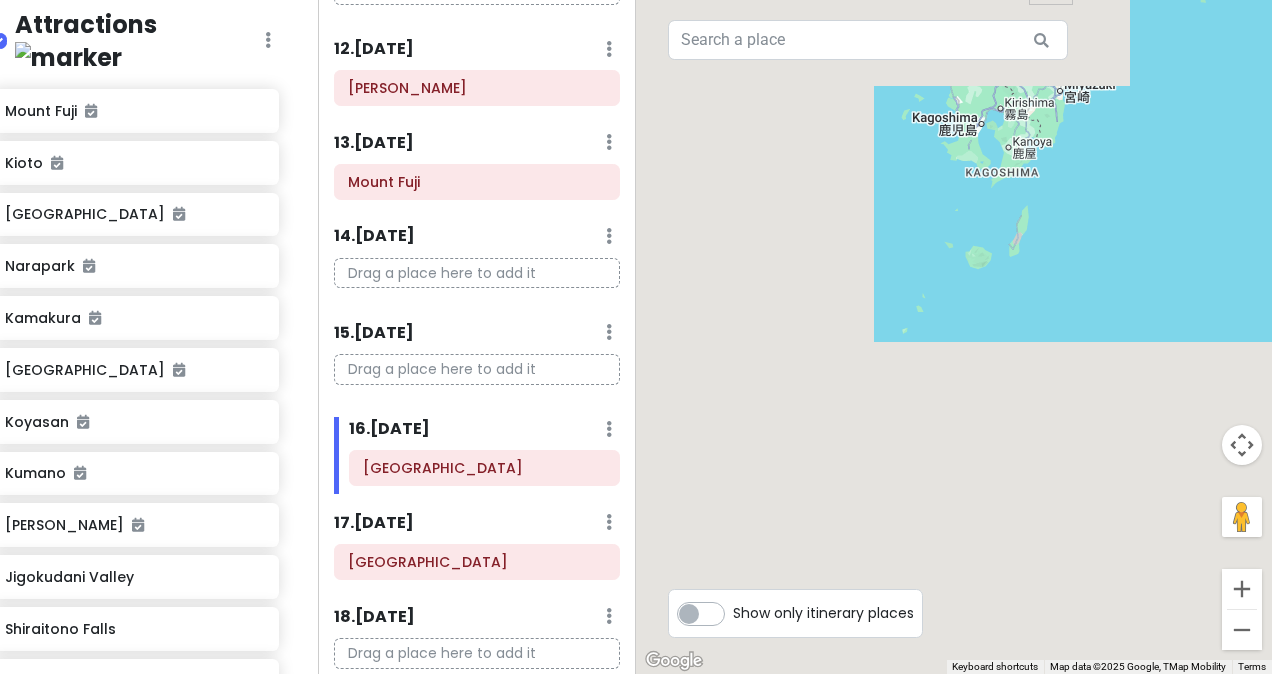 drag, startPoint x: 1256, startPoint y: 183, endPoint x: 1038, endPoint y: 326, distance: 260.7163 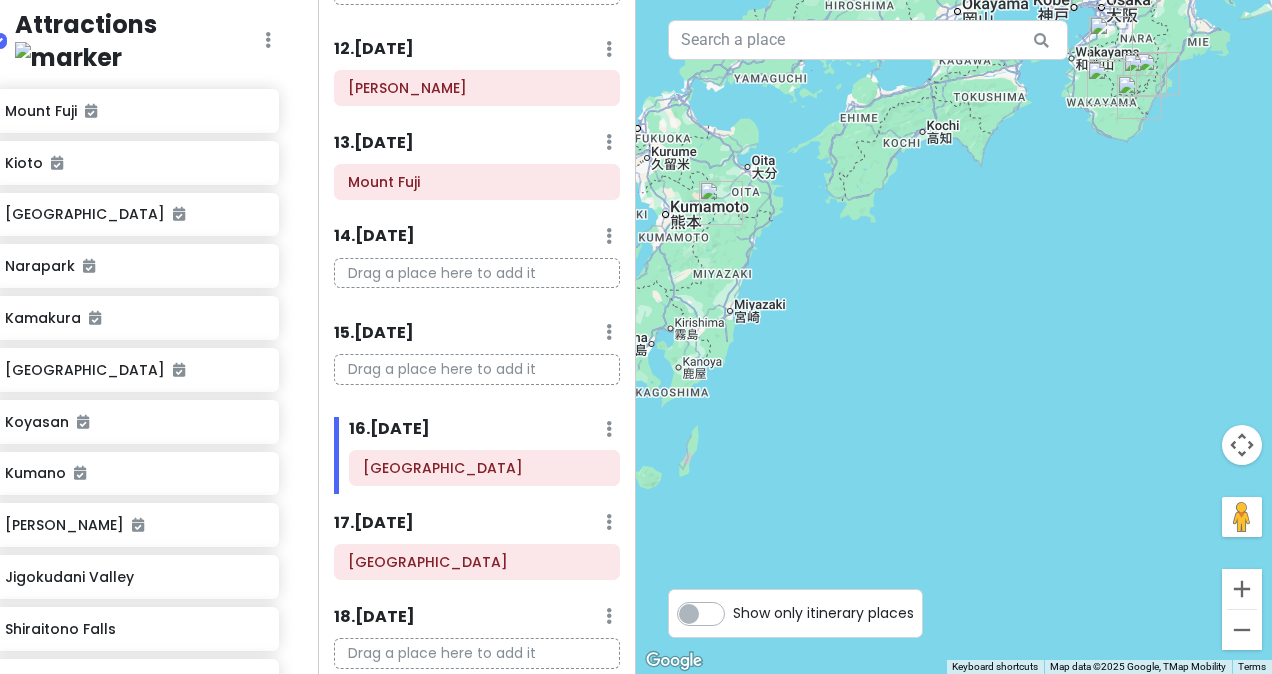 click at bounding box center [721, 203] 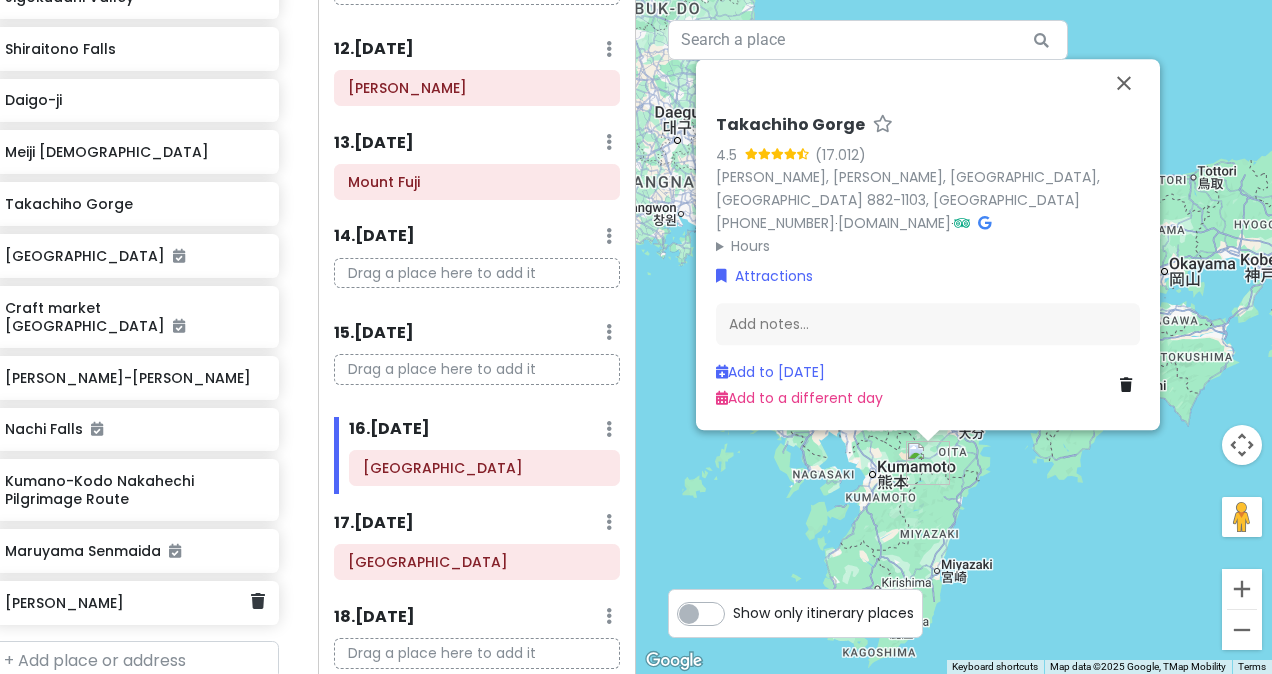 scroll, scrollTop: 848, scrollLeft: 24, axis: both 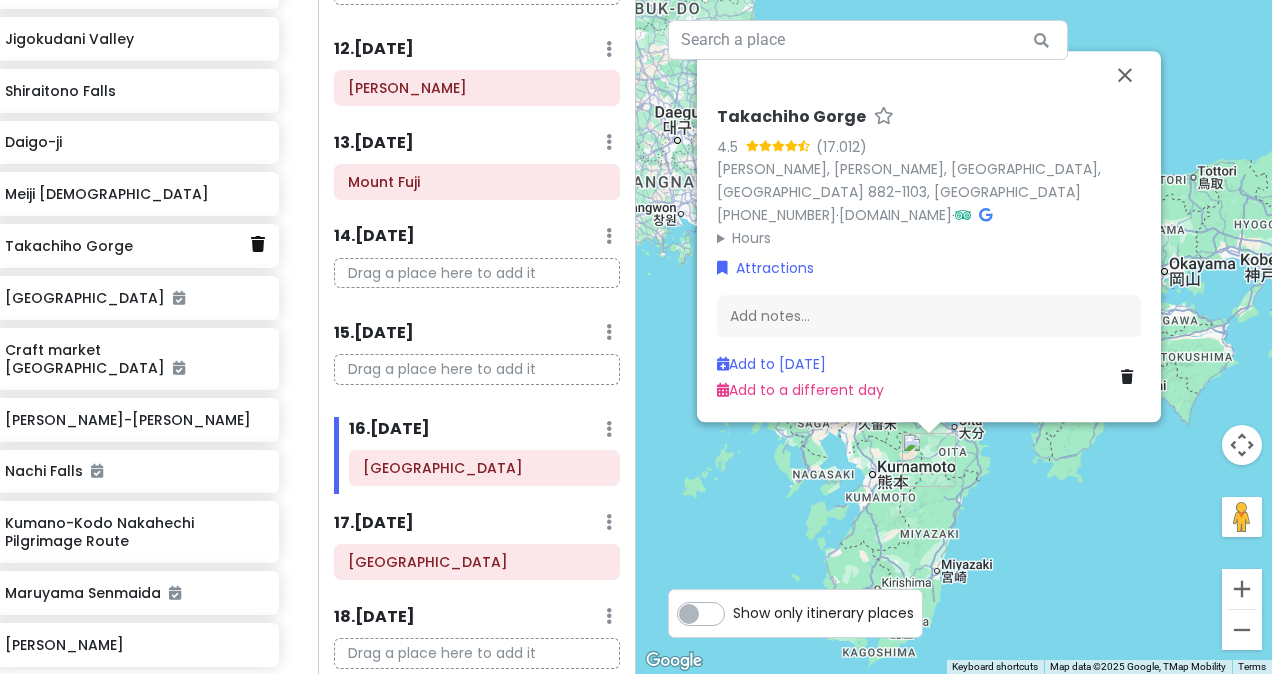 click at bounding box center [258, 244] 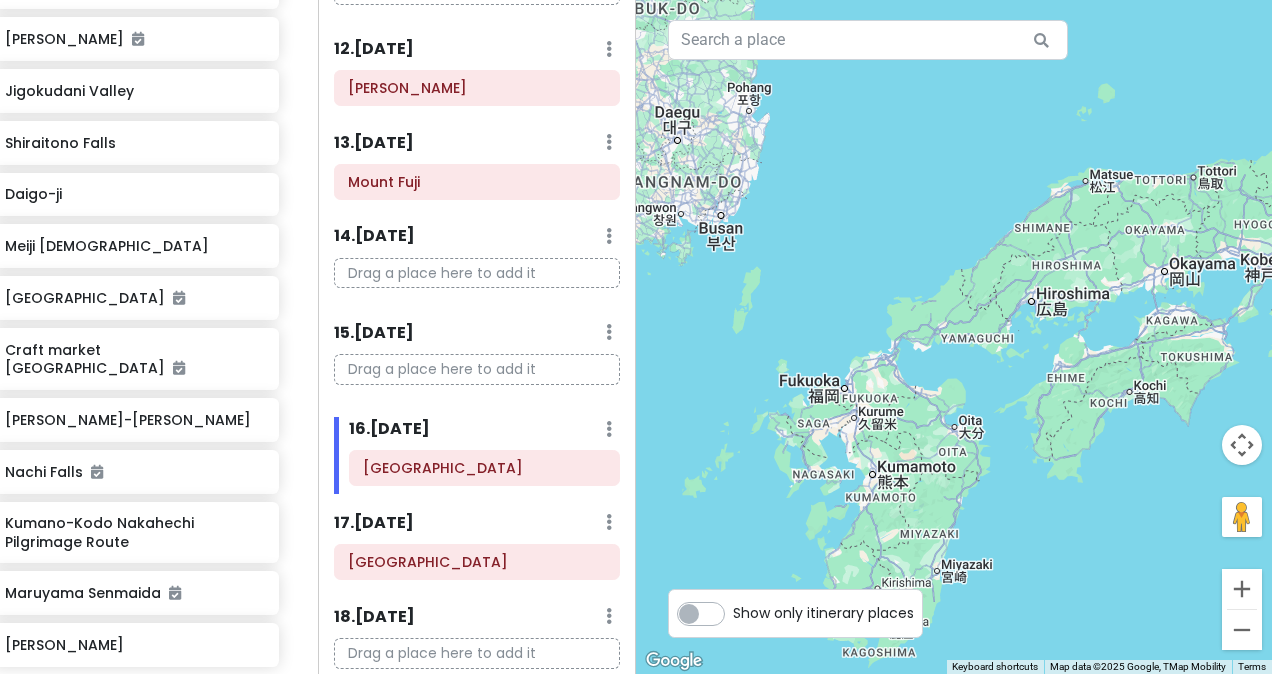 click on "Meiji [DEMOGRAPHIC_DATA]" at bounding box center (134, 246) 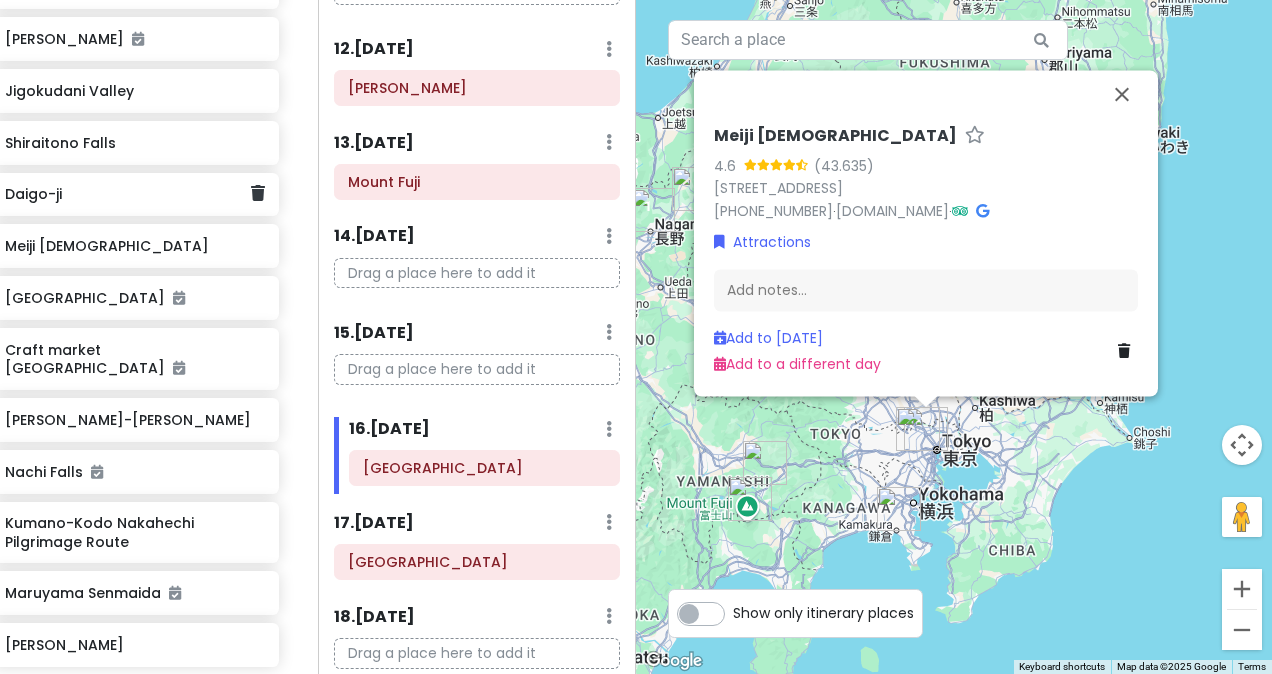 click on "Daigo-ji" at bounding box center [135, 195] 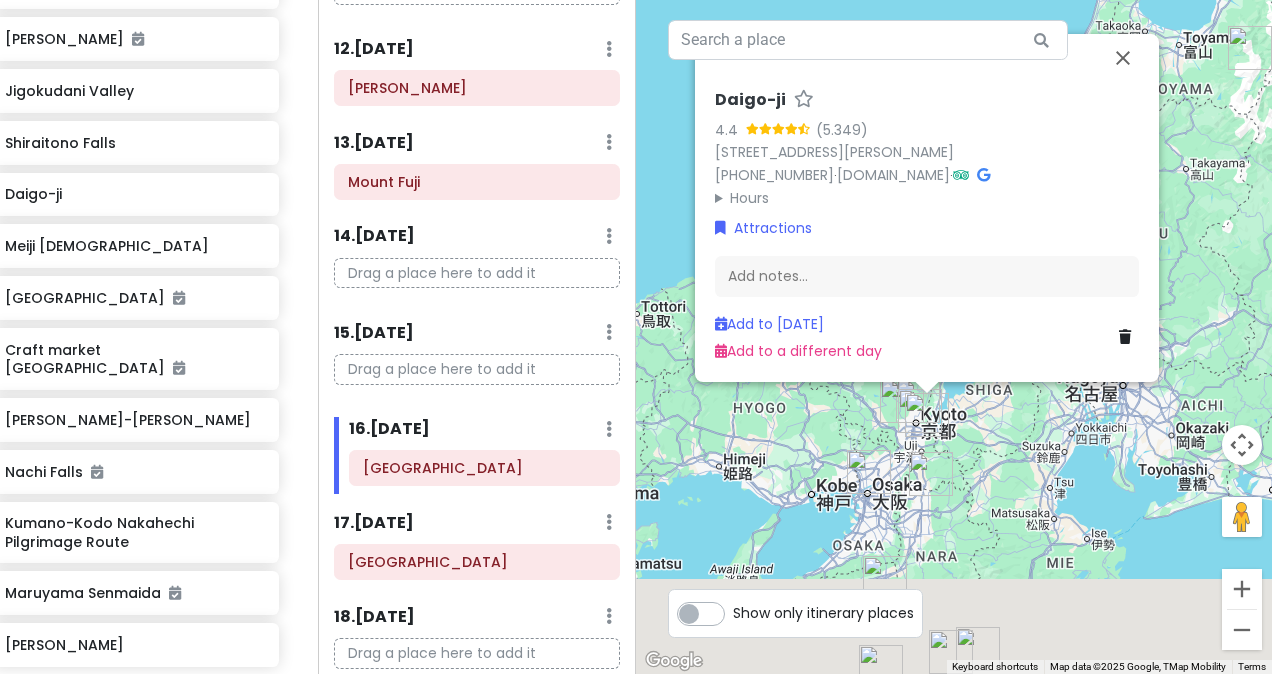 drag, startPoint x: 1050, startPoint y: 605, endPoint x: 1050, endPoint y: 385, distance: 220 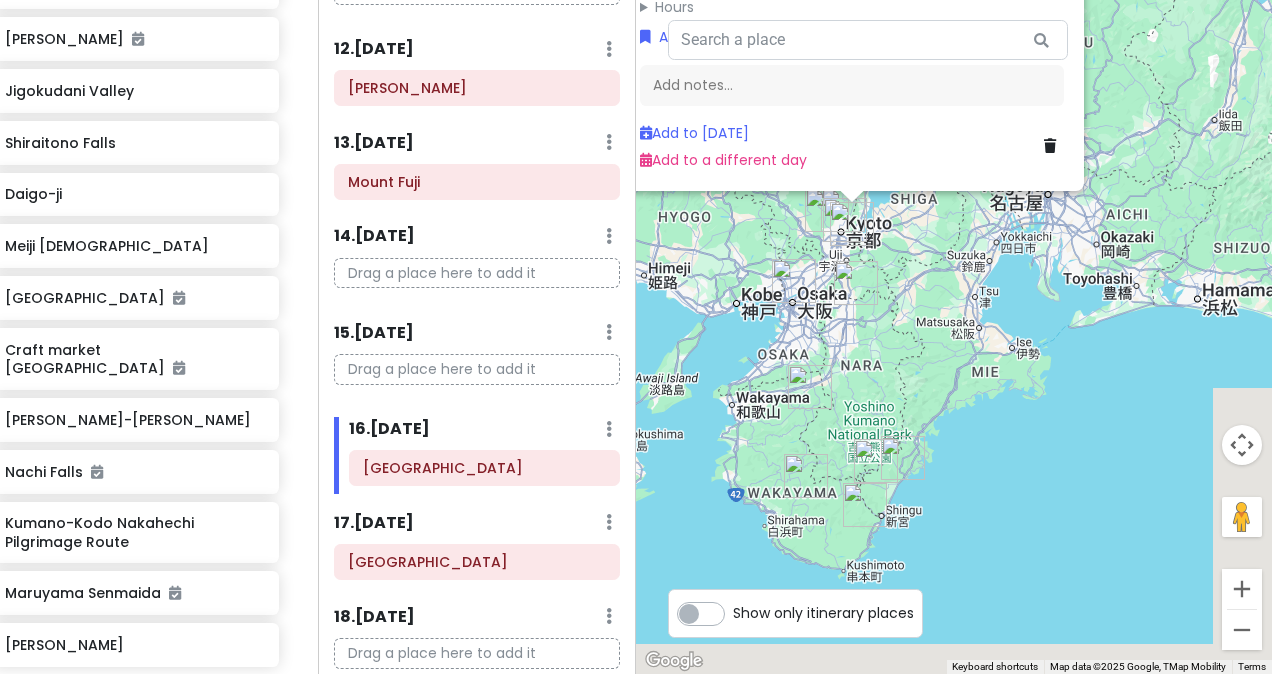 drag, startPoint x: 980, startPoint y: 517, endPoint x: 860, endPoint y: 306, distance: 242.73648 